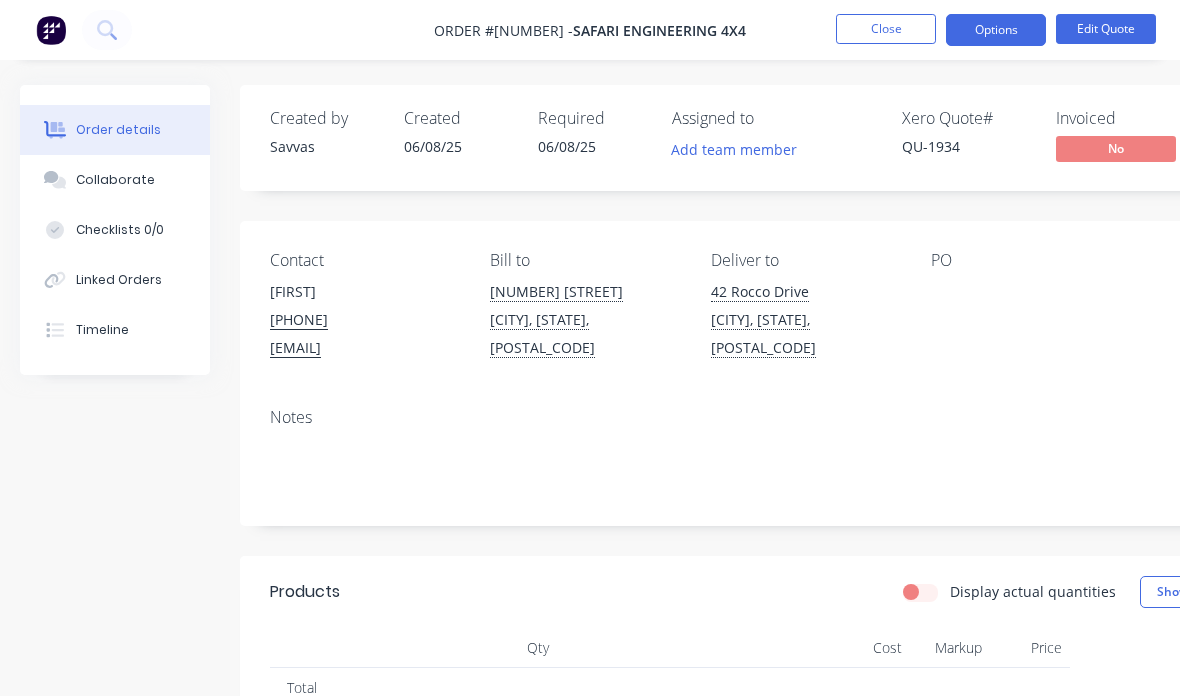 scroll, scrollTop: 0, scrollLeft: 0, axis: both 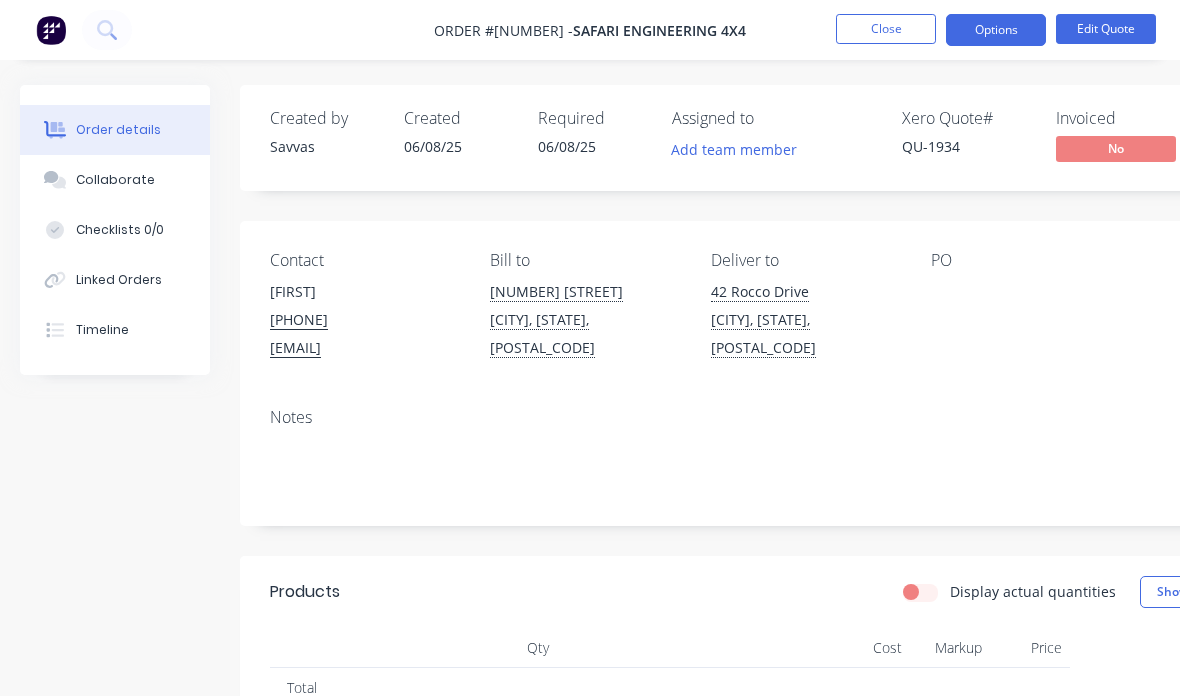 click on "Close" at bounding box center (886, 29) 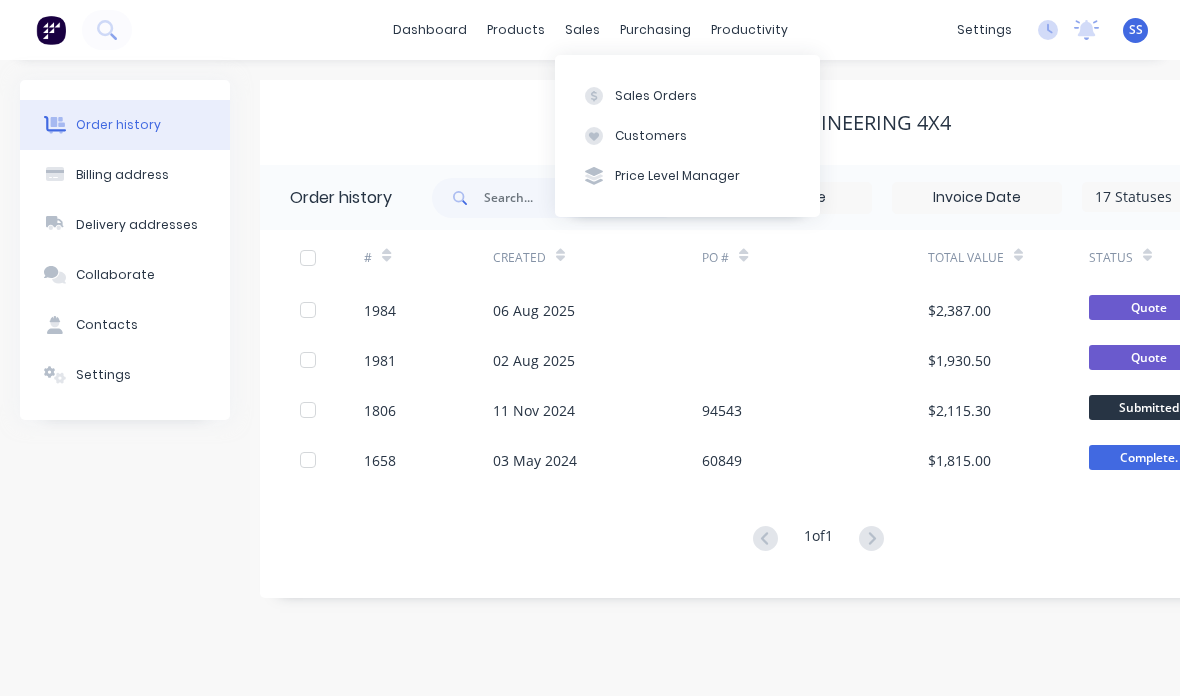 click on "Customers" at bounding box center [687, 136] 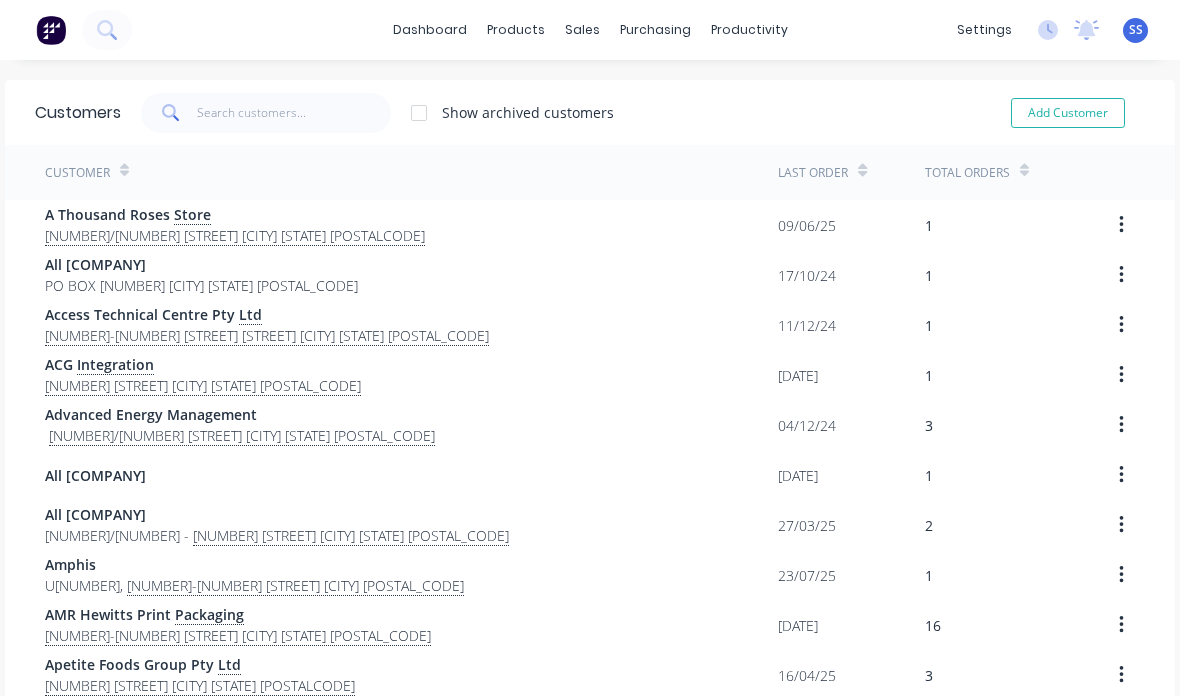 click on "Add Customer" at bounding box center (1068, 113) 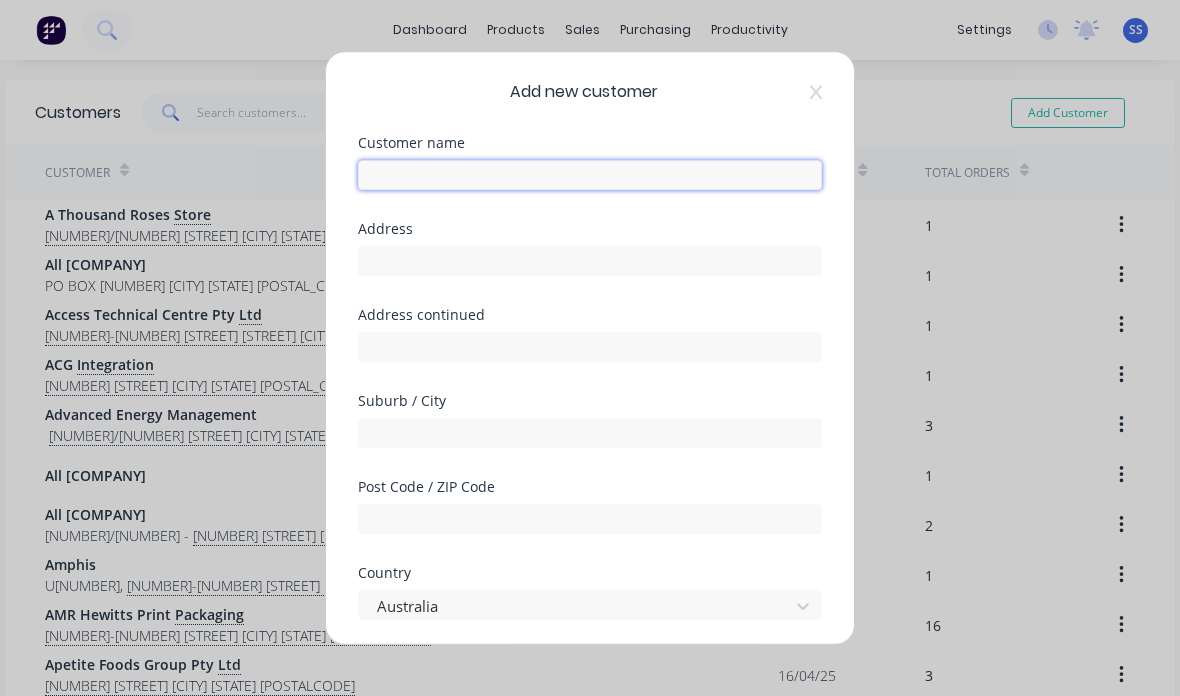 click at bounding box center (590, 175) 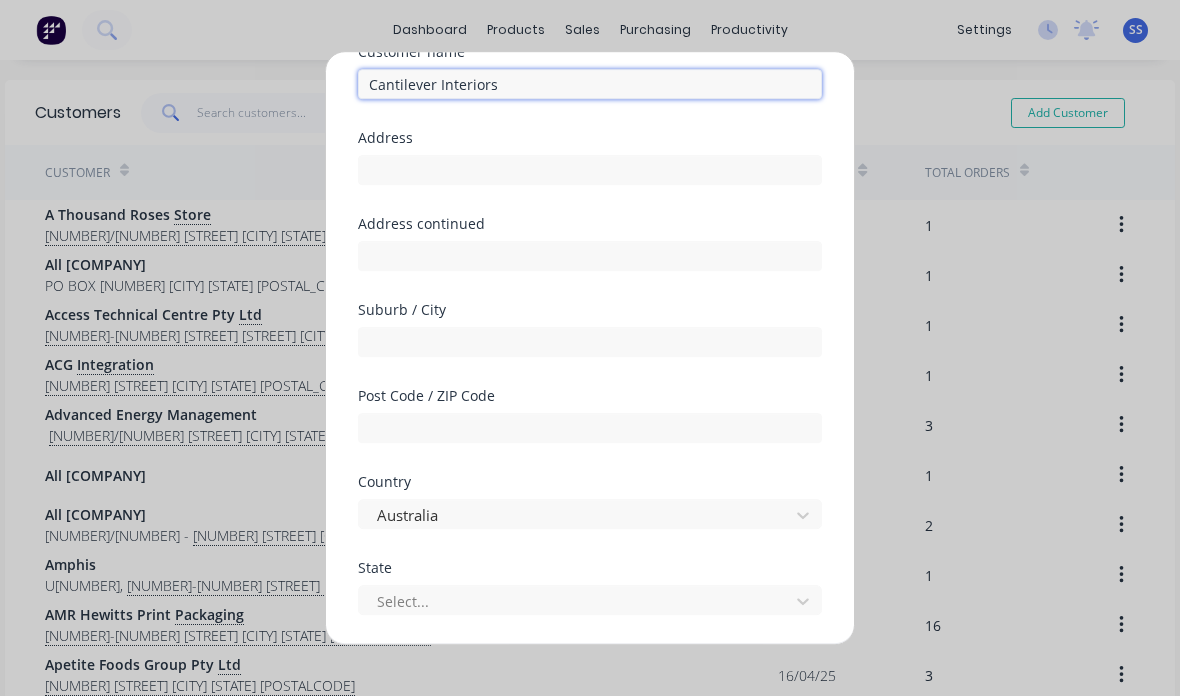 scroll, scrollTop: 96, scrollLeft: 0, axis: vertical 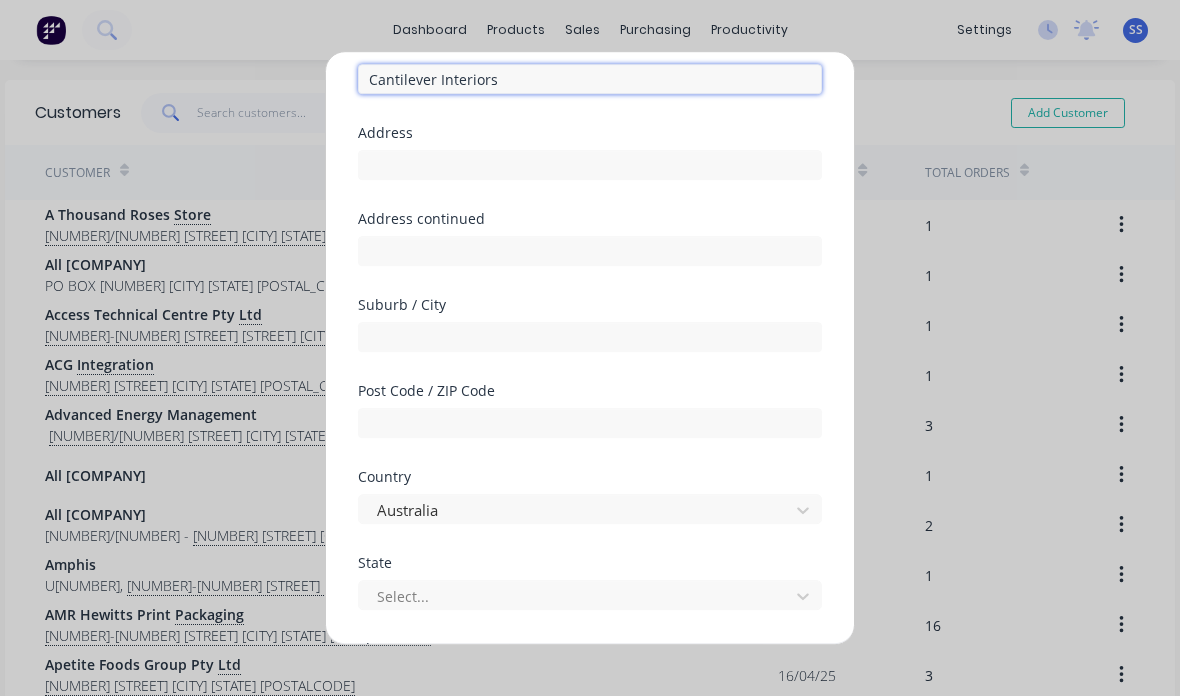 type on "Cantilever Interiors" 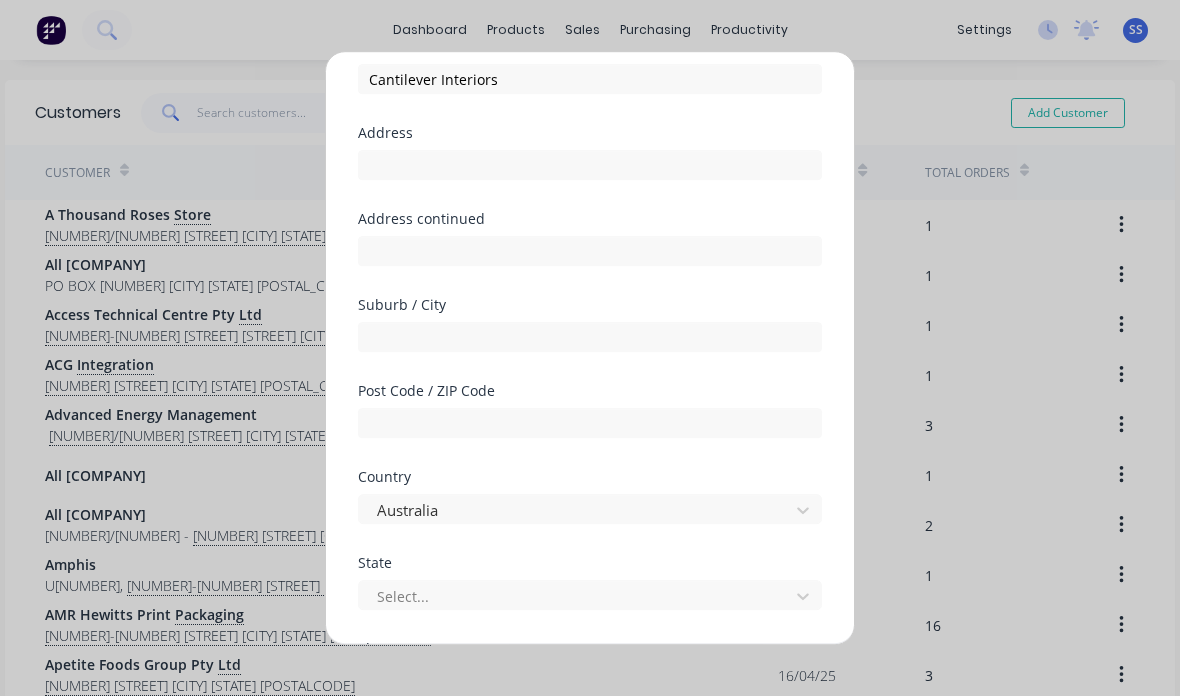 click at bounding box center [590, 162] 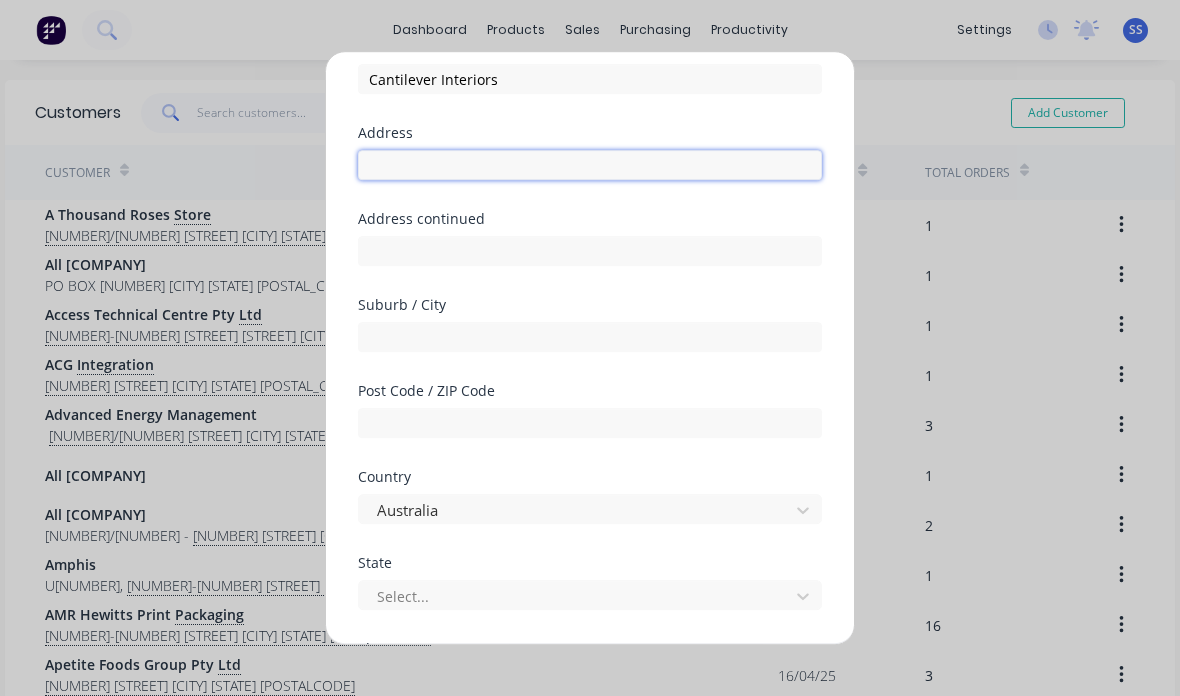 click at bounding box center (590, 165) 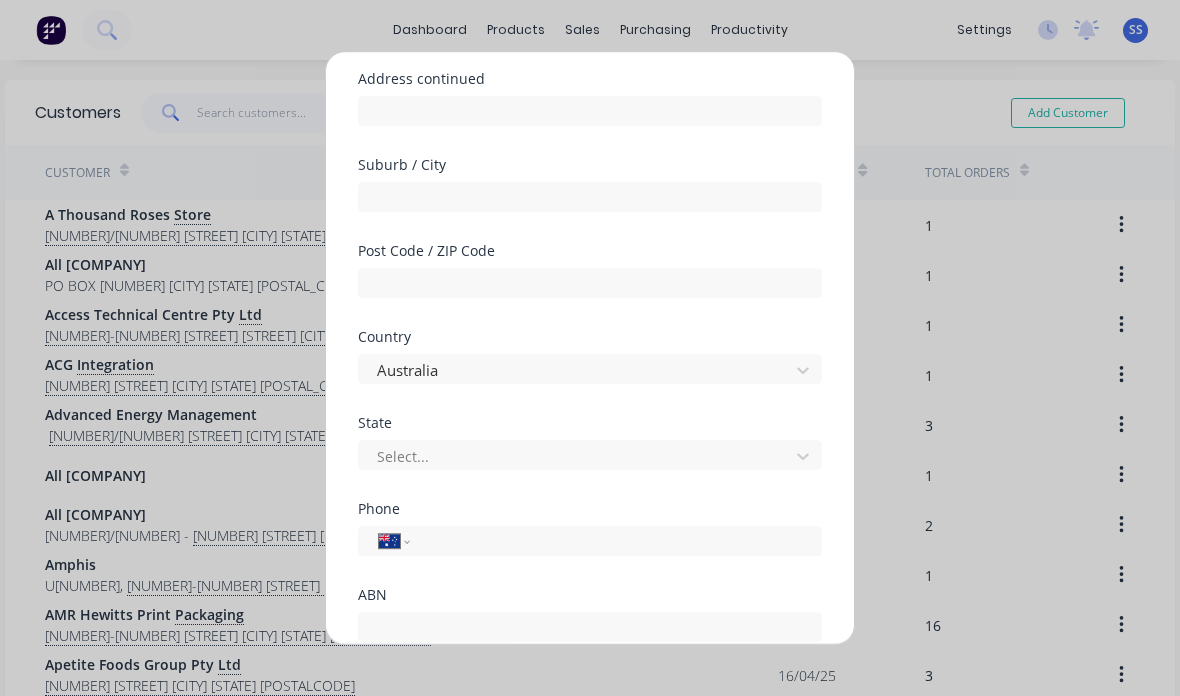 scroll, scrollTop: 248, scrollLeft: 0, axis: vertical 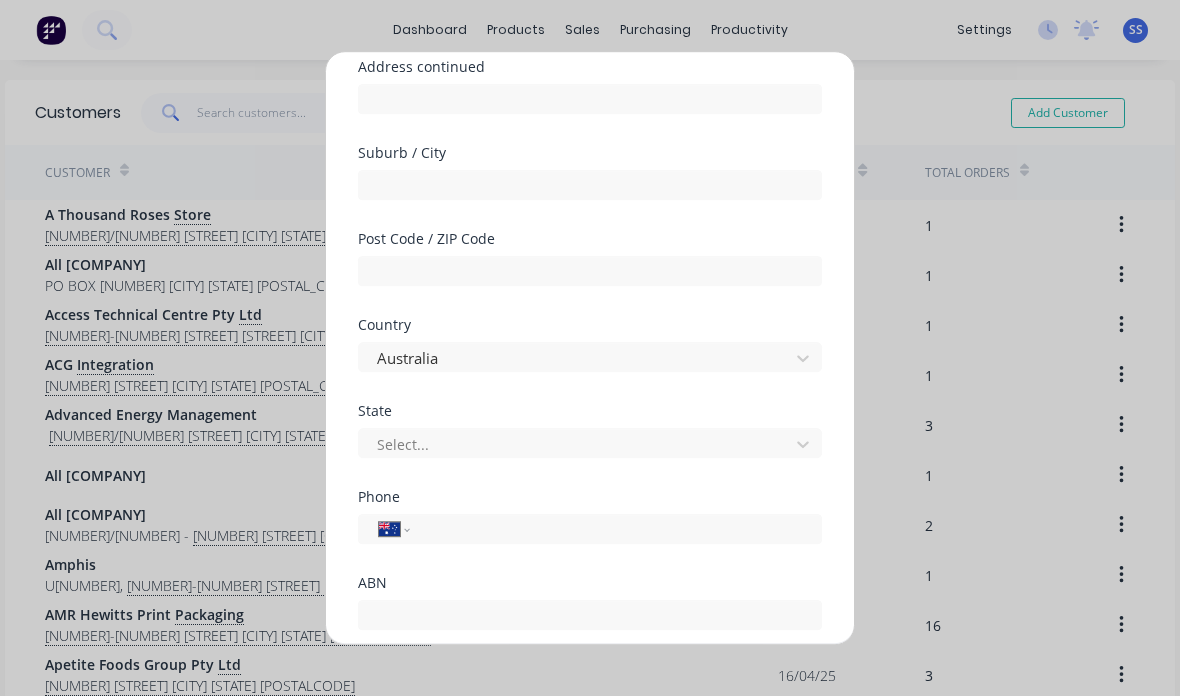 type on "128 [STREET] Street" 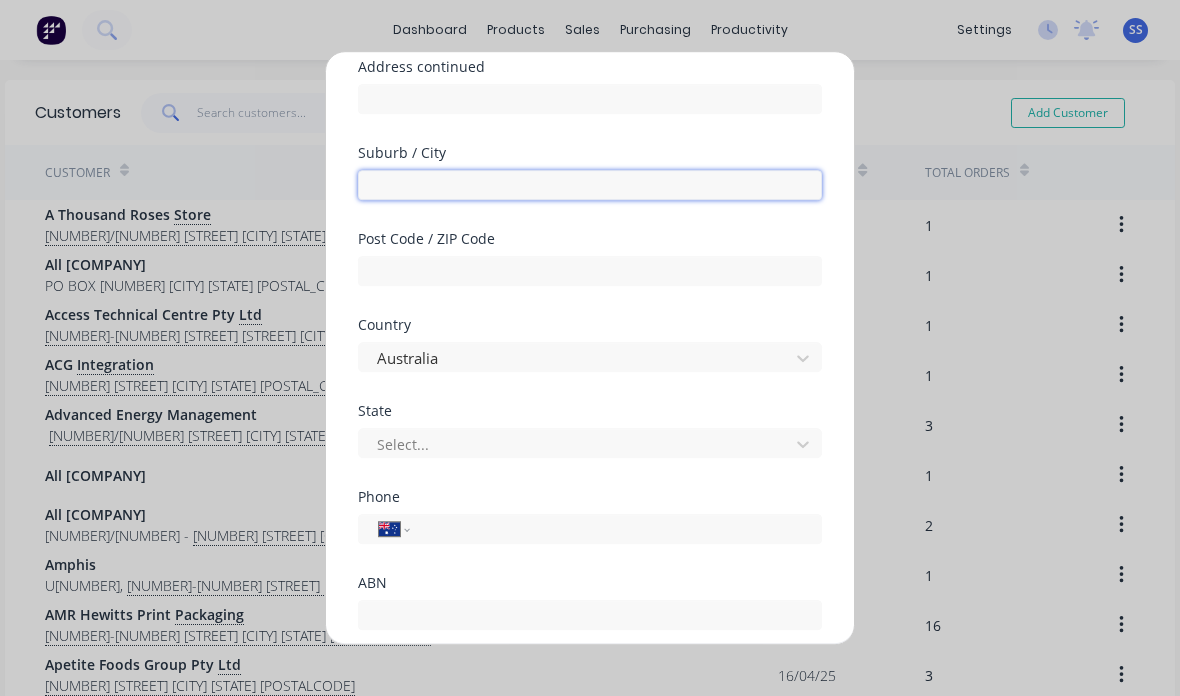 click at bounding box center [590, 185] 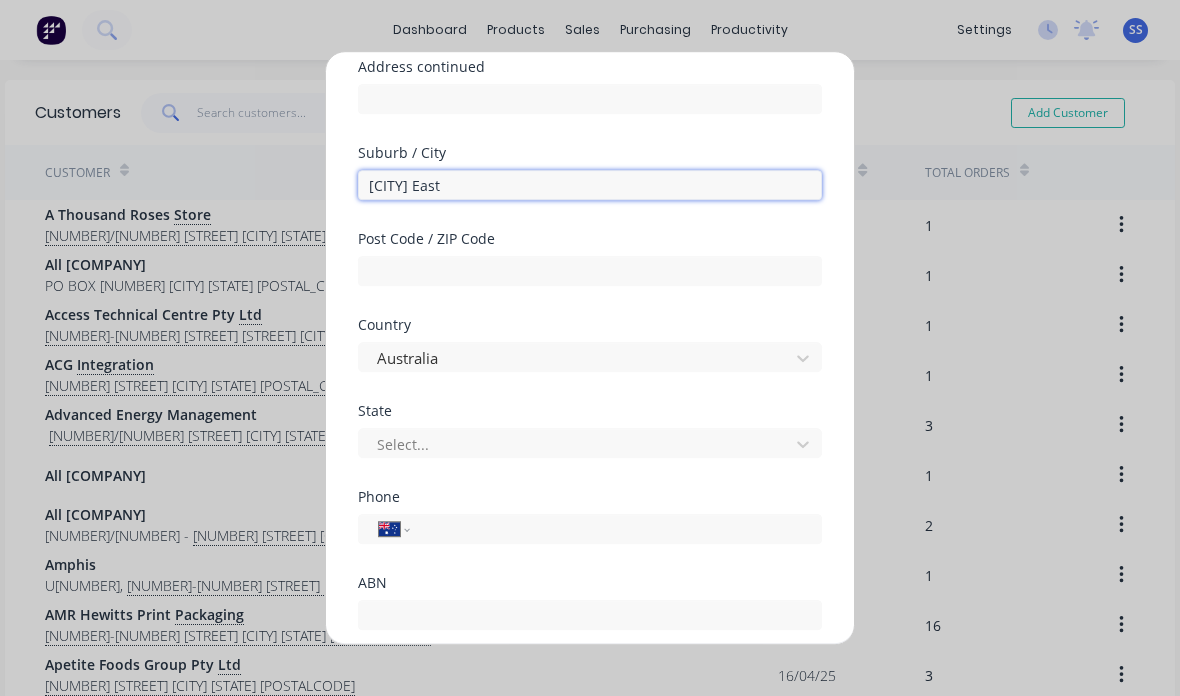 scroll, scrollTop: 315, scrollLeft: 0, axis: vertical 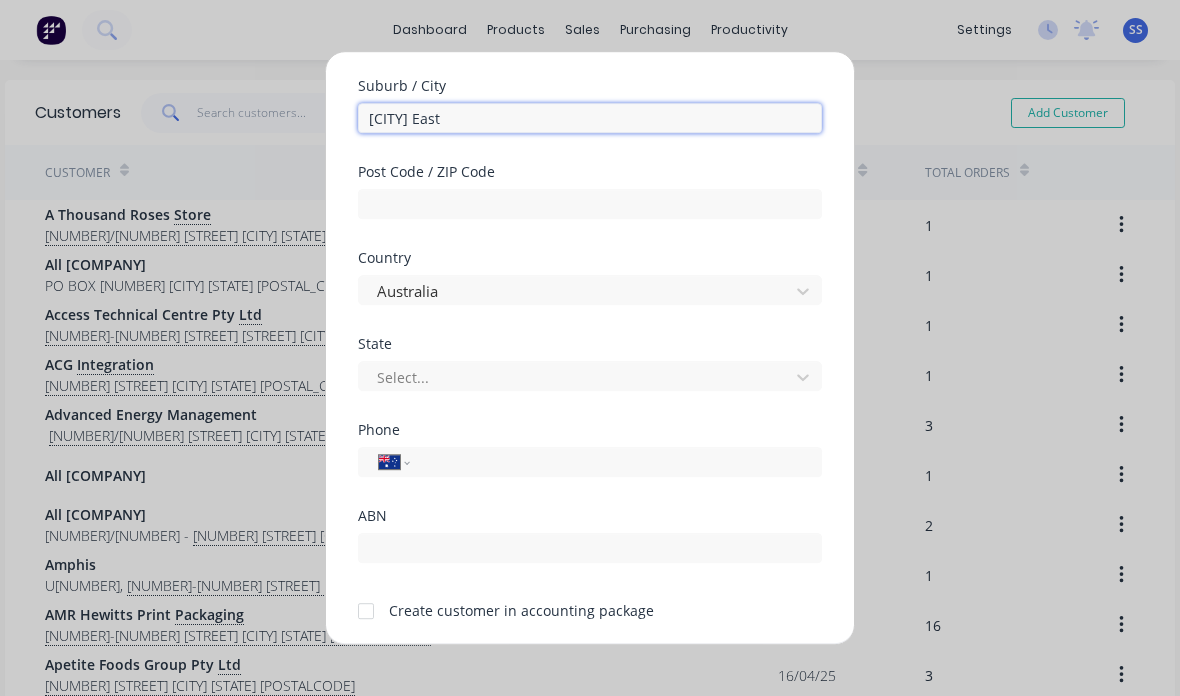 type on "[CITY] East" 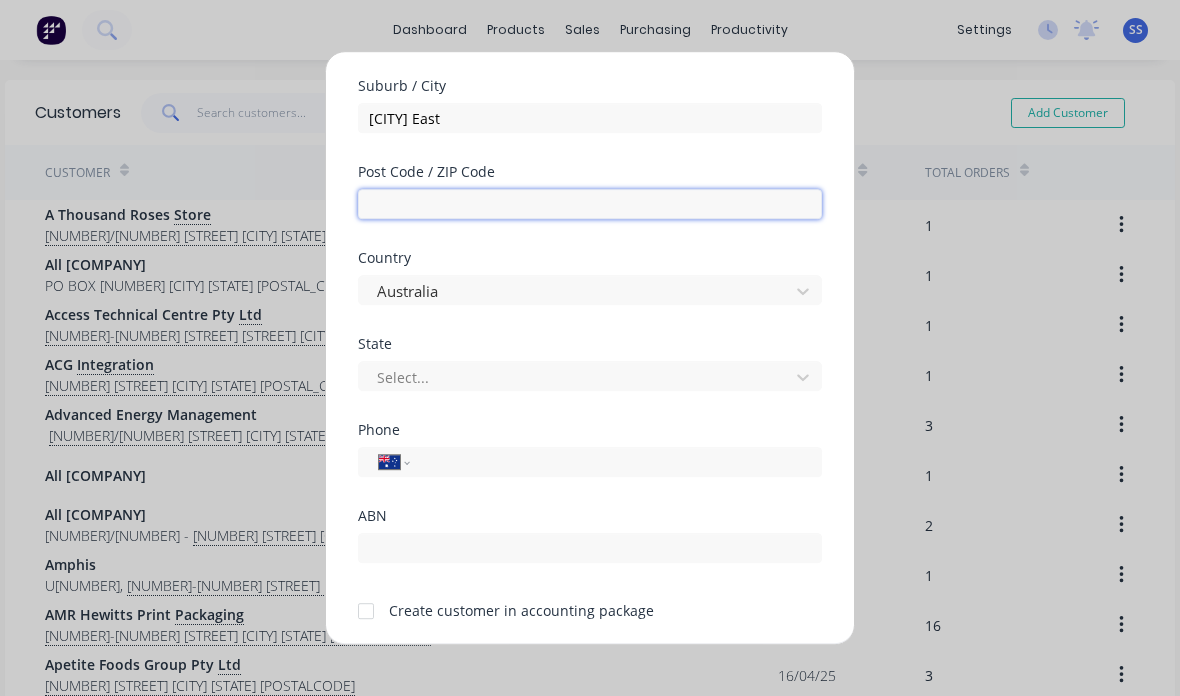 click at bounding box center [590, 204] 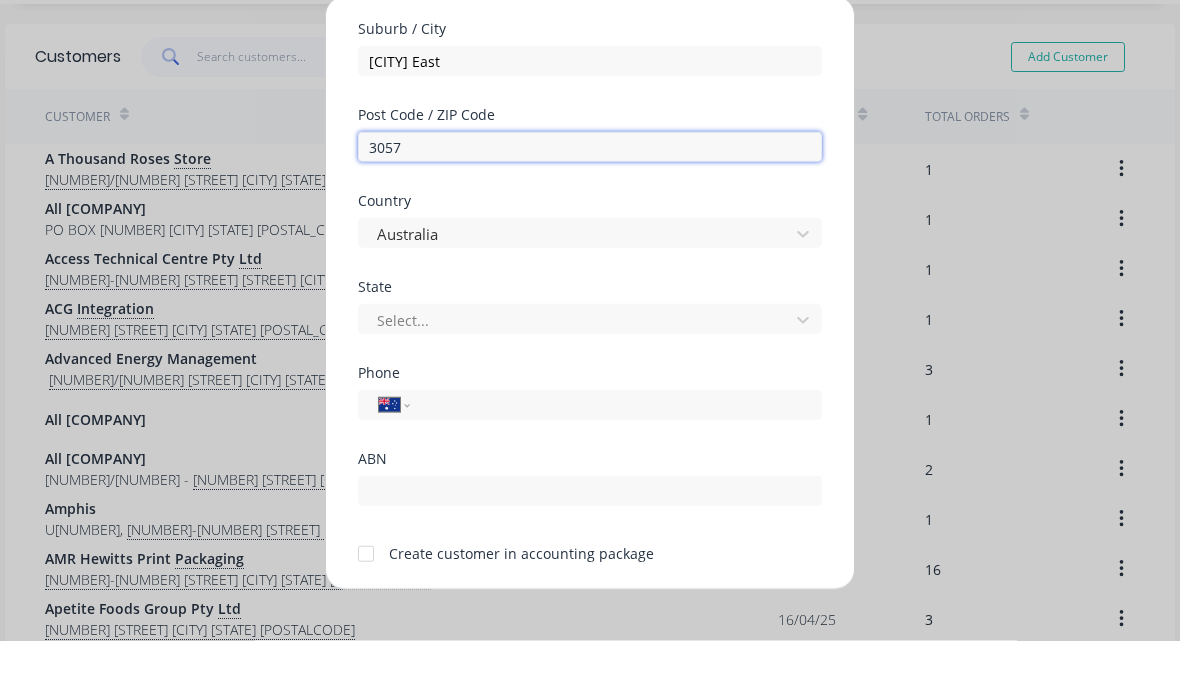 scroll, scrollTop: 316, scrollLeft: 0, axis: vertical 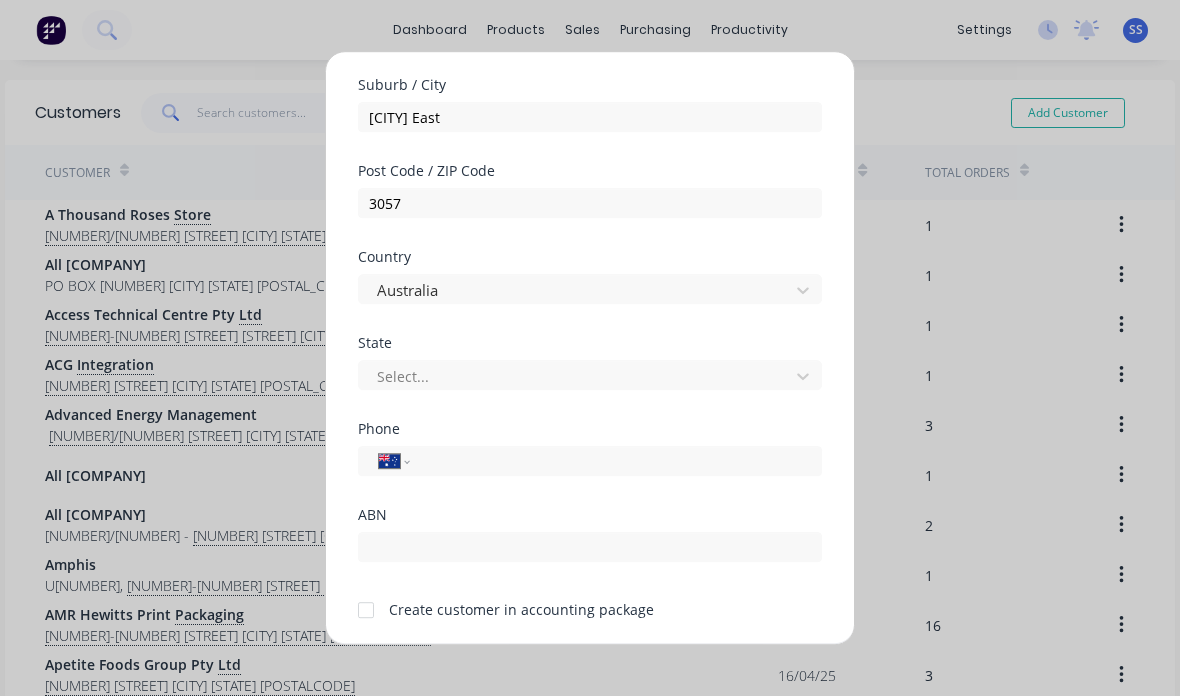 type on "3057" 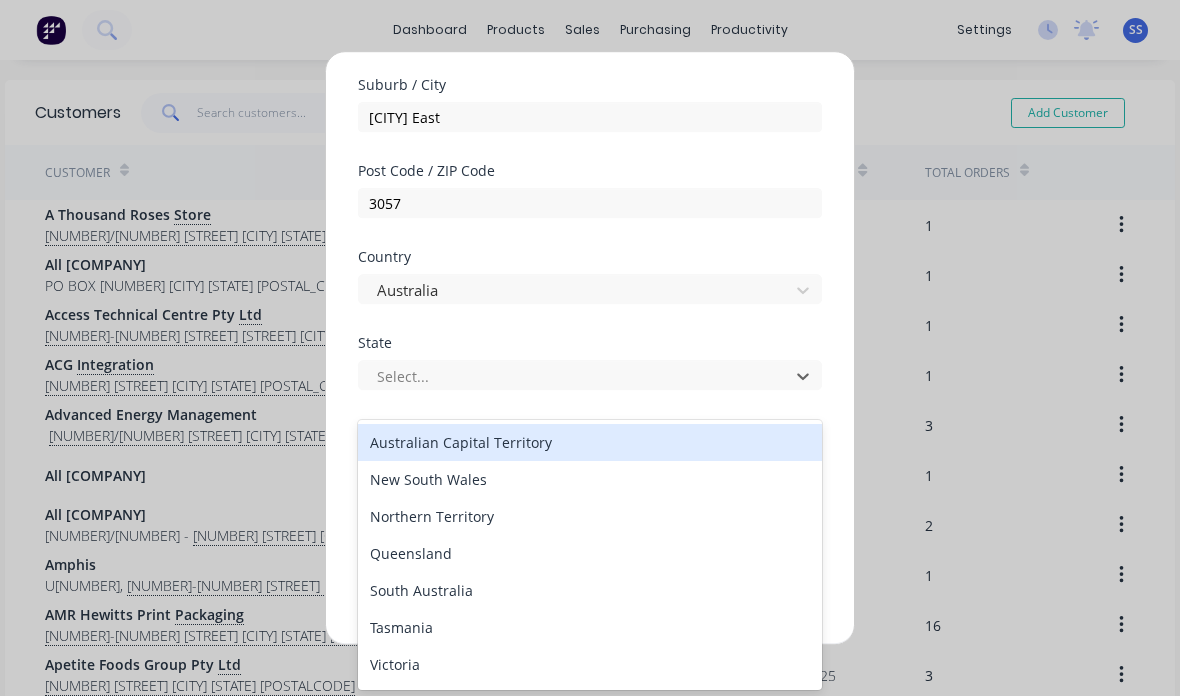 scroll, scrollTop: 55, scrollLeft: 0, axis: vertical 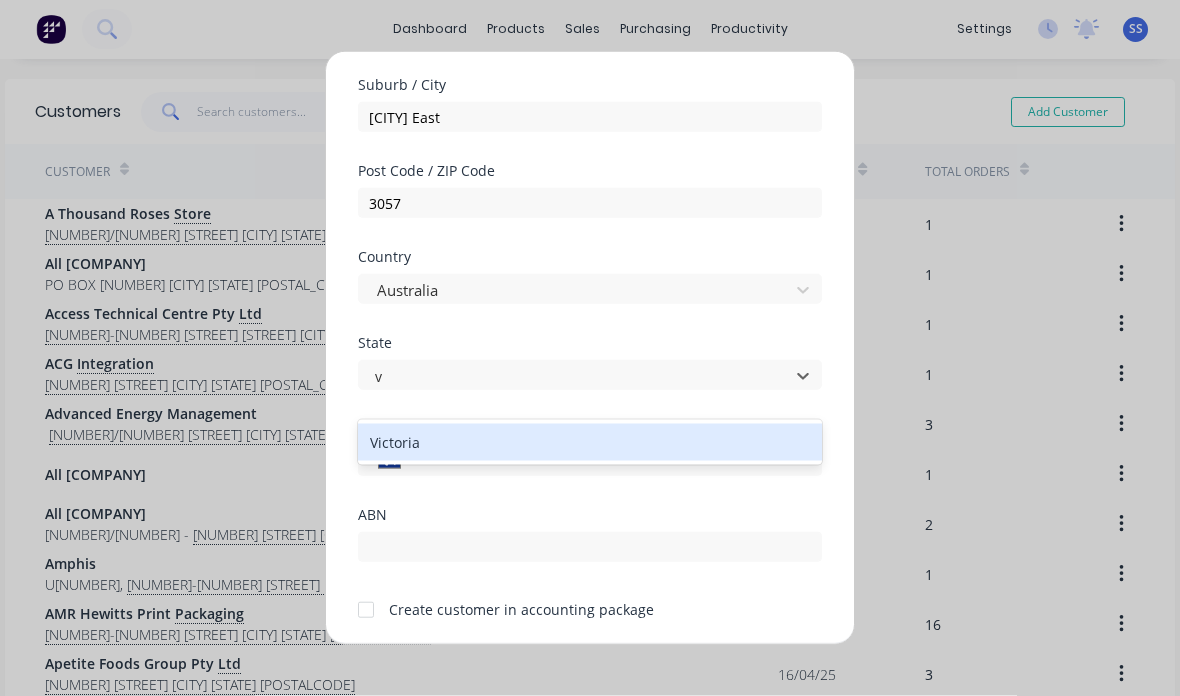 click on "Victoria" at bounding box center [590, 442] 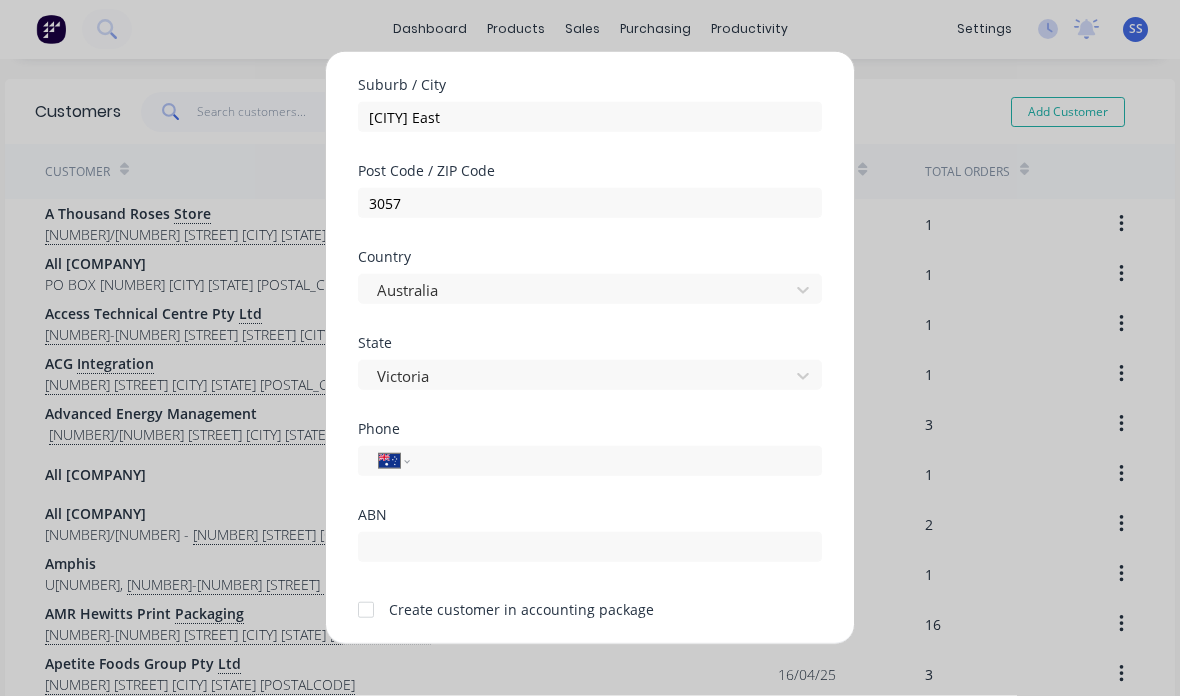 scroll, scrollTop: 56, scrollLeft: 0, axis: vertical 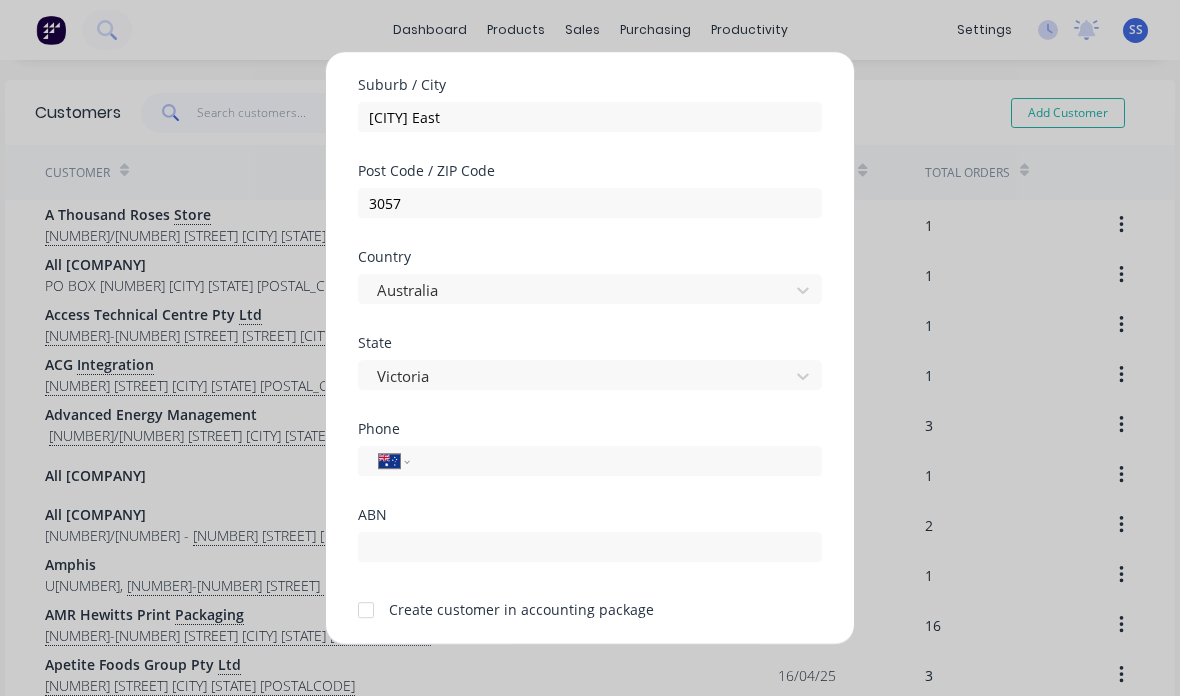 click at bounding box center [366, 610] 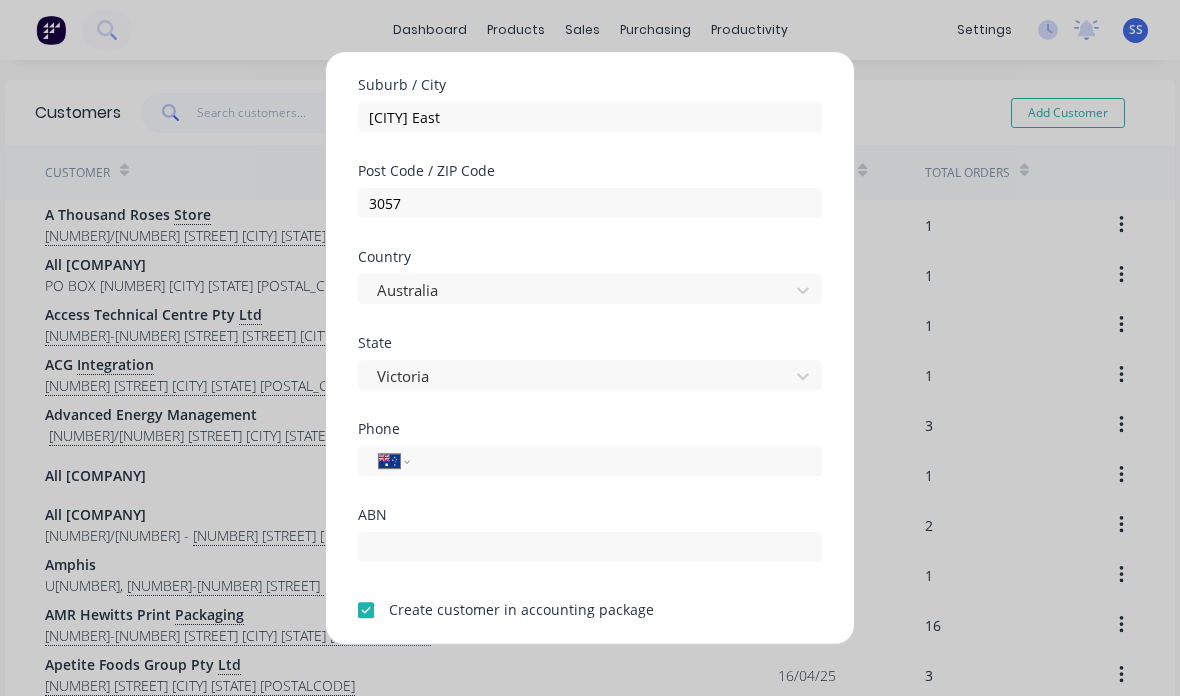 click on "Save" at bounding box center [527, 668] 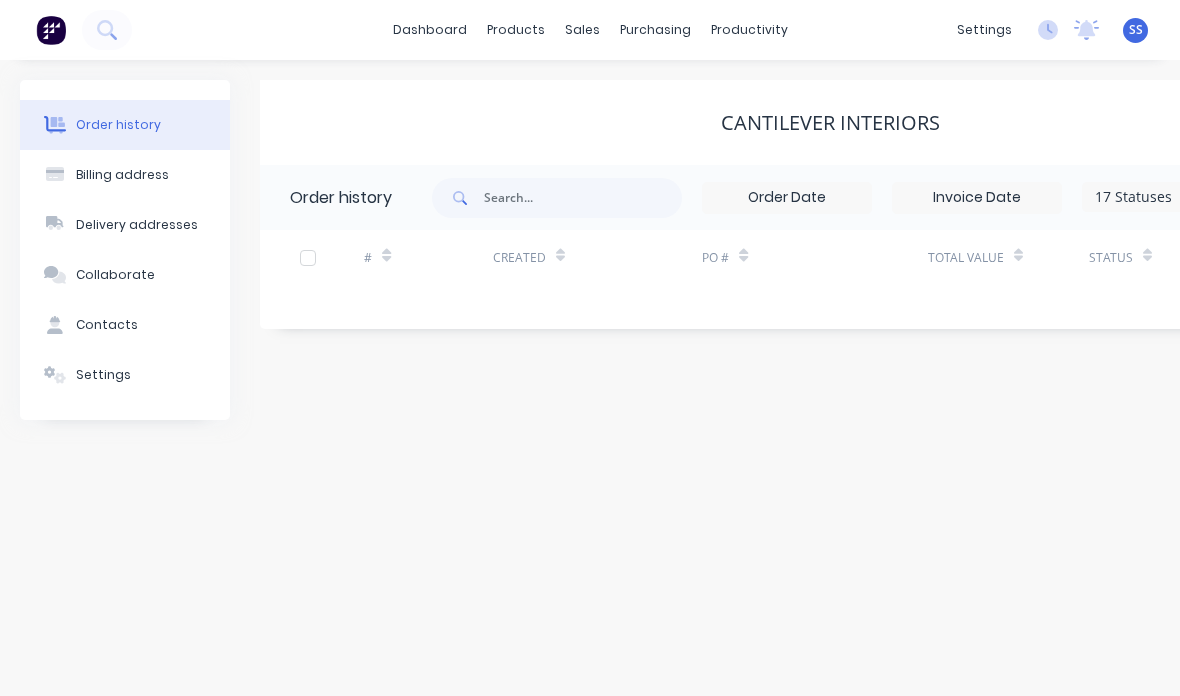 click on "Contacts" at bounding box center (125, 325) 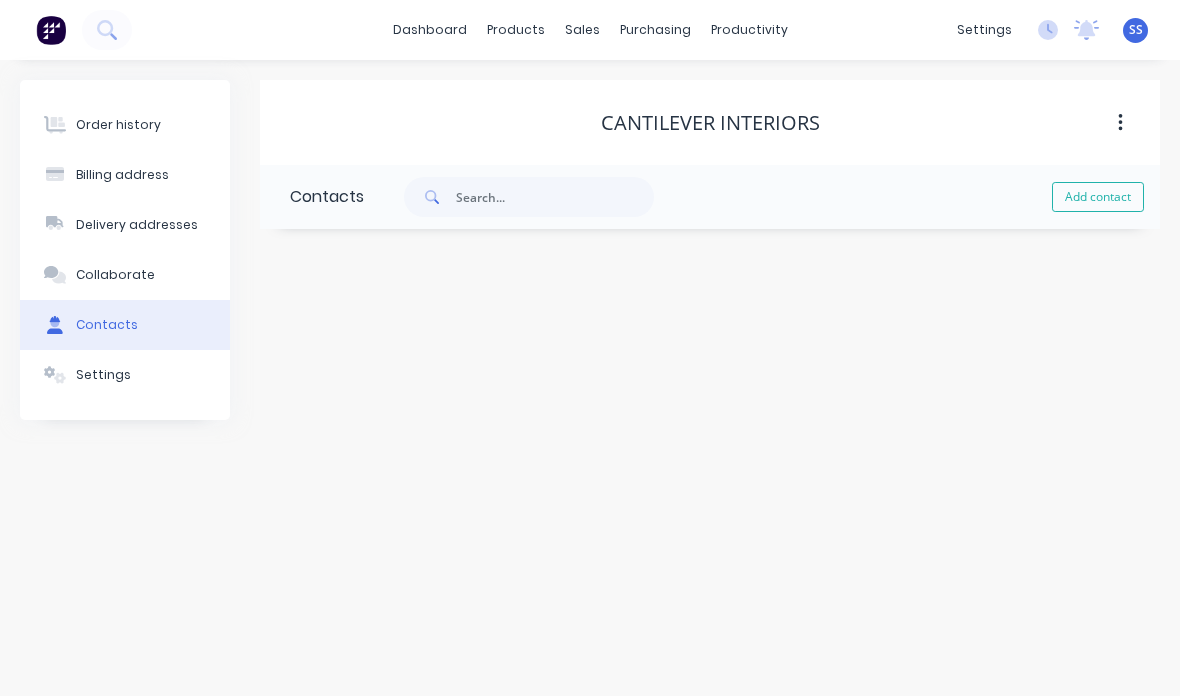 click on "Add contact" at bounding box center (1098, 197) 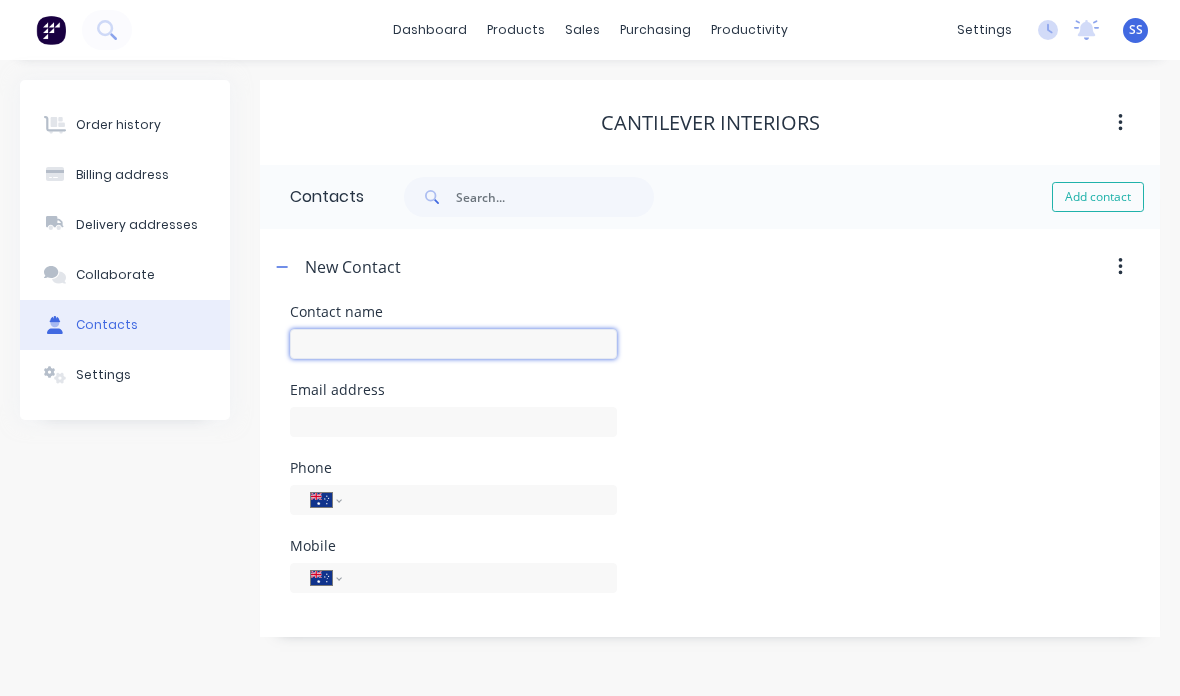 click at bounding box center (453, 344) 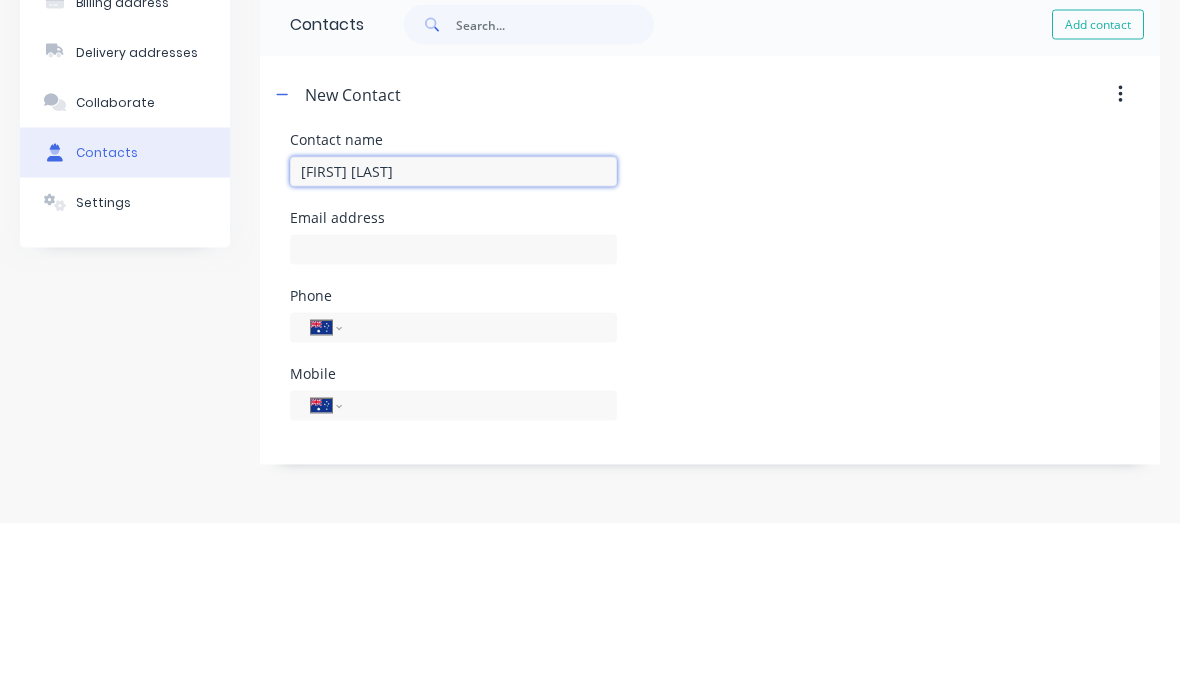 type on "[FIRST] [LAST]" 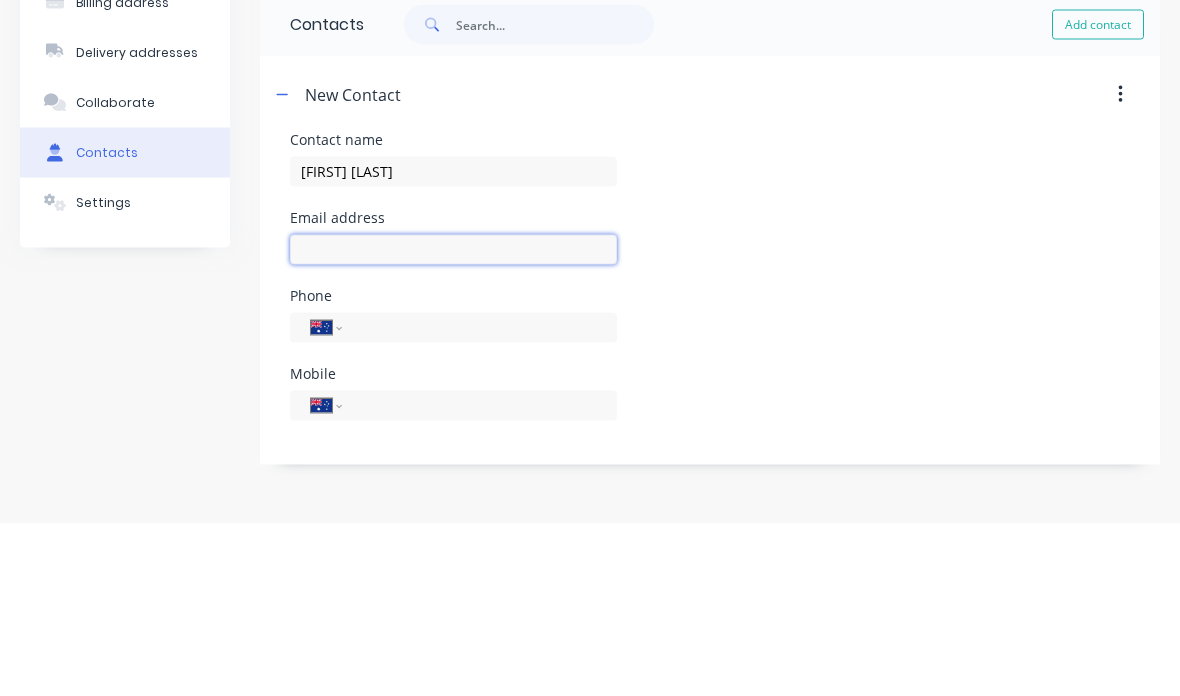 click at bounding box center [453, 422] 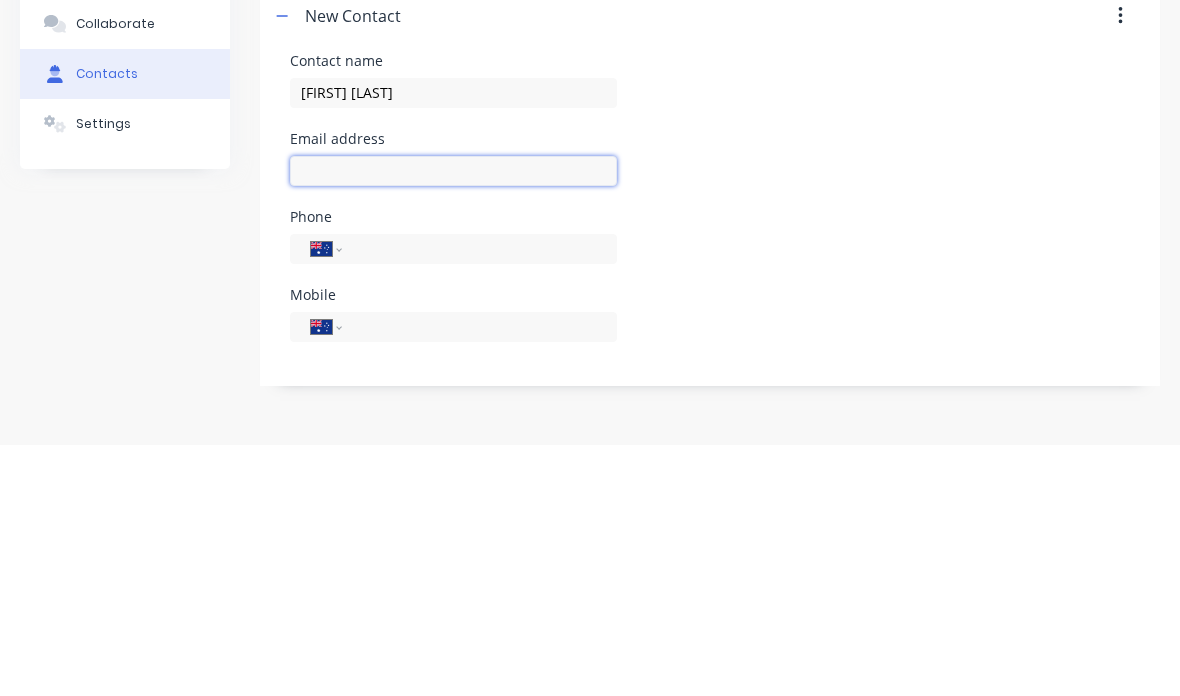 scroll, scrollTop: 80, scrollLeft: 0, axis: vertical 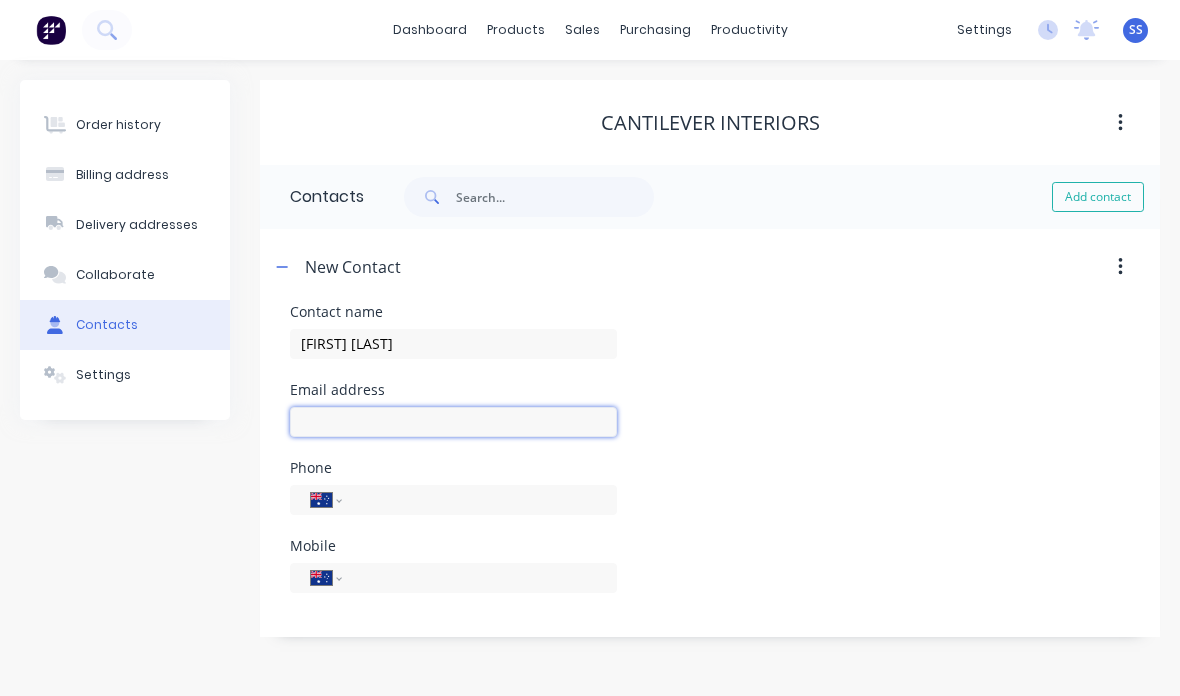 select on "AU" 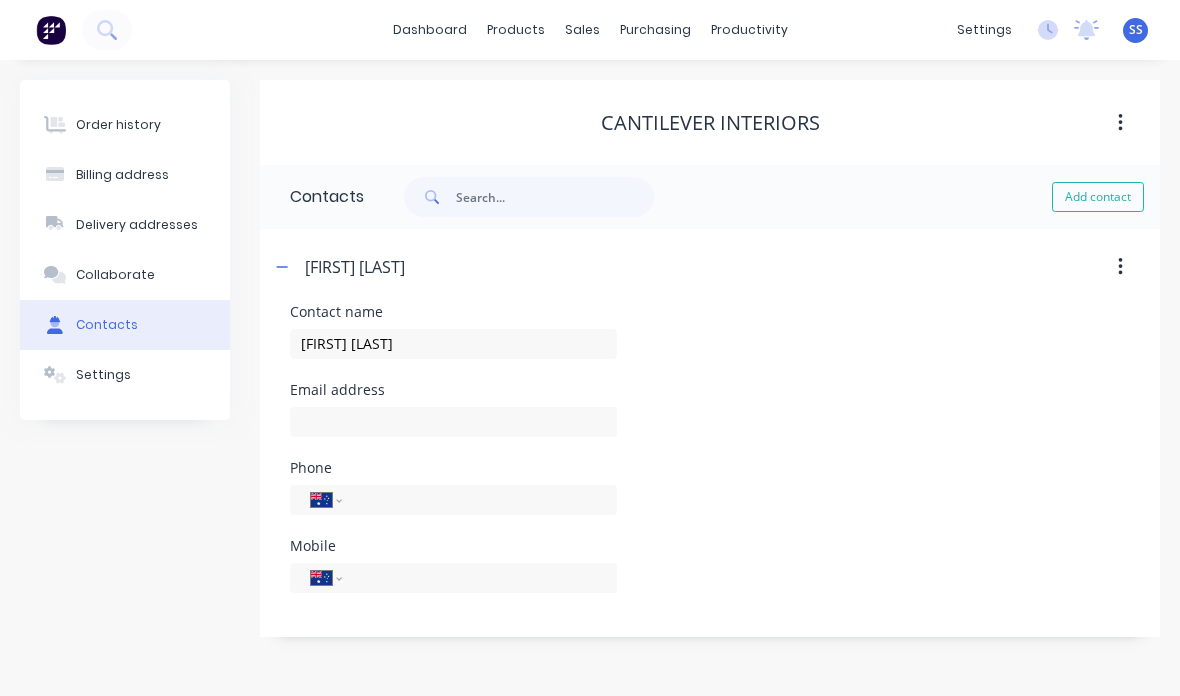 click on "Mobile" at bounding box center (453, 546) 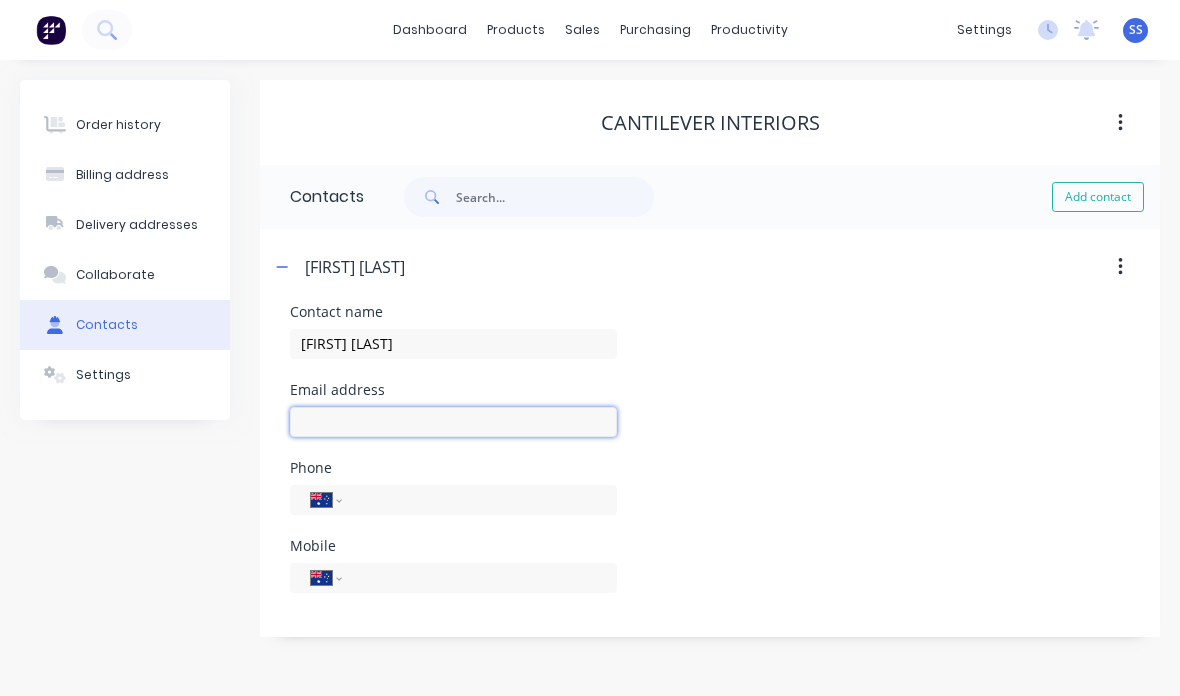 click at bounding box center [453, 422] 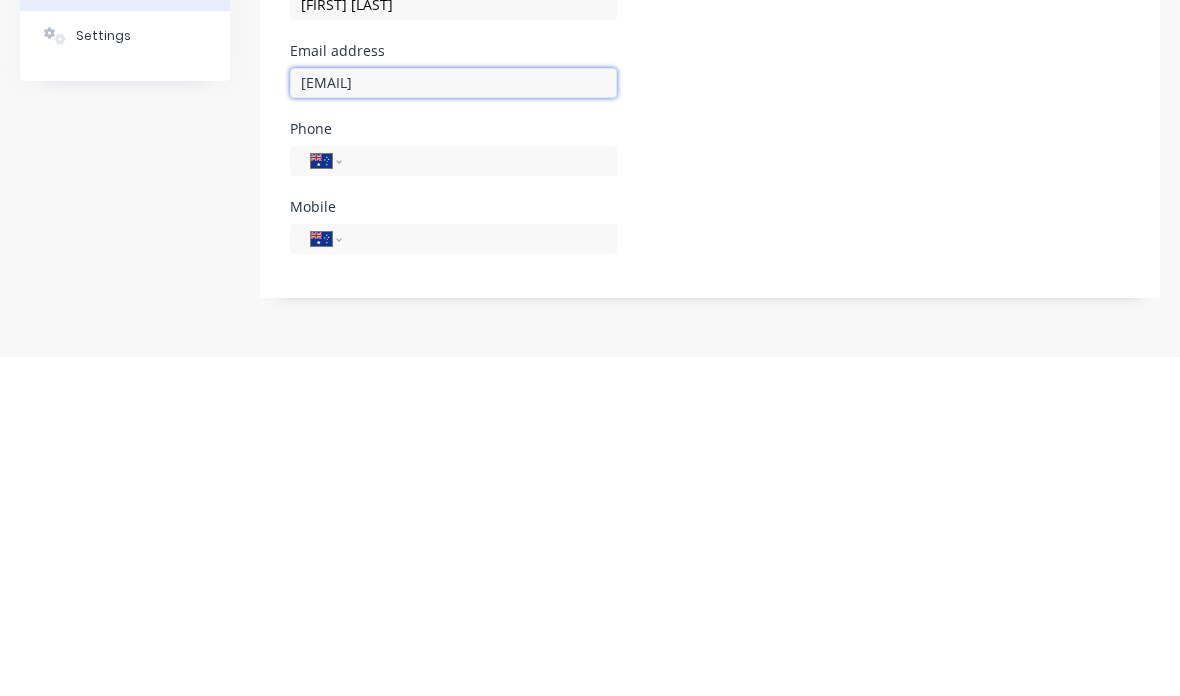 type on "[EMAIL]" 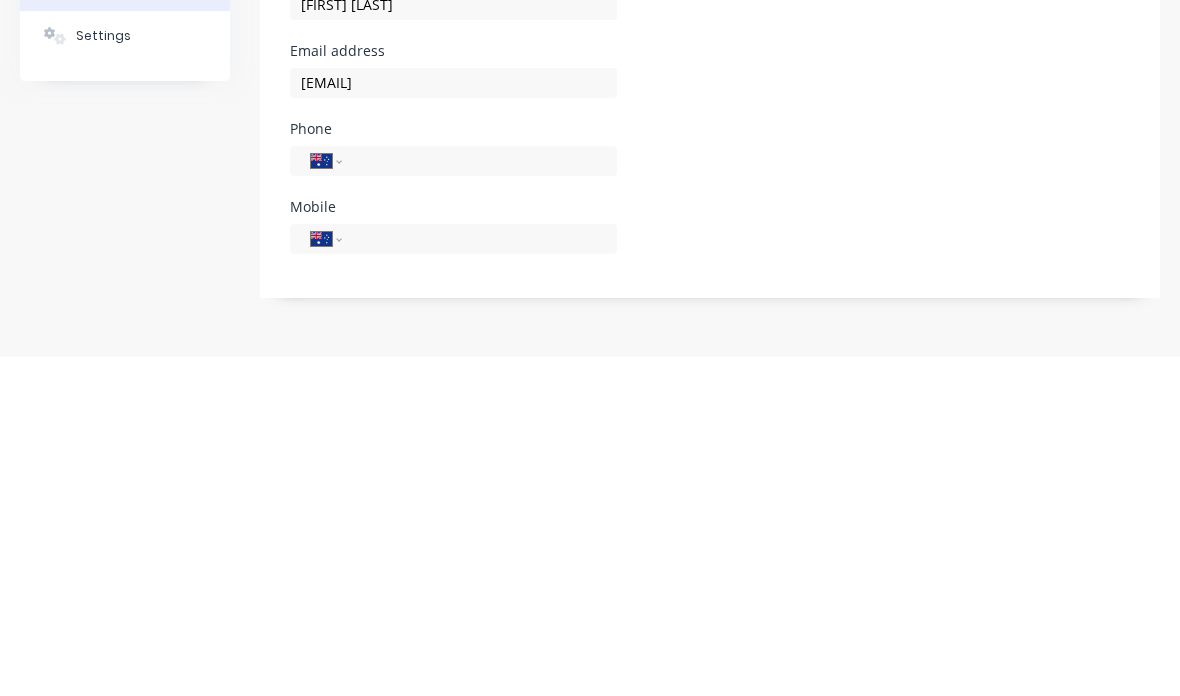 click at bounding box center (476, 577) 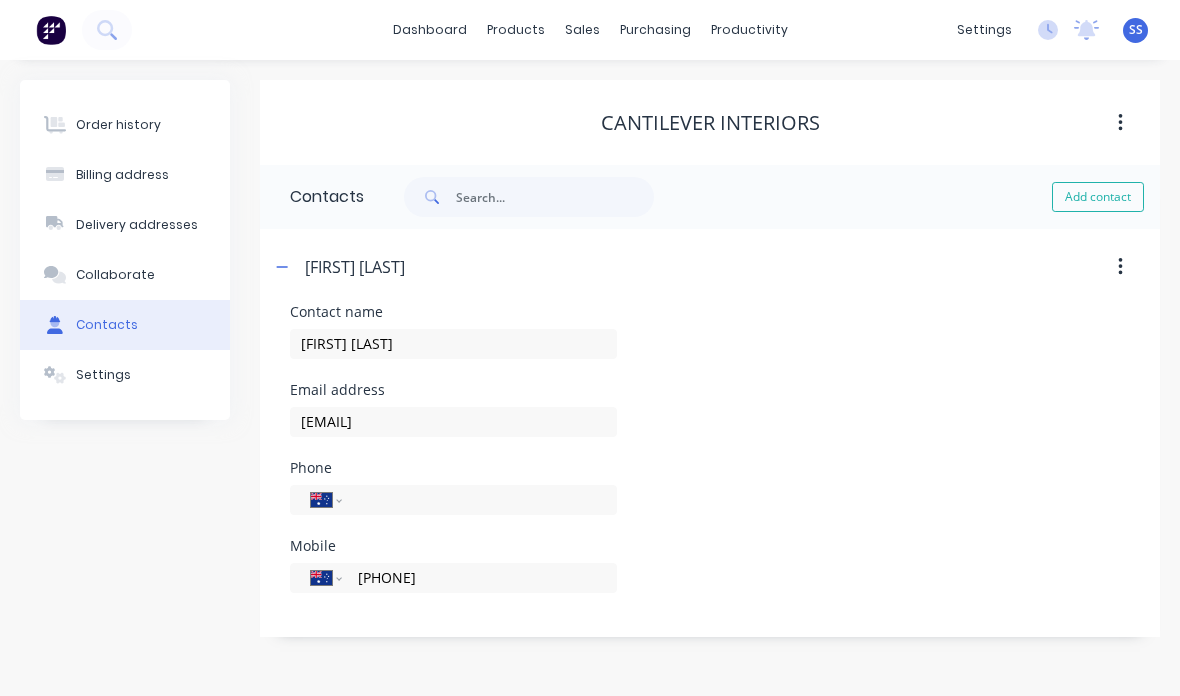 type on "[PHONE]" 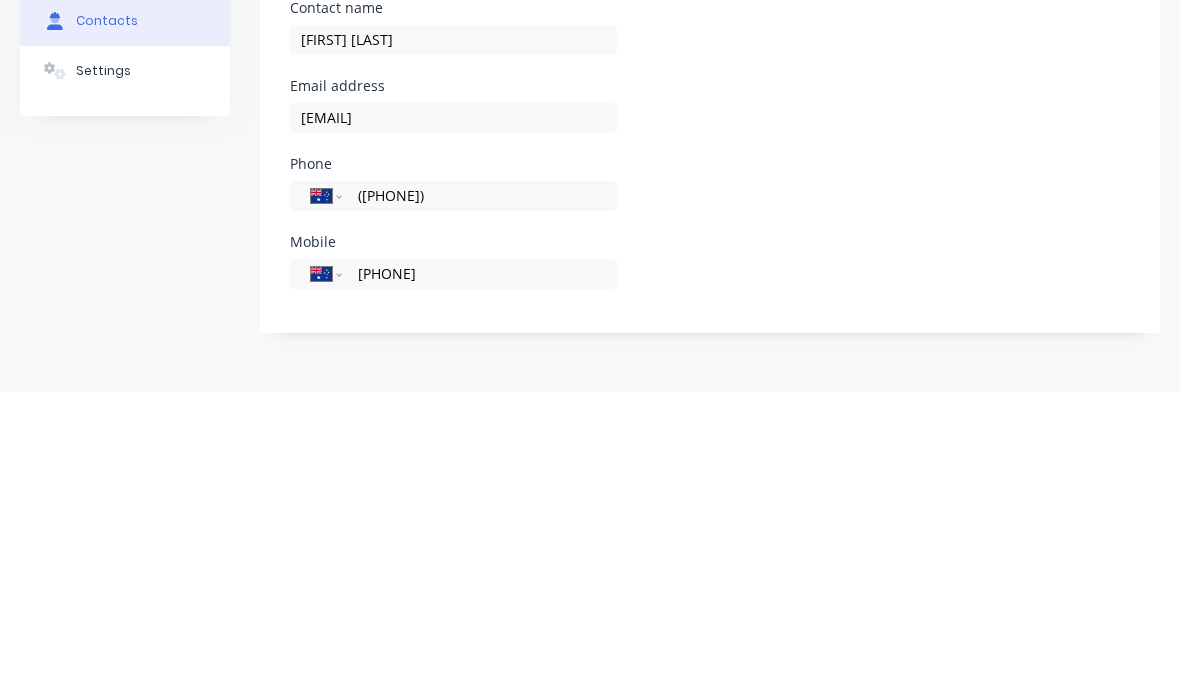 type on "([PHONE])" 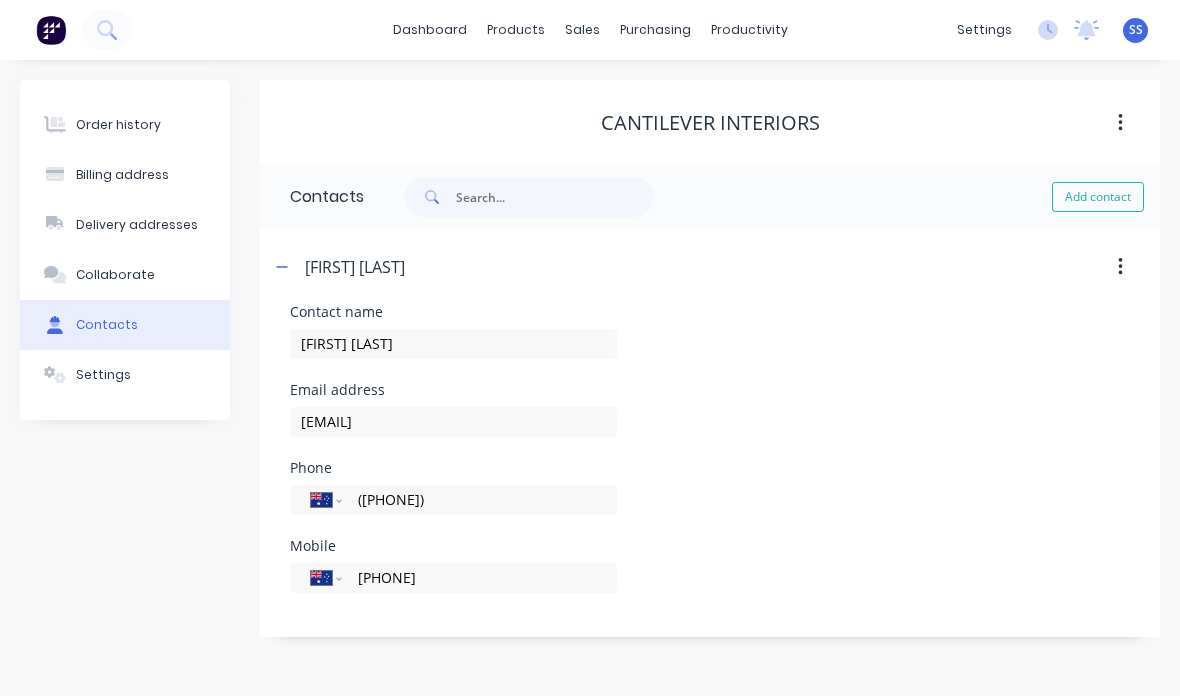 scroll, scrollTop: 4, scrollLeft: 0, axis: vertical 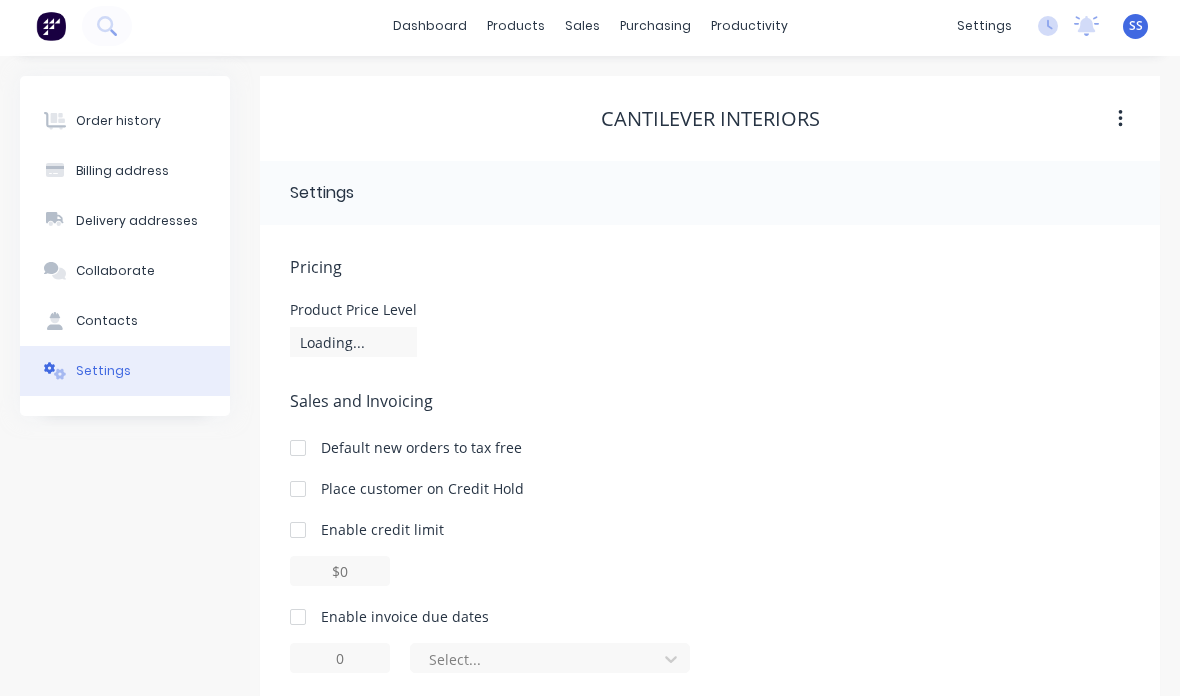 click on "Contacts" at bounding box center [125, 321] 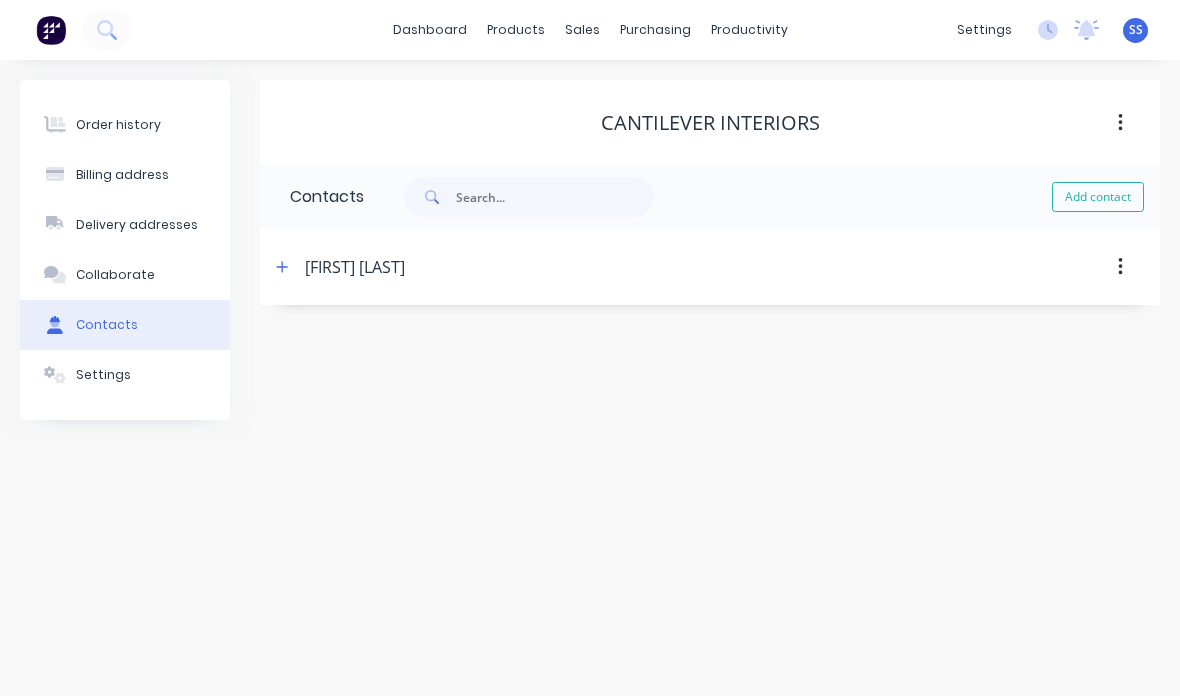click on "Billing address" at bounding box center [122, 175] 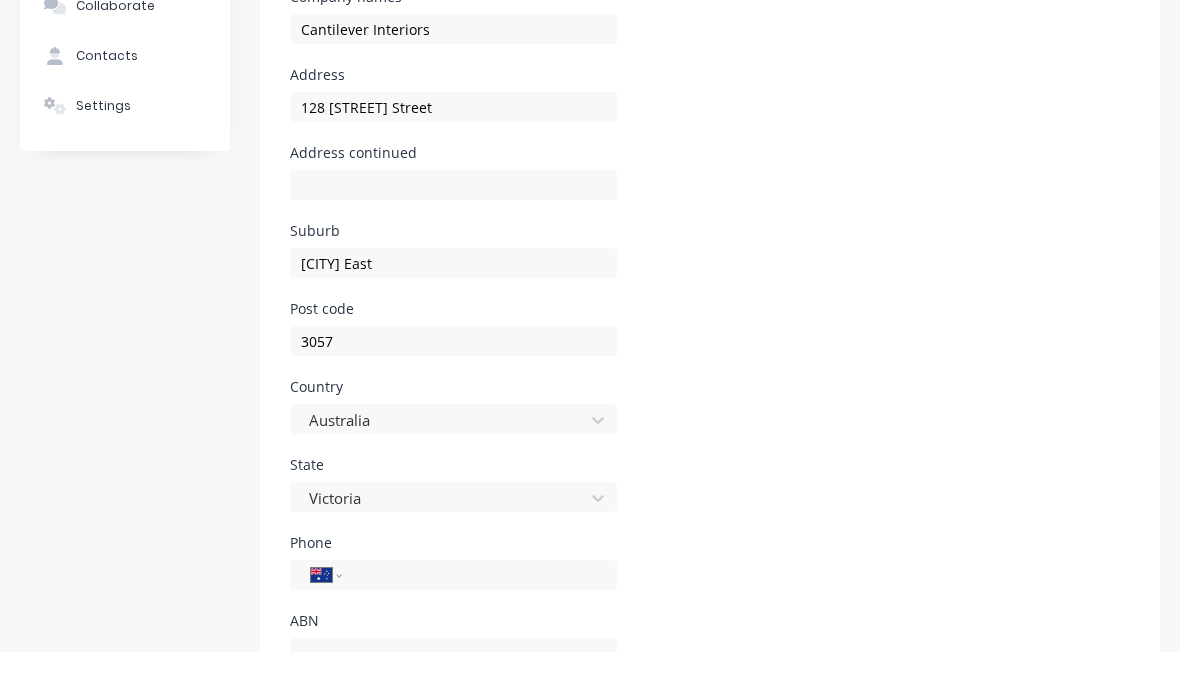 scroll, scrollTop: 305, scrollLeft: 0, axis: vertical 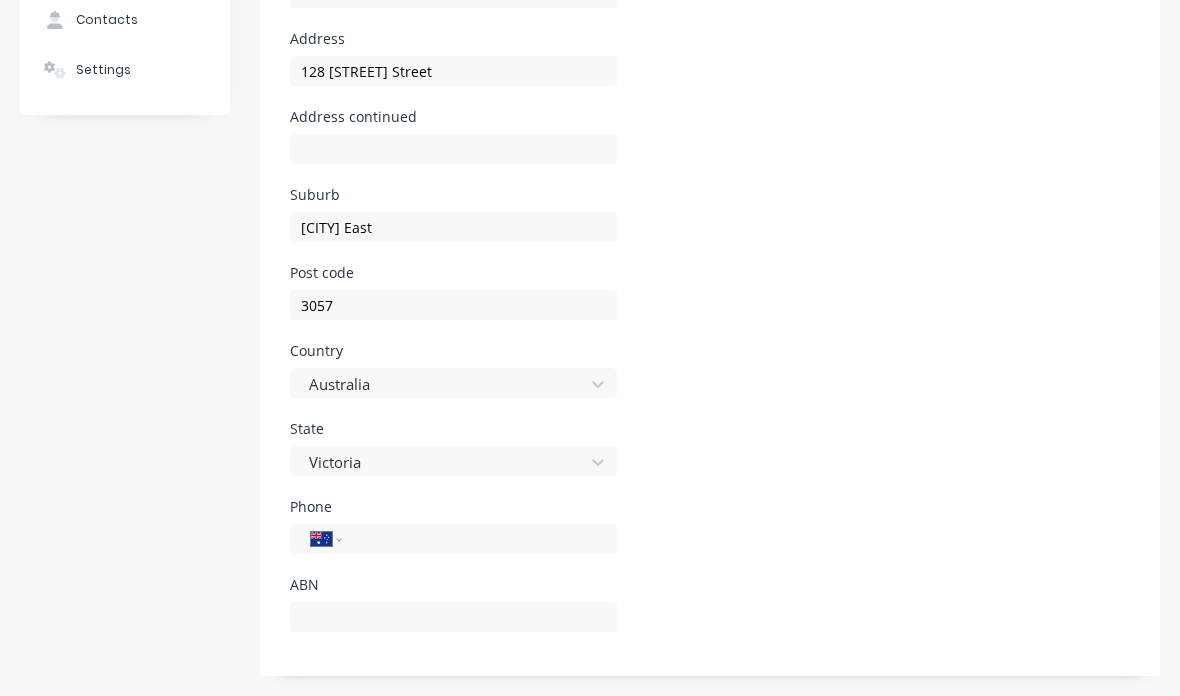 click at bounding box center [476, 539] 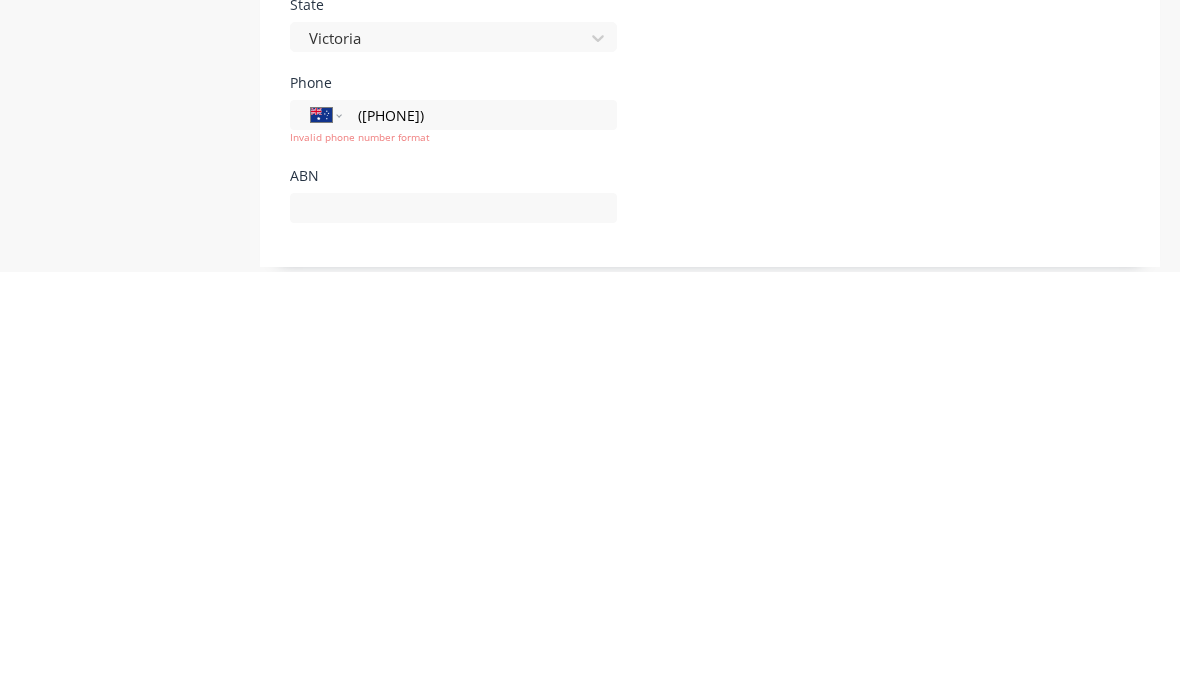 type on "([PHONE])" 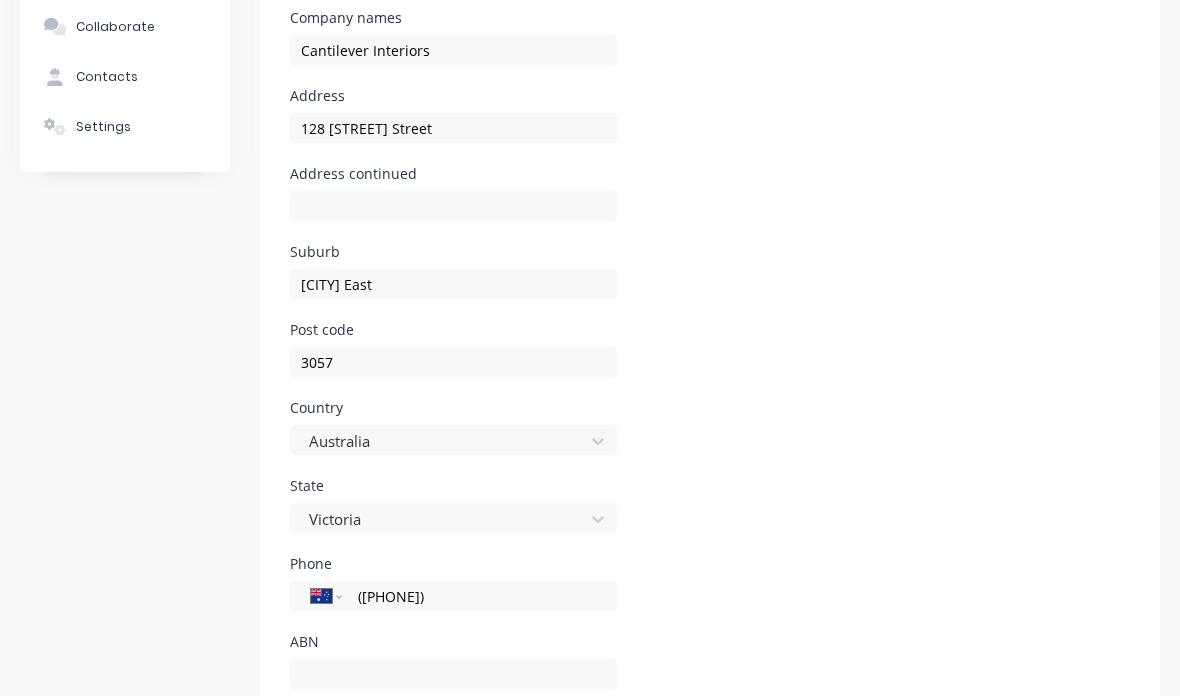 scroll, scrollTop: 0, scrollLeft: 0, axis: both 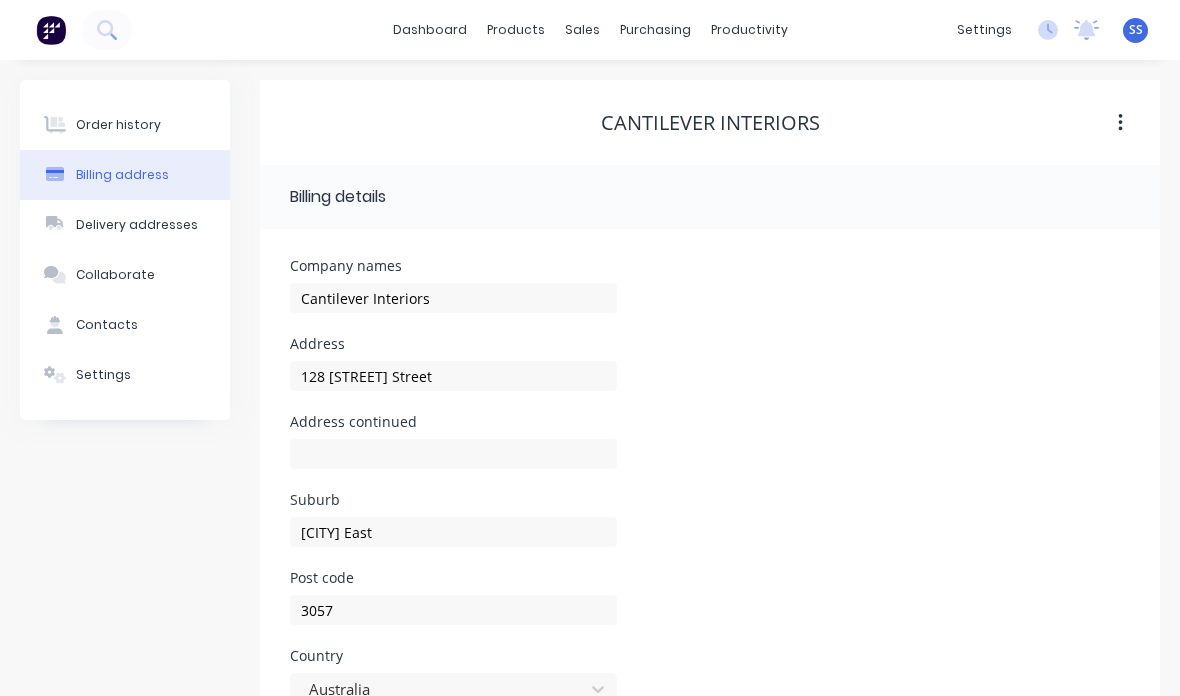 click on "Order history" at bounding box center (125, 125) 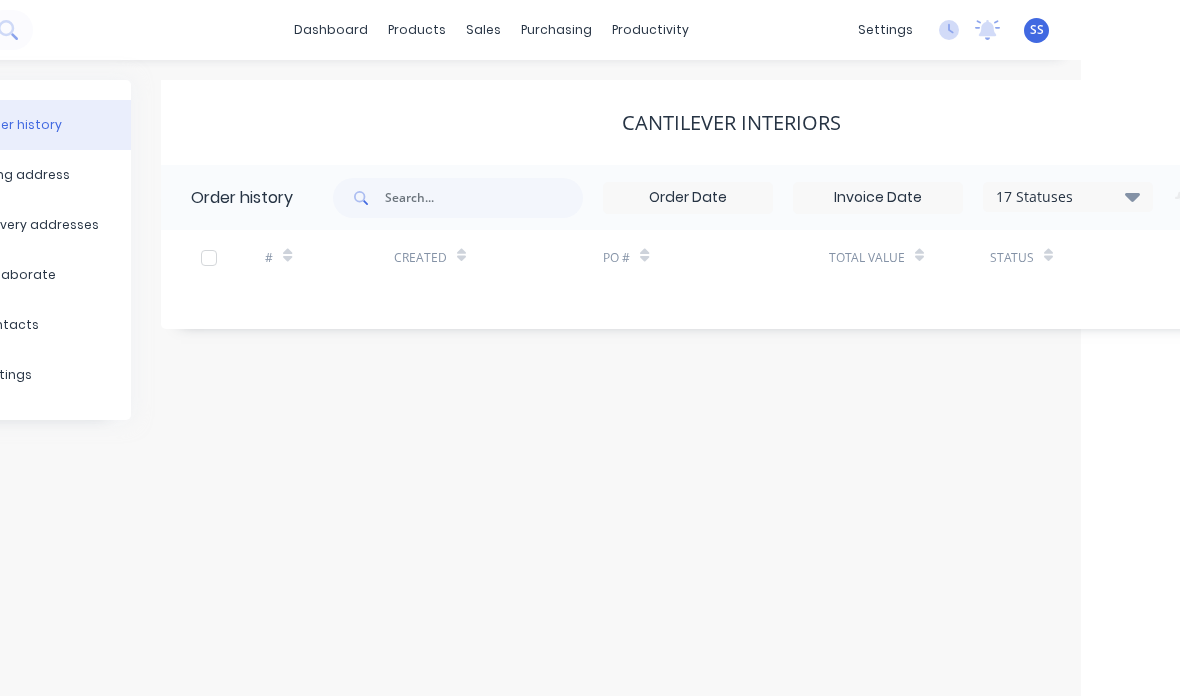 scroll, scrollTop: 80, scrollLeft: 304, axis: both 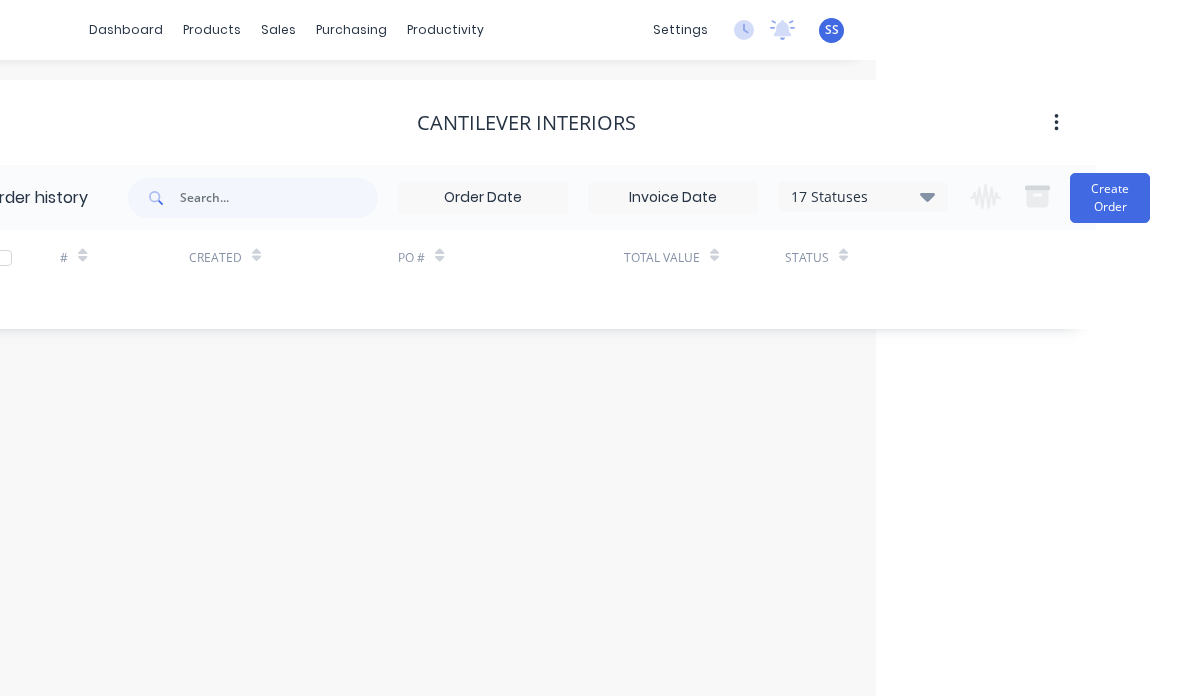 click on "Create Order" at bounding box center [1110, 198] 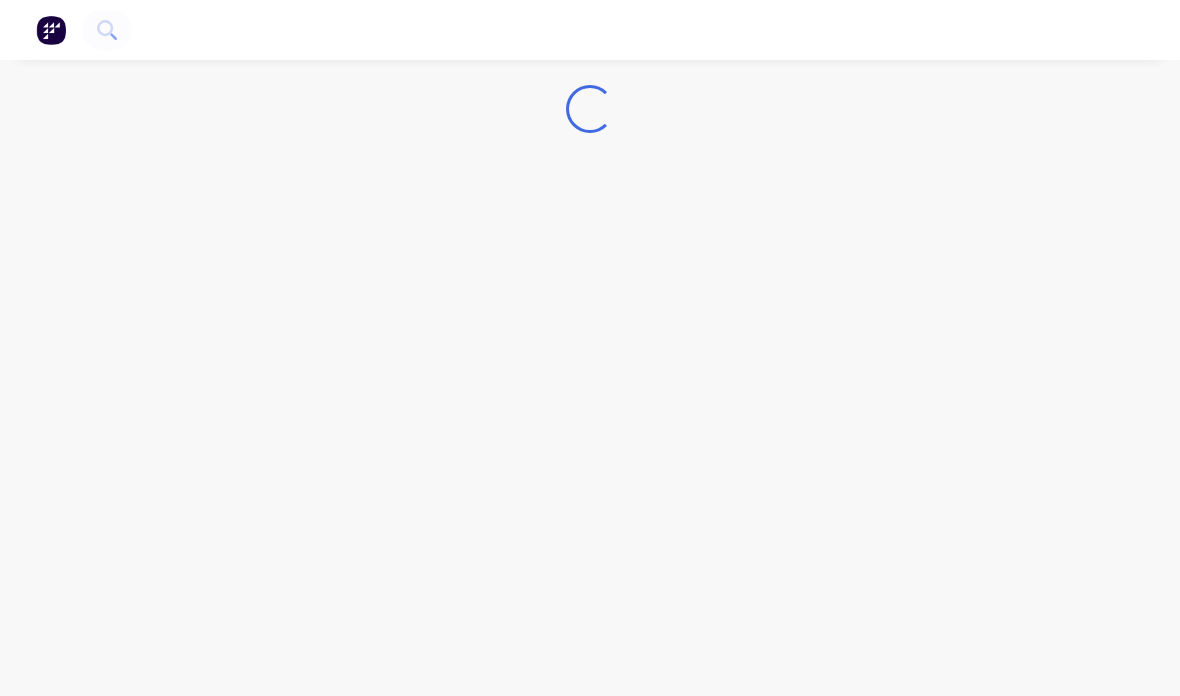 scroll, scrollTop: 80, scrollLeft: 0, axis: vertical 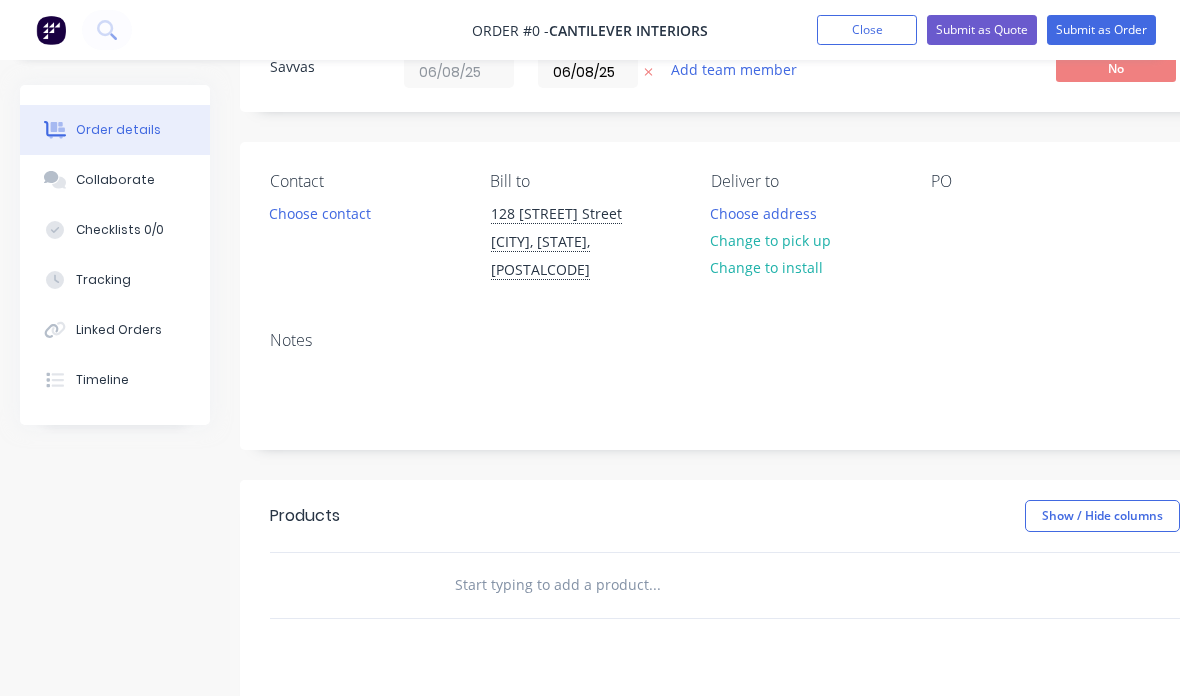 click on "Choose contact" at bounding box center (320, 212) 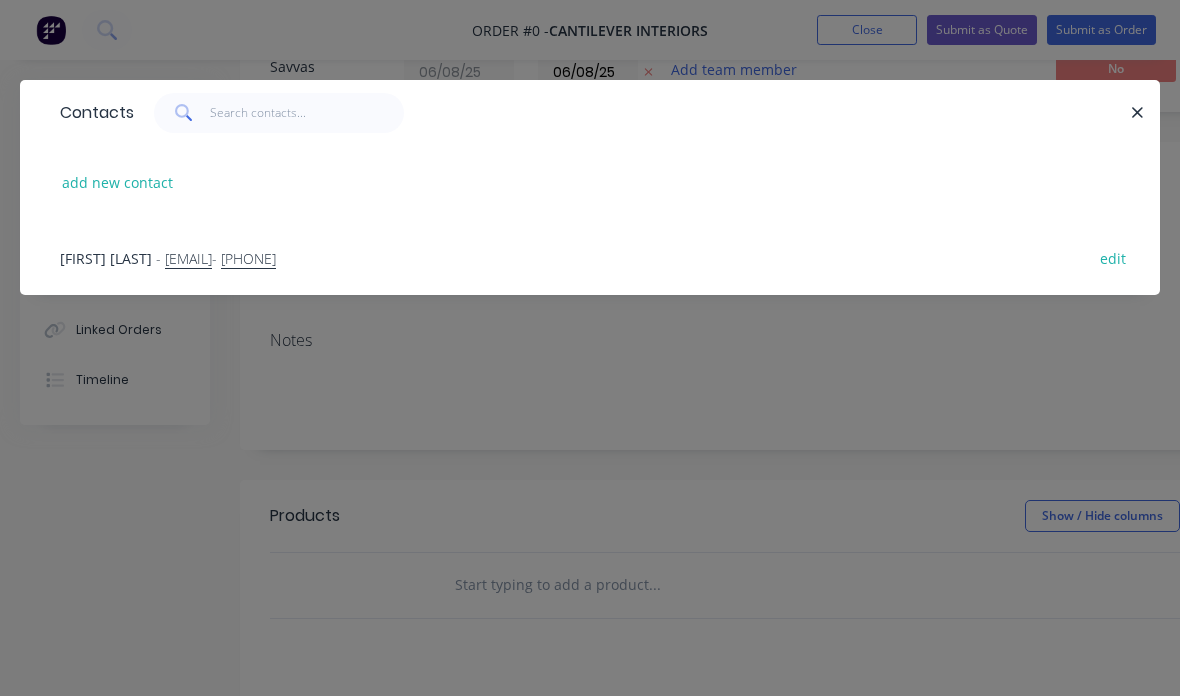 click on "[FIRST] [LAST]  -   sam@[EMAIL]  -   [PHONE] edit" at bounding box center (590, 257) 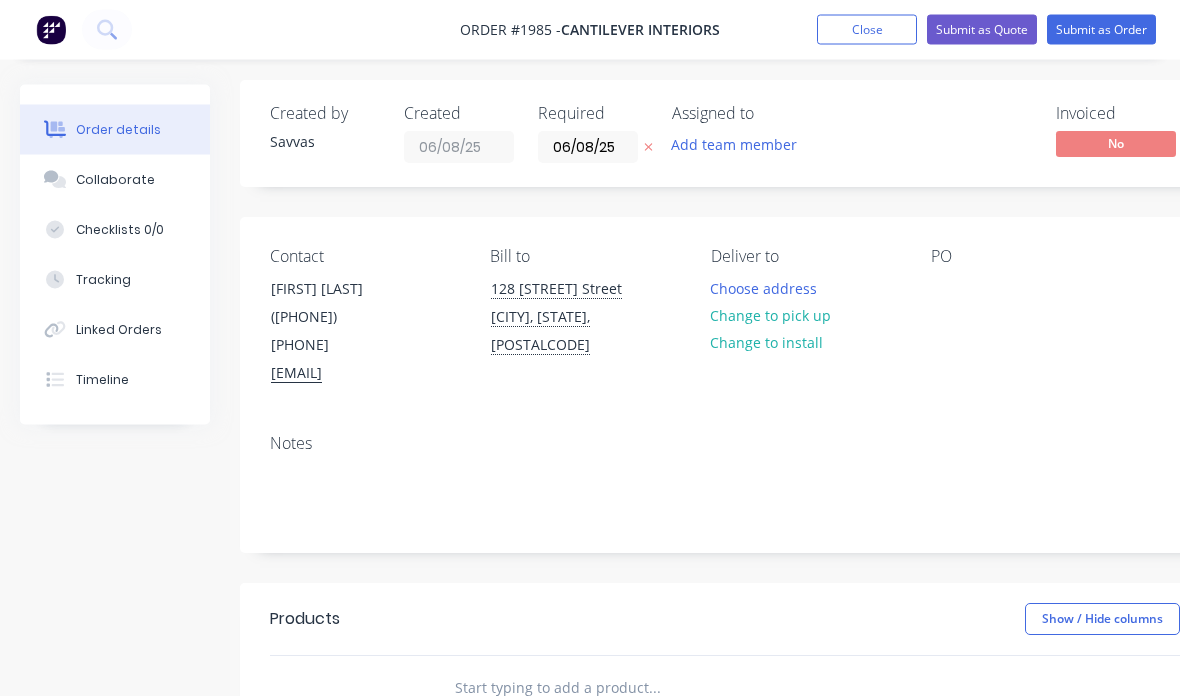 click 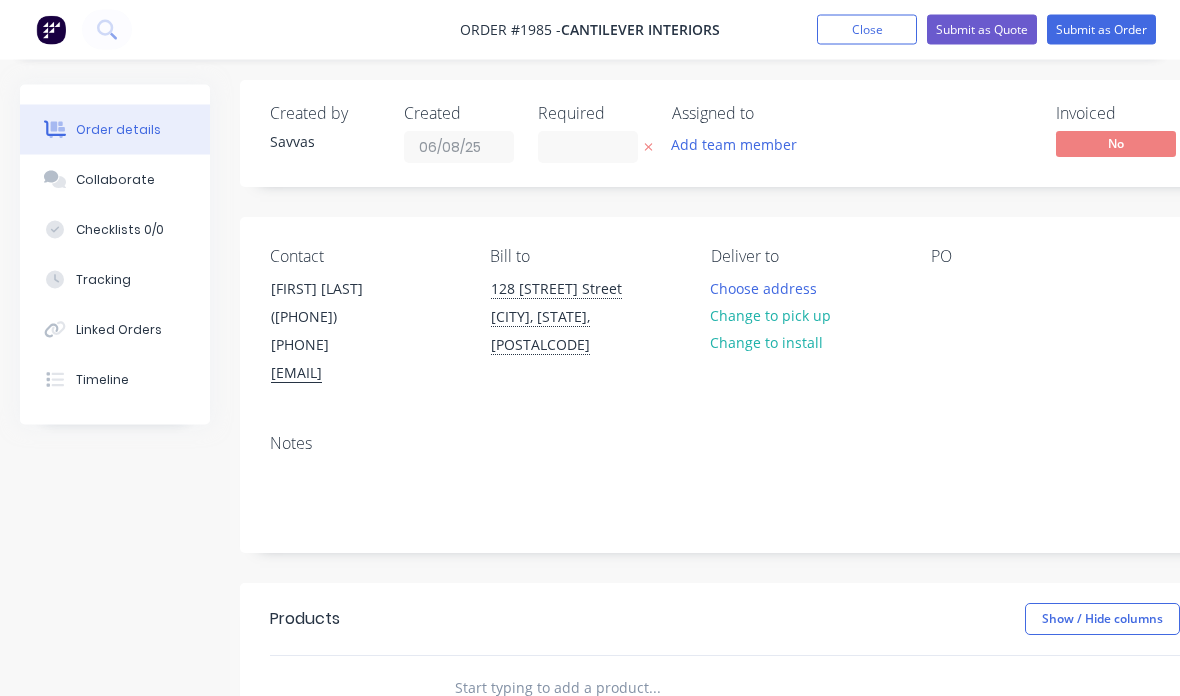 scroll, scrollTop: 5, scrollLeft: 0, axis: vertical 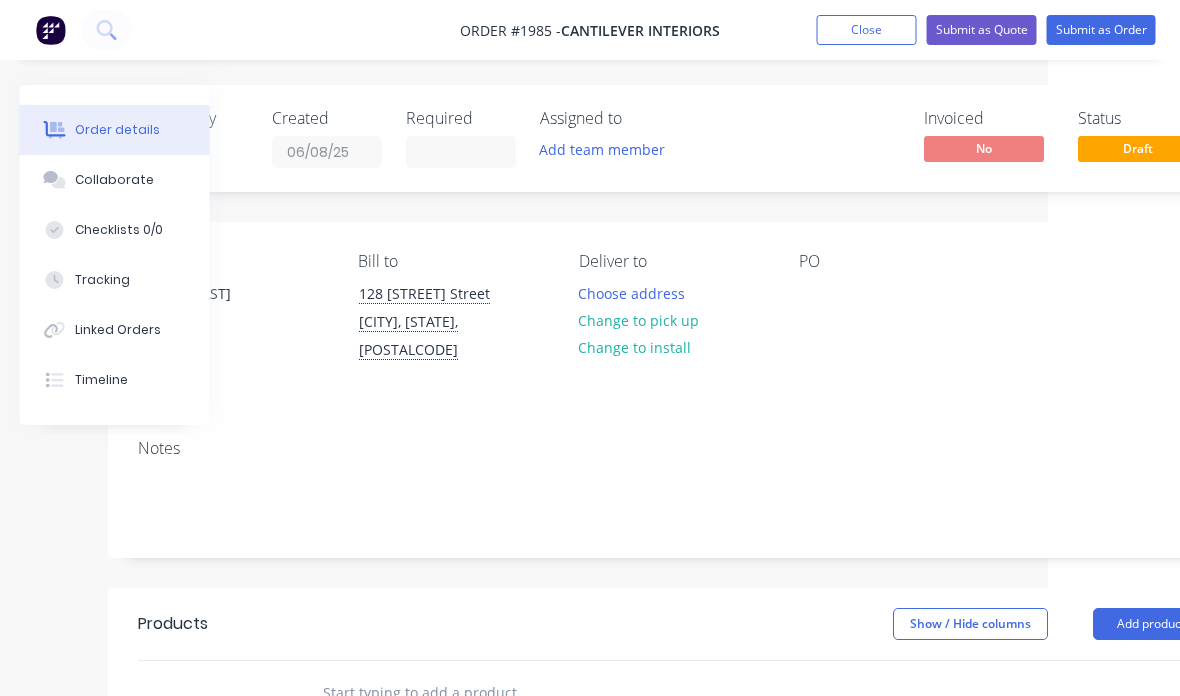 click on "Choose address" at bounding box center (633, 292) 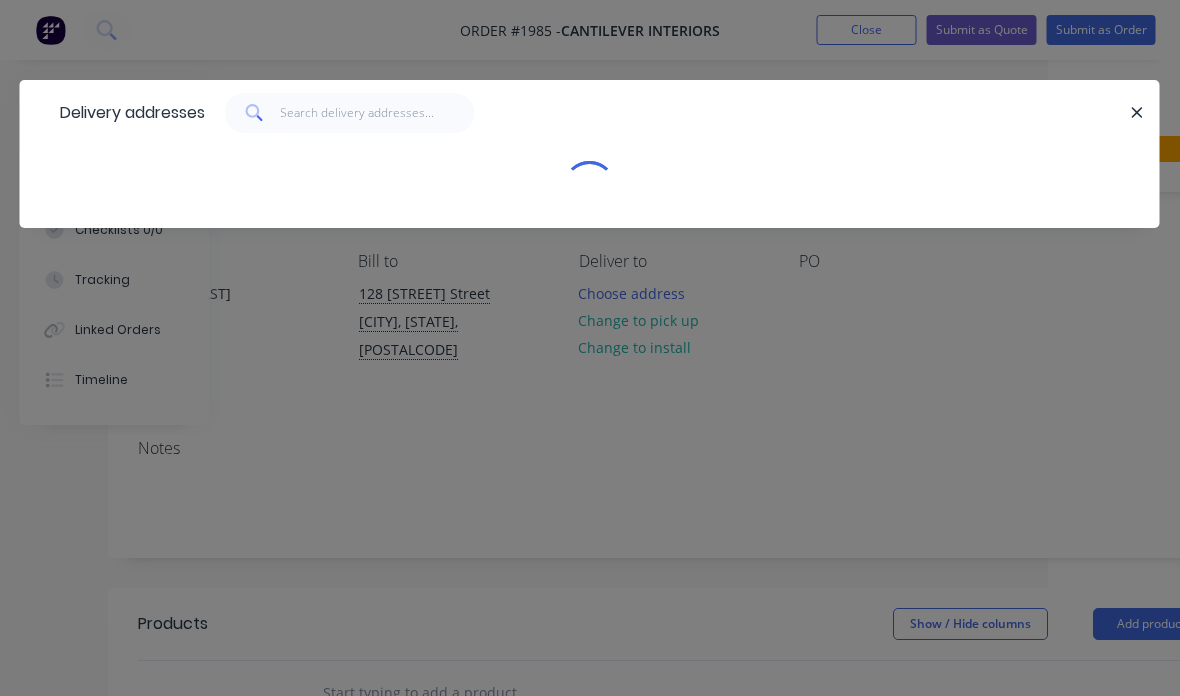 scroll, scrollTop: 0, scrollLeft: 132, axis: horizontal 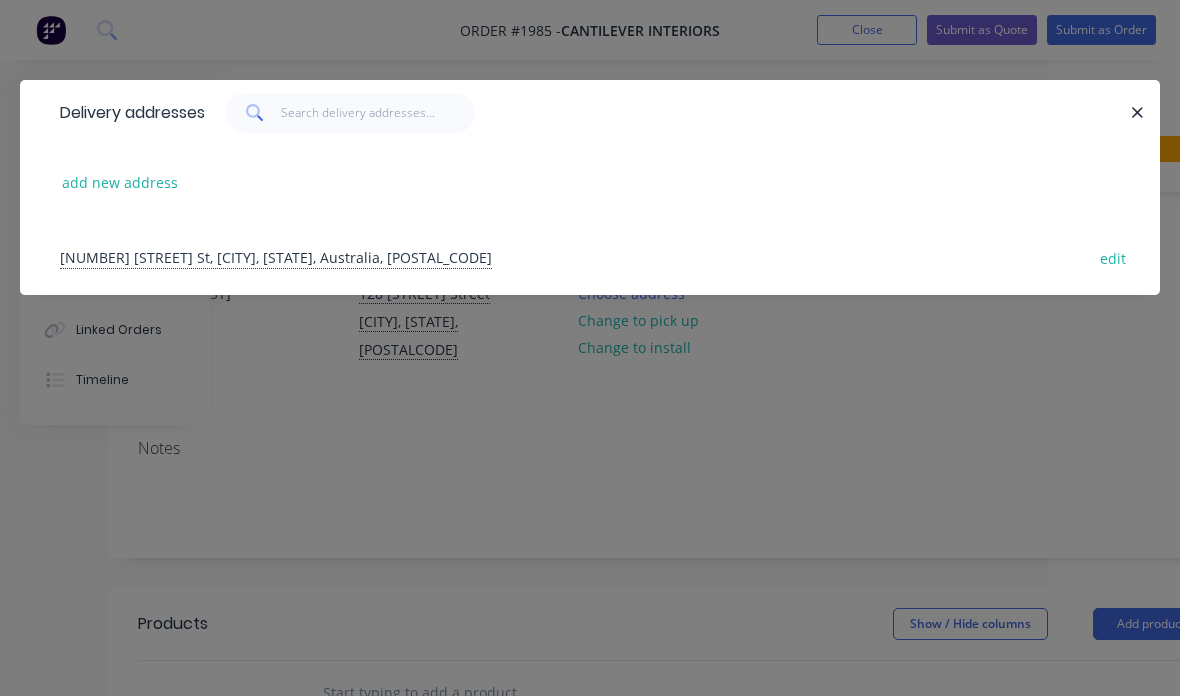click on "add new address" at bounding box center (120, 182) 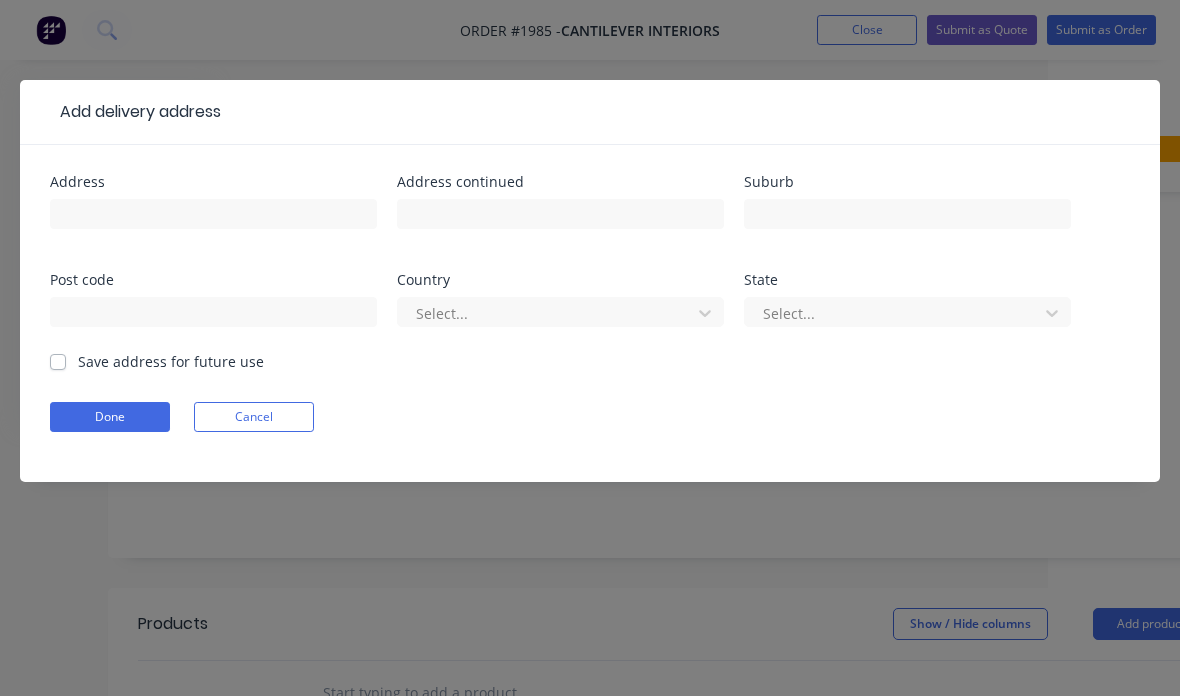 click on "Suburb" at bounding box center (907, 214) 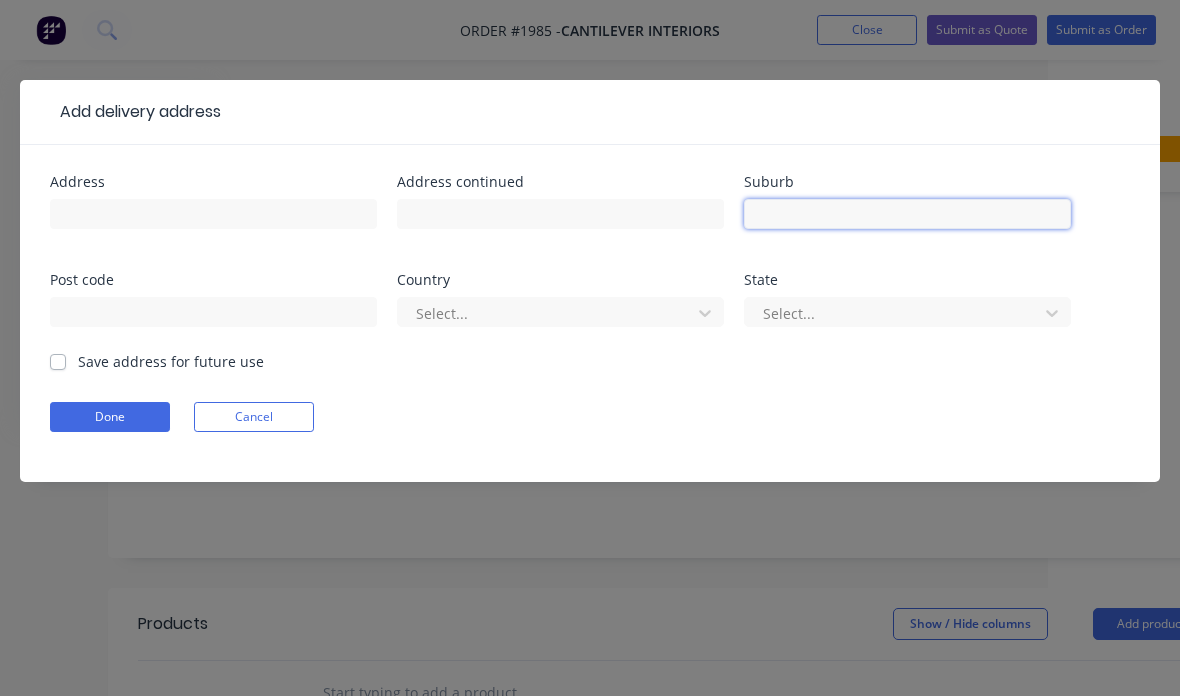 click at bounding box center (907, 214) 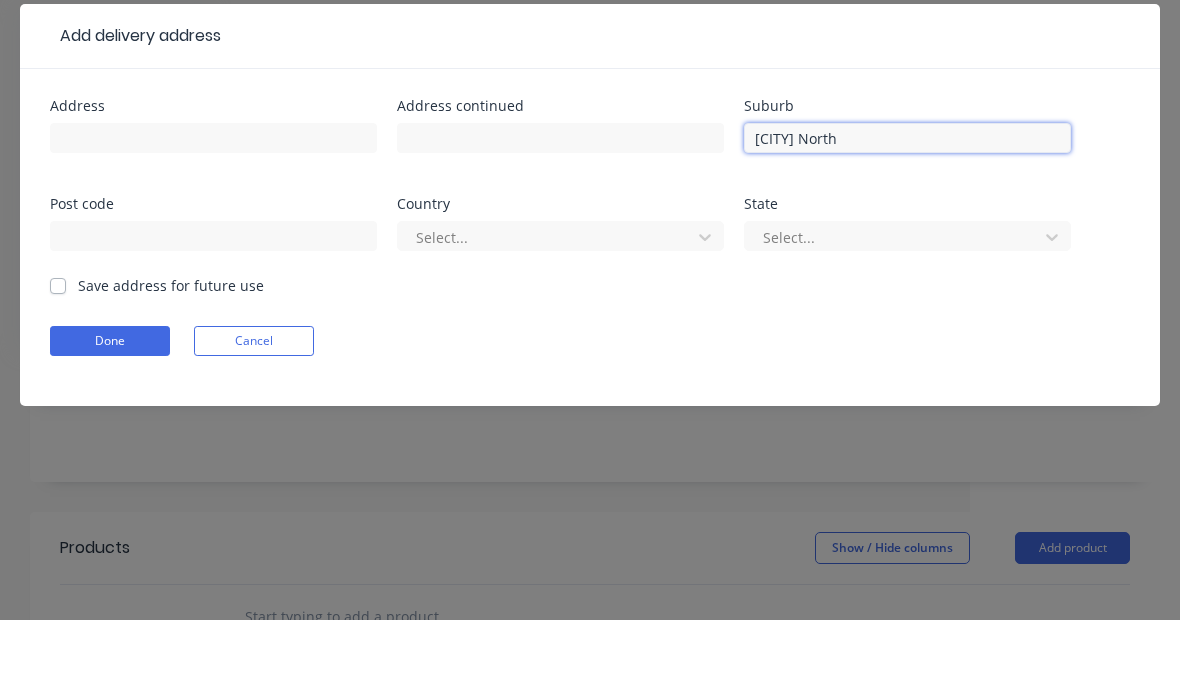 type on "[CITY] North" 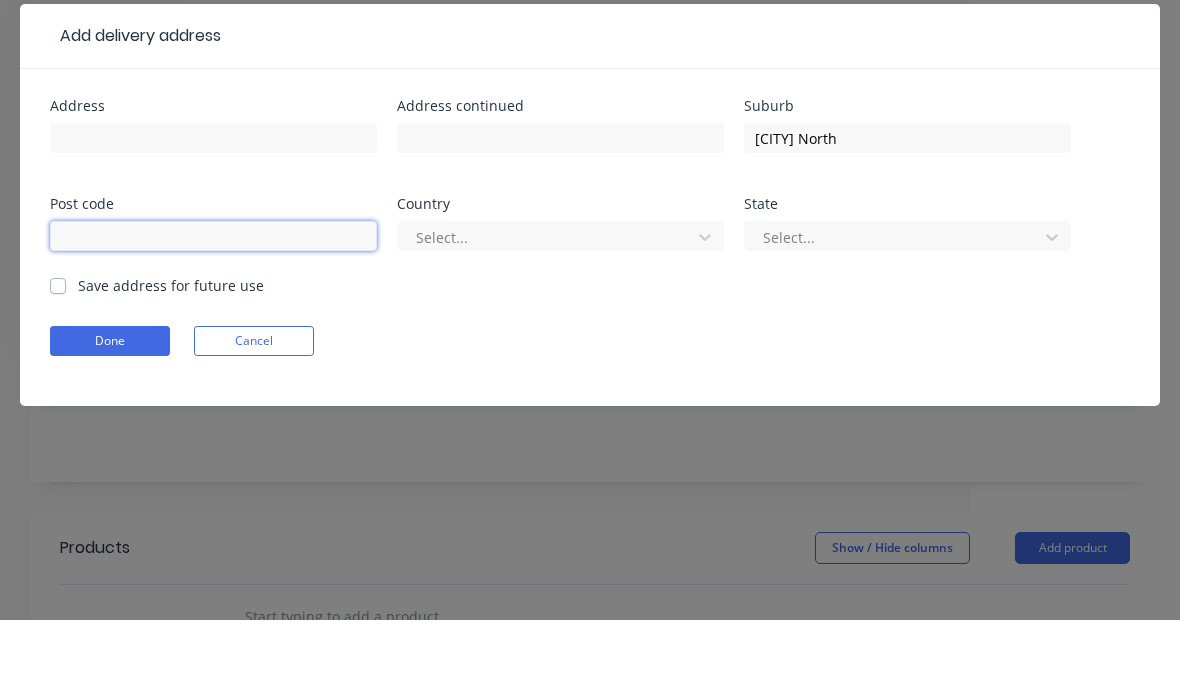 click at bounding box center [213, 312] 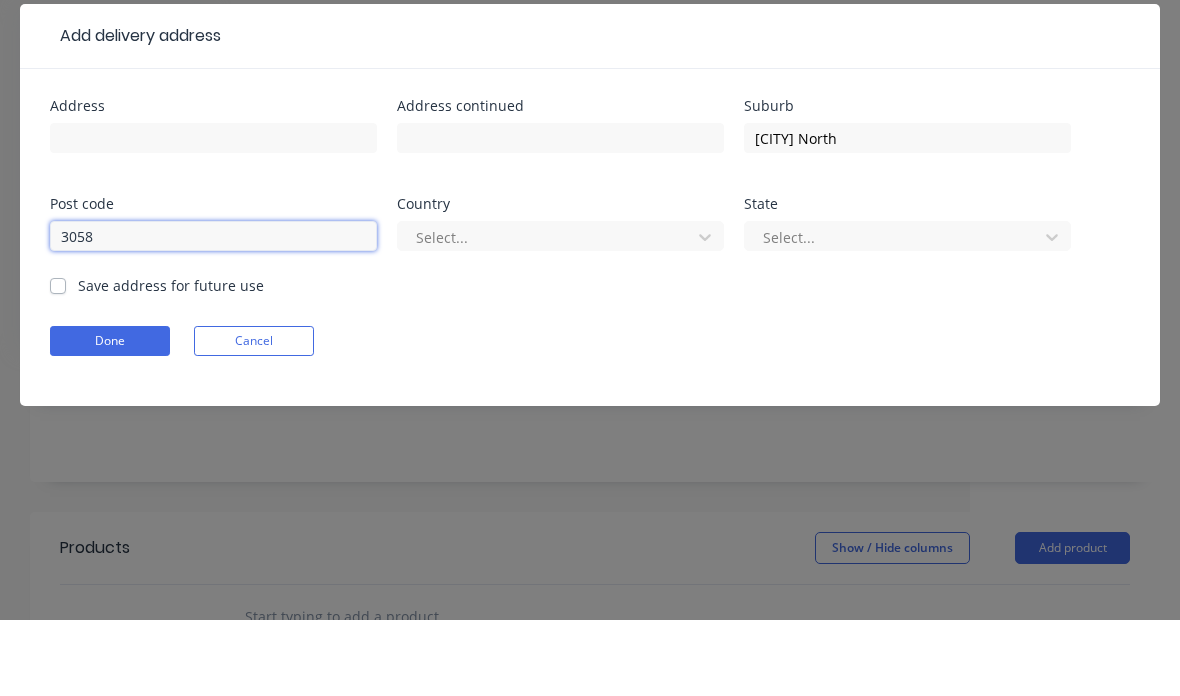 type on "3058" 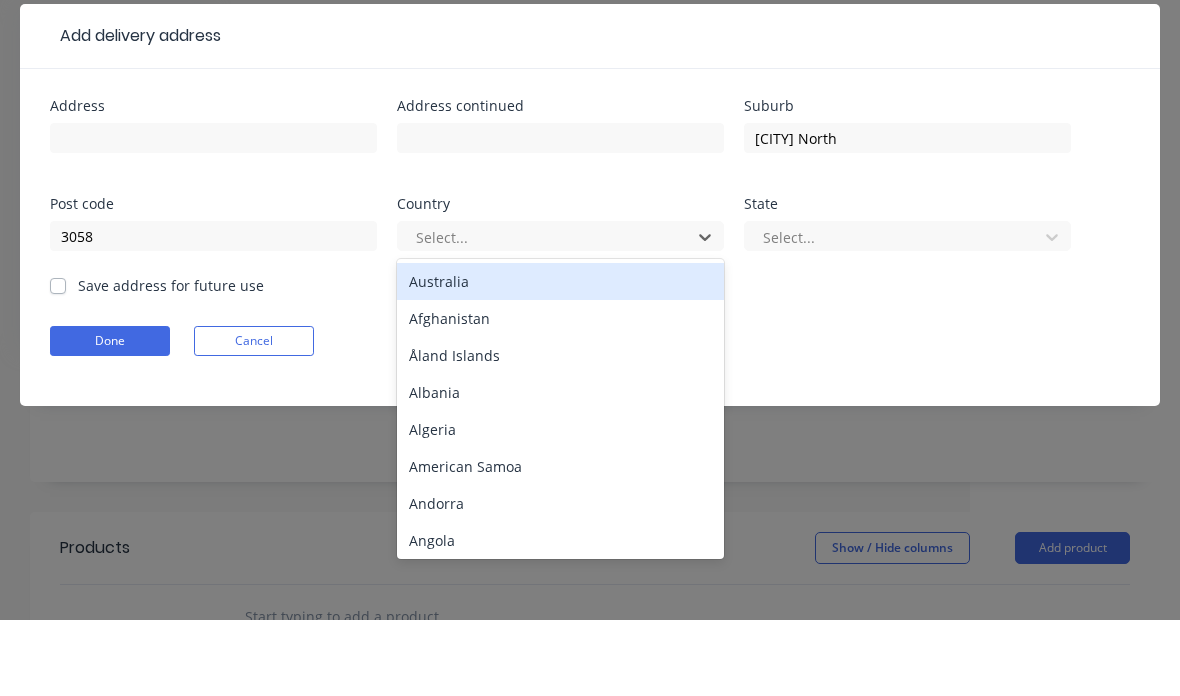 click on "Australia" at bounding box center [560, 357] 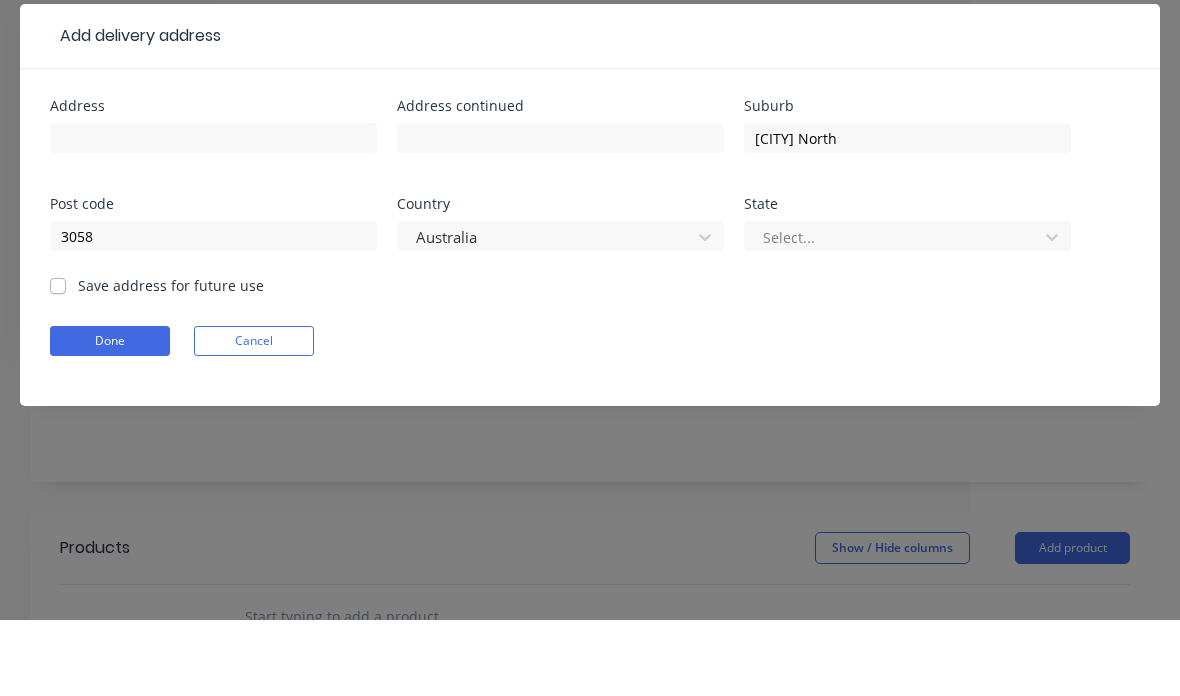 scroll, scrollTop: 76, scrollLeft: 210, axis: both 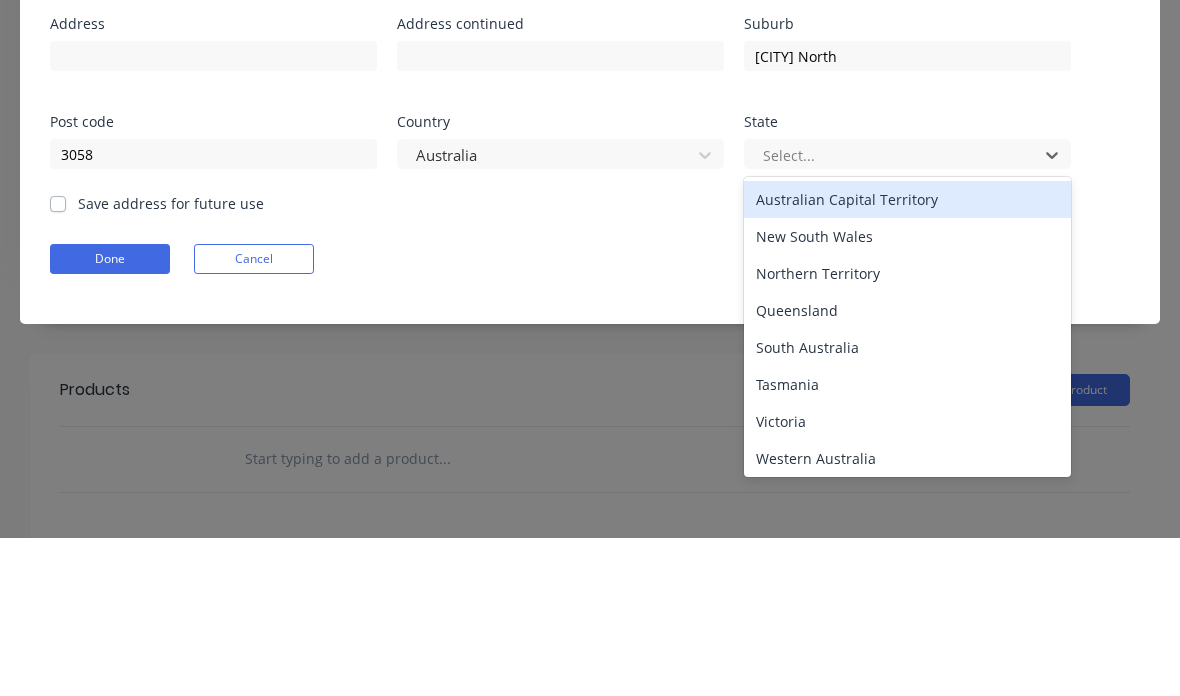 type on "v" 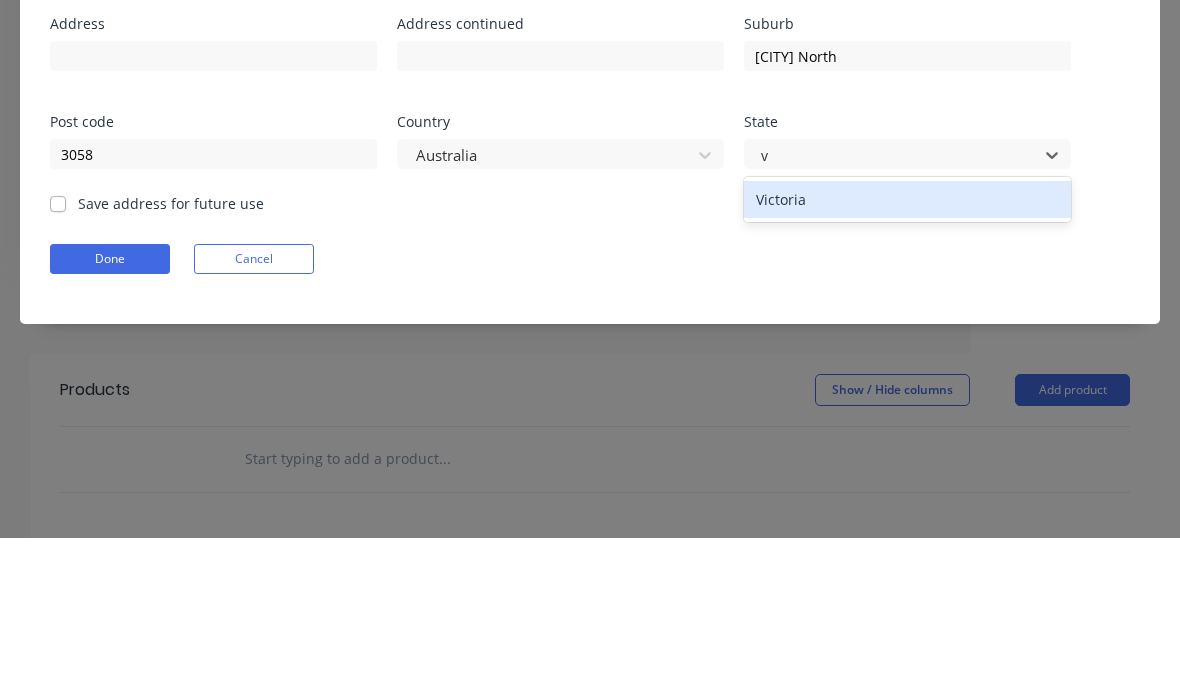 click on "Victoria" at bounding box center (907, 357) 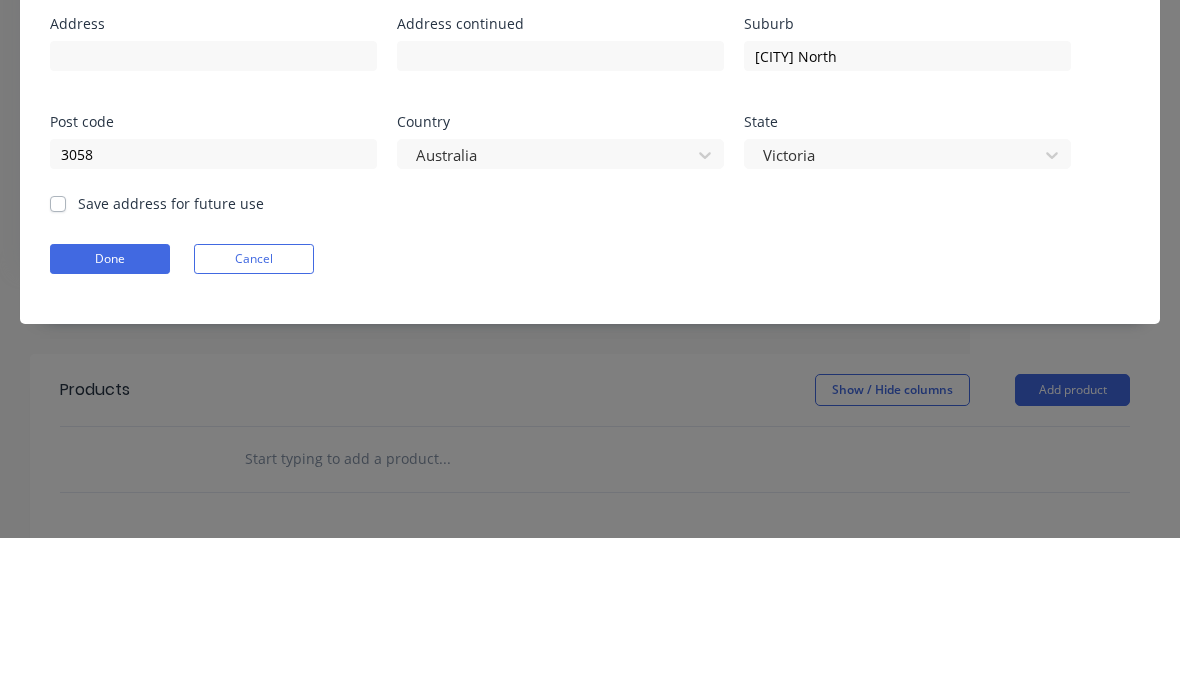 scroll, scrollTop: 234, scrollLeft: 210, axis: both 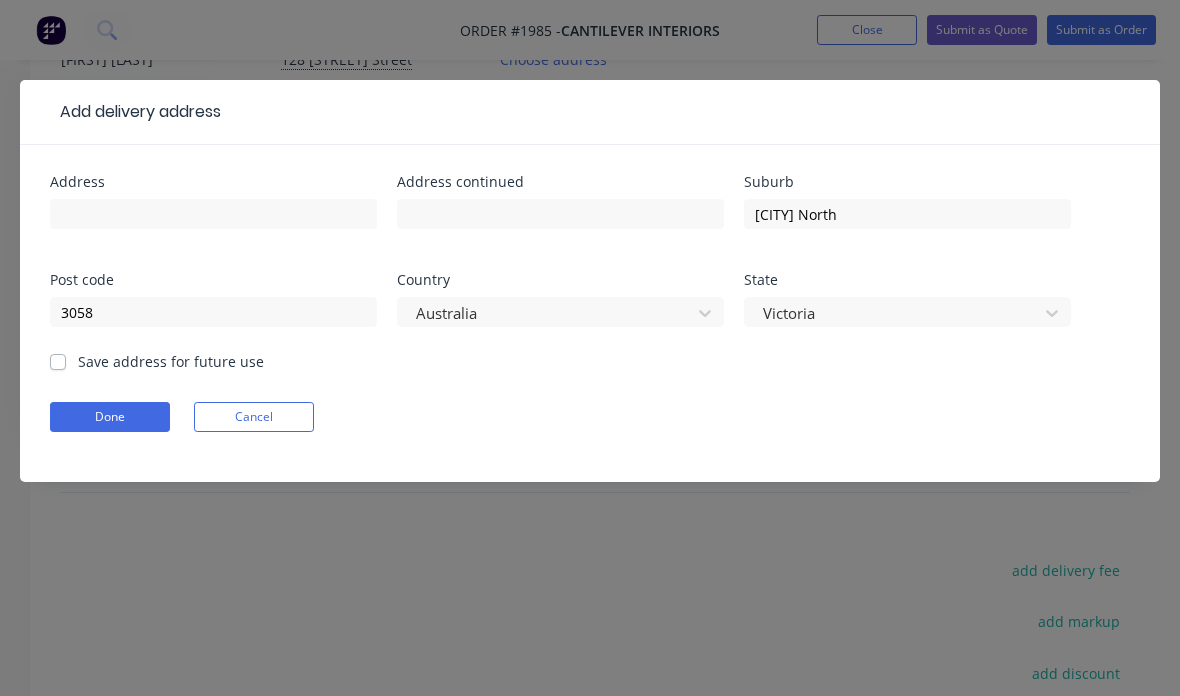 click on "3058" at bounding box center (213, 321) 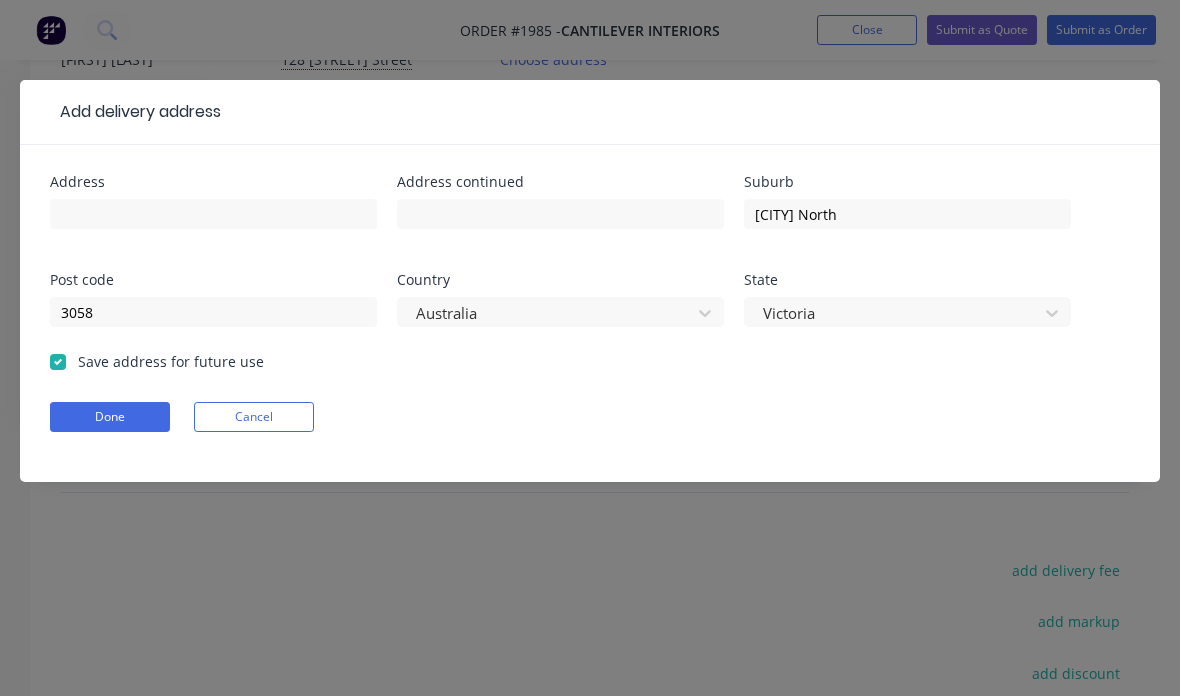 checkbox on "true" 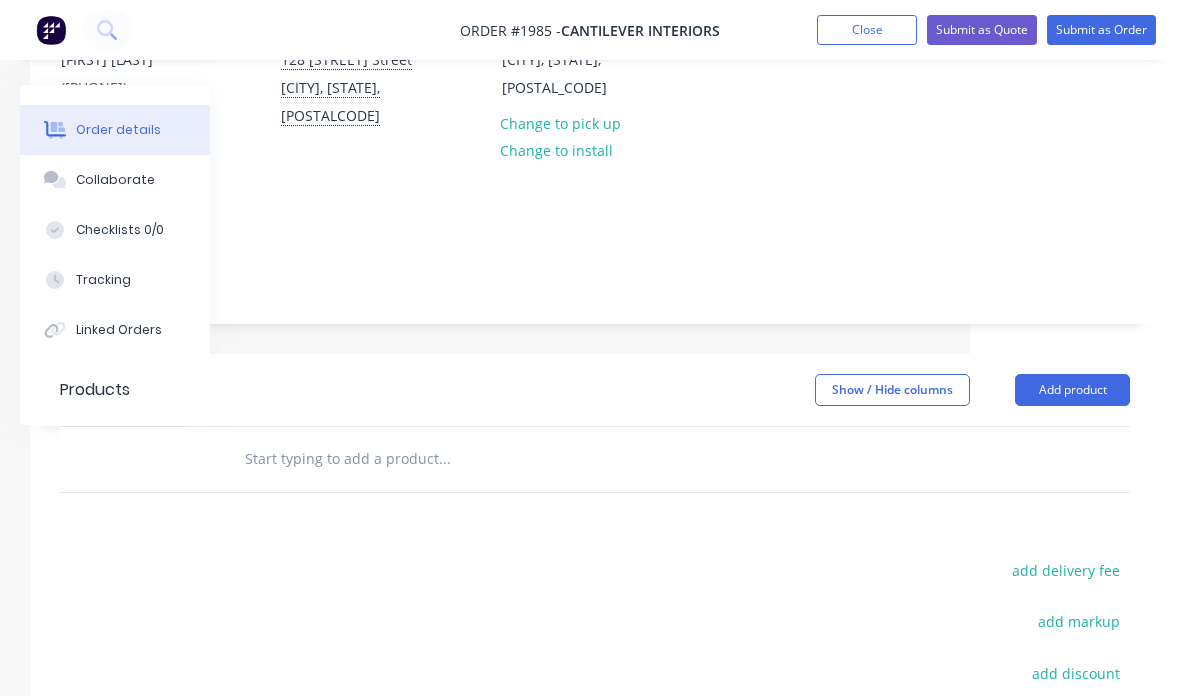 click on "Add product" at bounding box center [1072, 390] 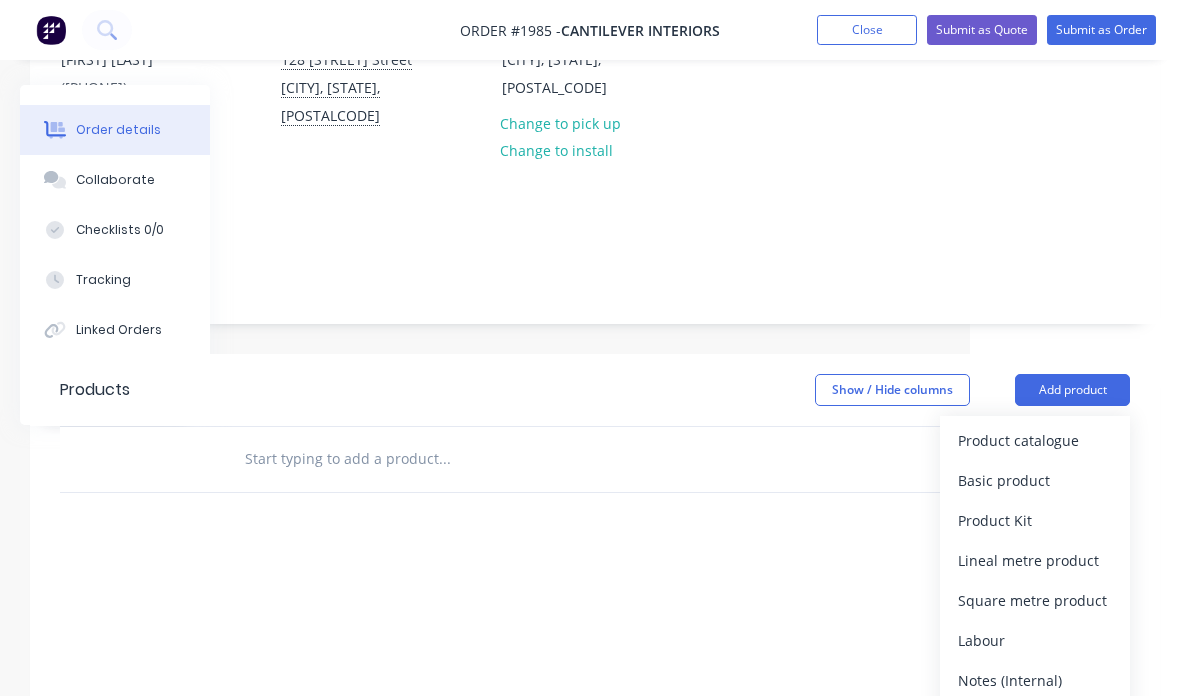 click on "Basic product" at bounding box center (1035, 480) 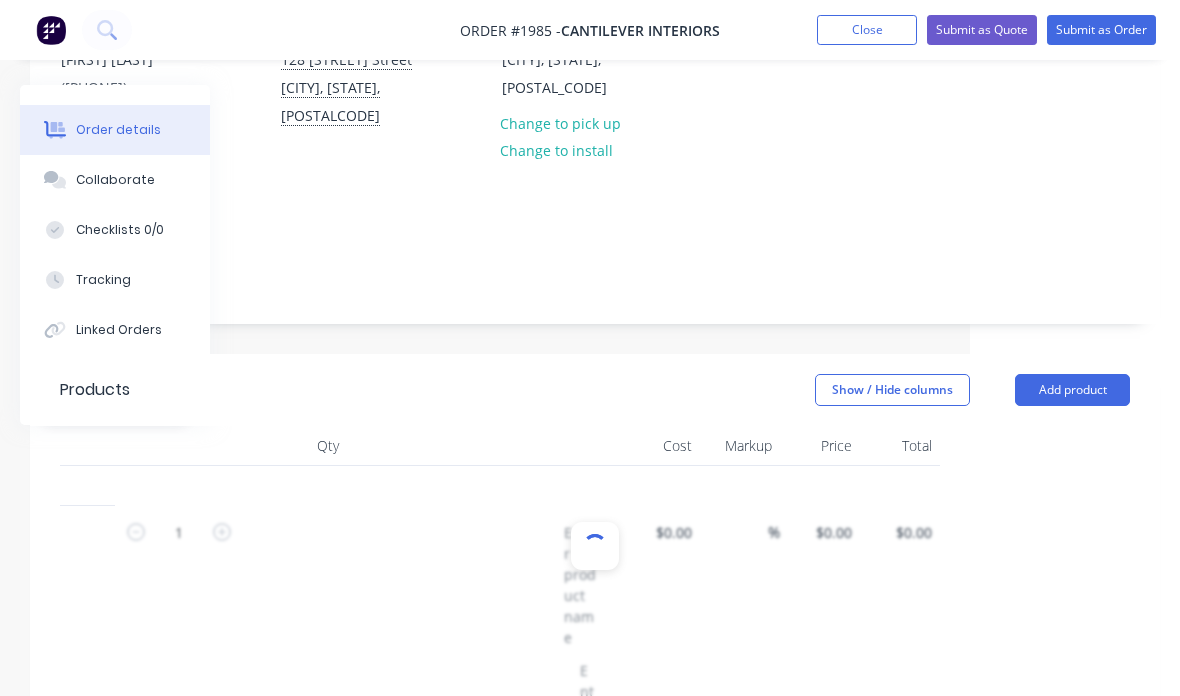 click on "Add product" at bounding box center (1072, 390) 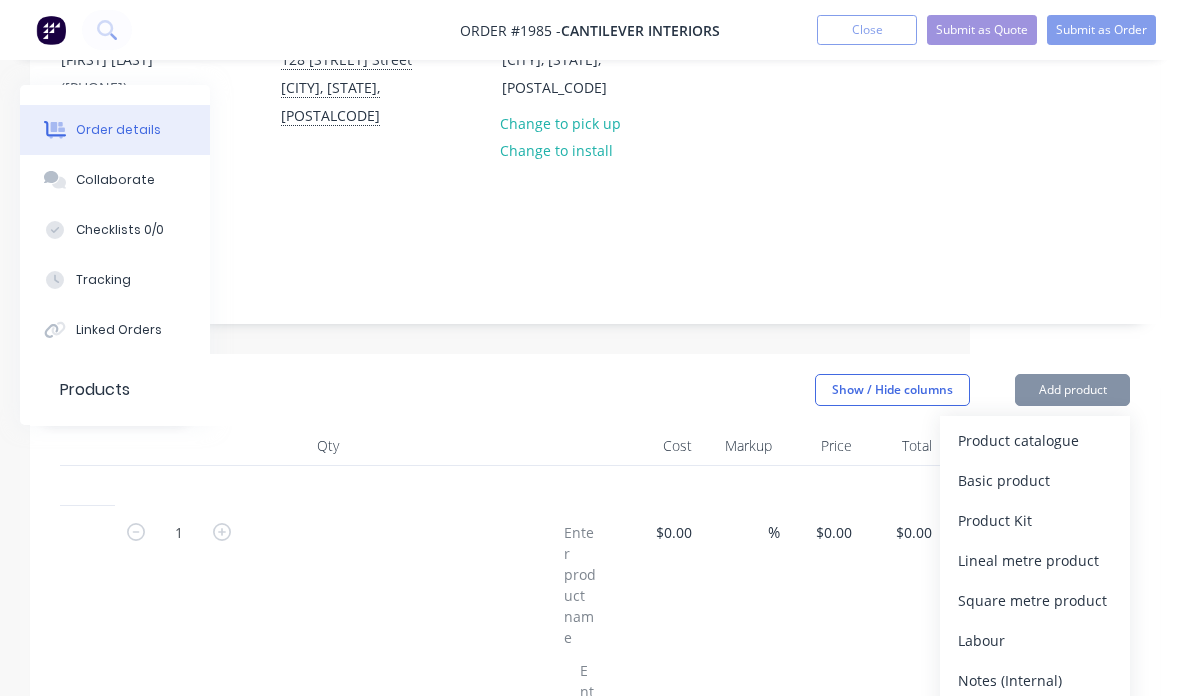 click on "Show / Hide columns Add product Product catalogue Basic product Product Kit Lineal metre product Square metre product Labour Notes (Internal) Notes (External) Import products" at bounding box center (708, 390) 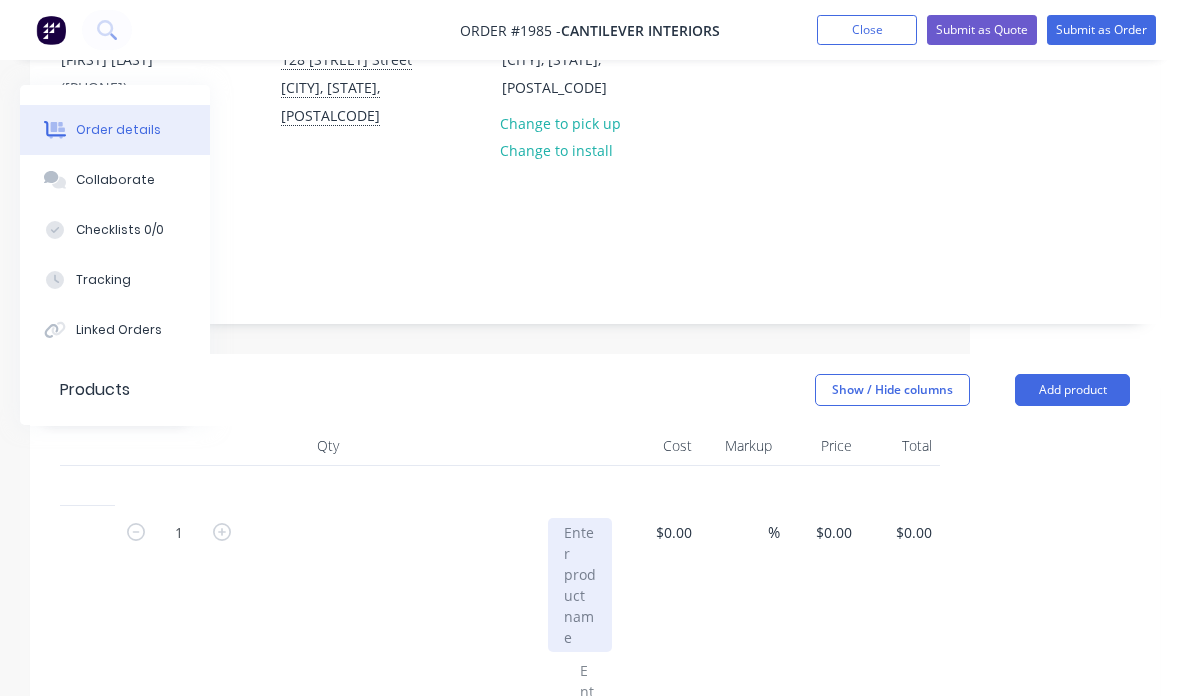 click at bounding box center (580, 585) 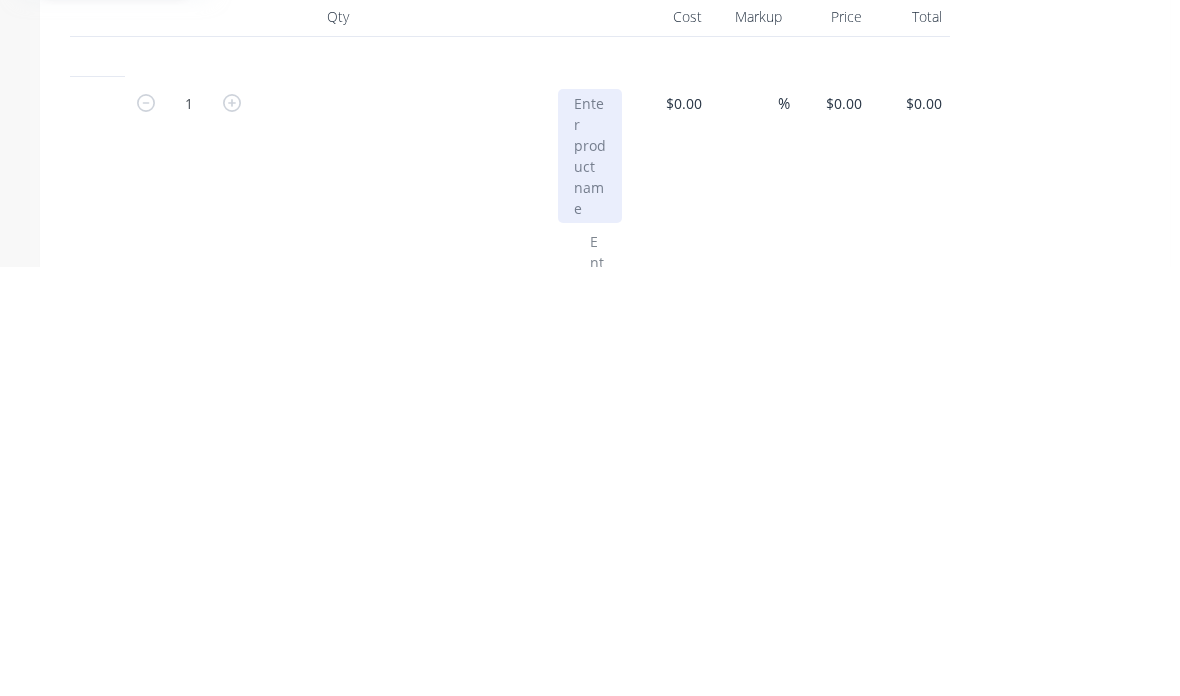 type 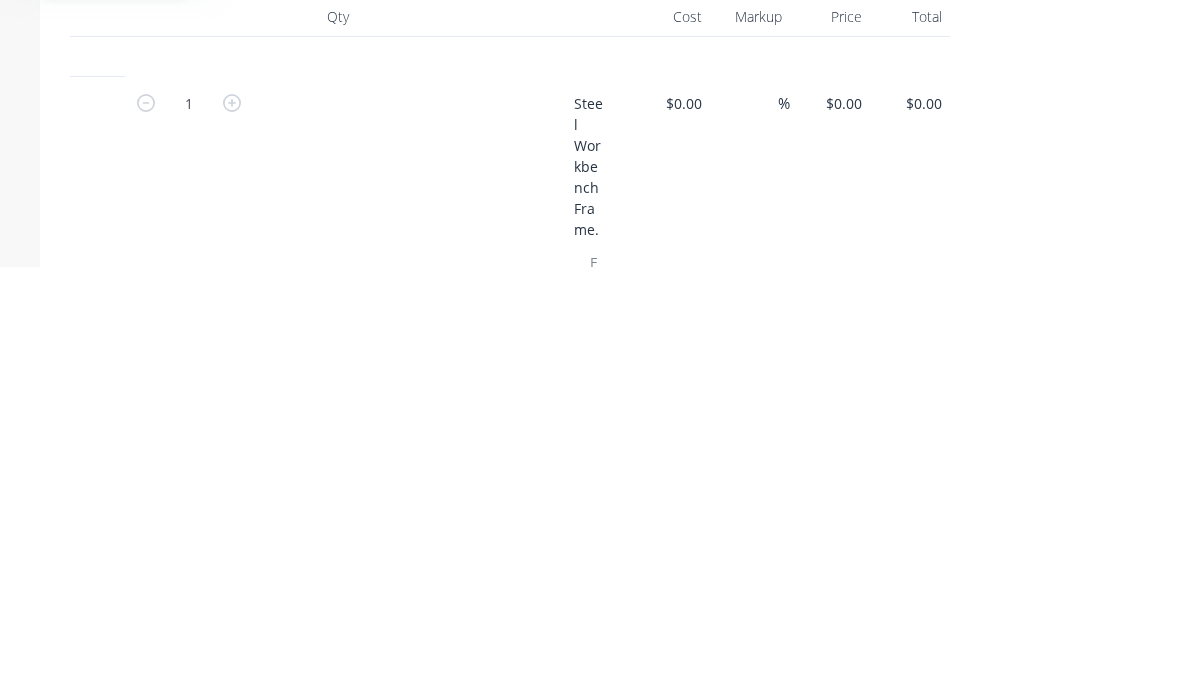 click at bounding box center [598, 828] 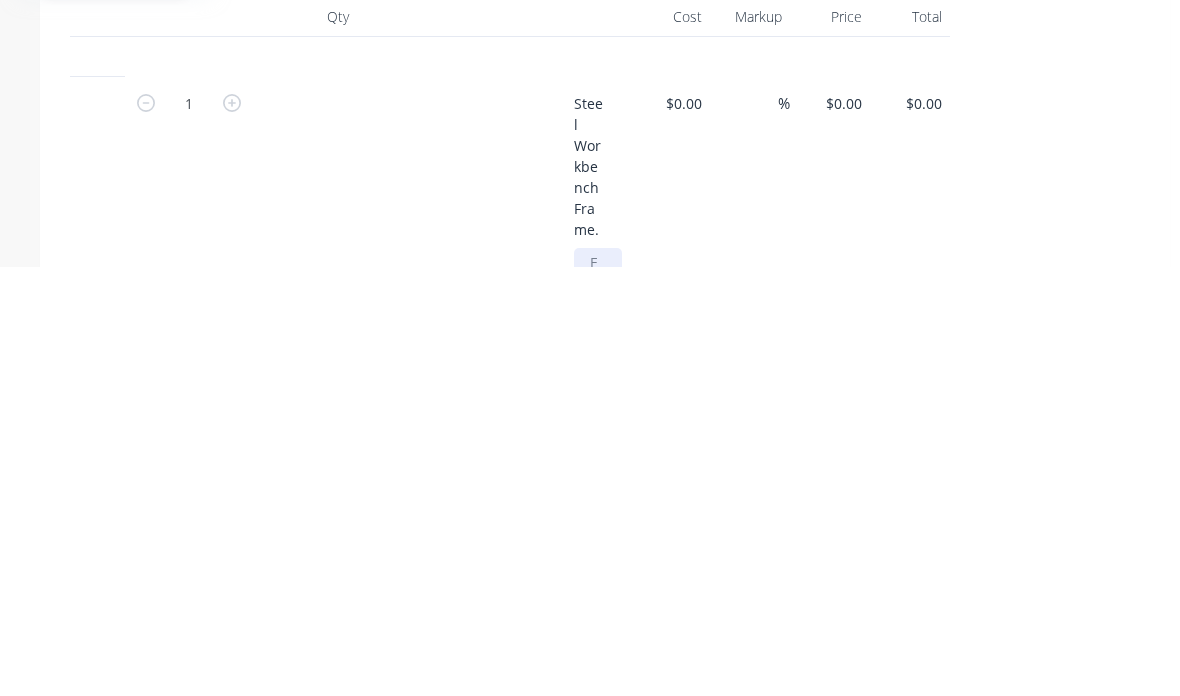 type 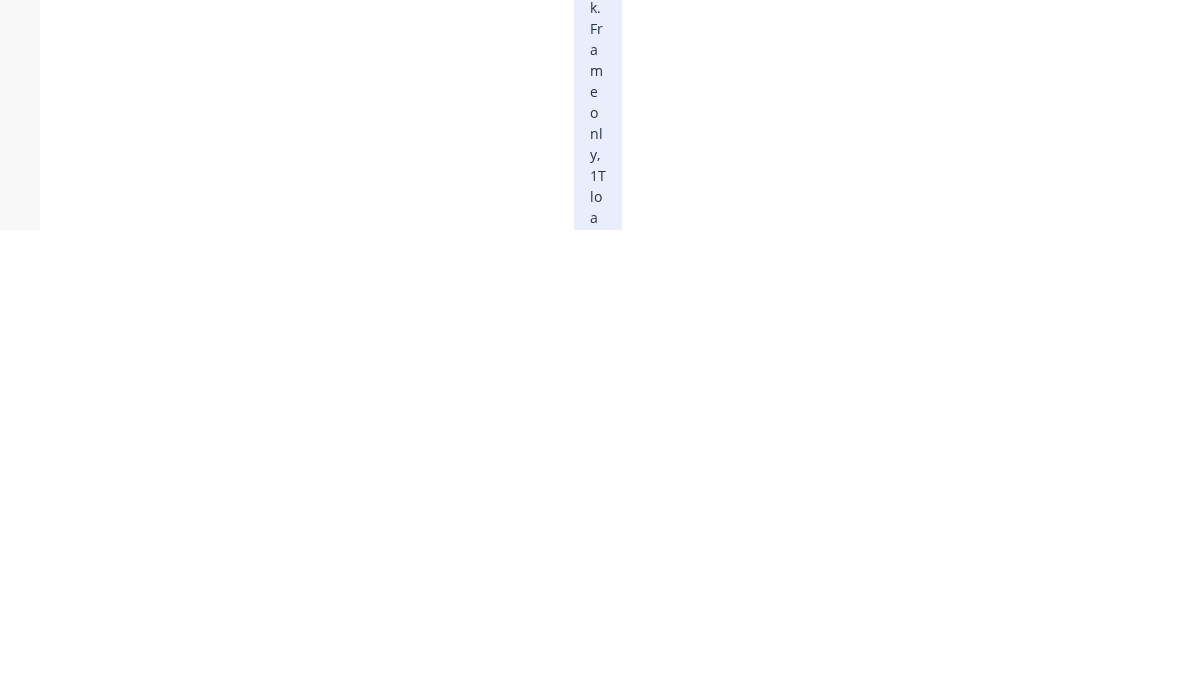 scroll, scrollTop: 1878, scrollLeft: 200, axis: both 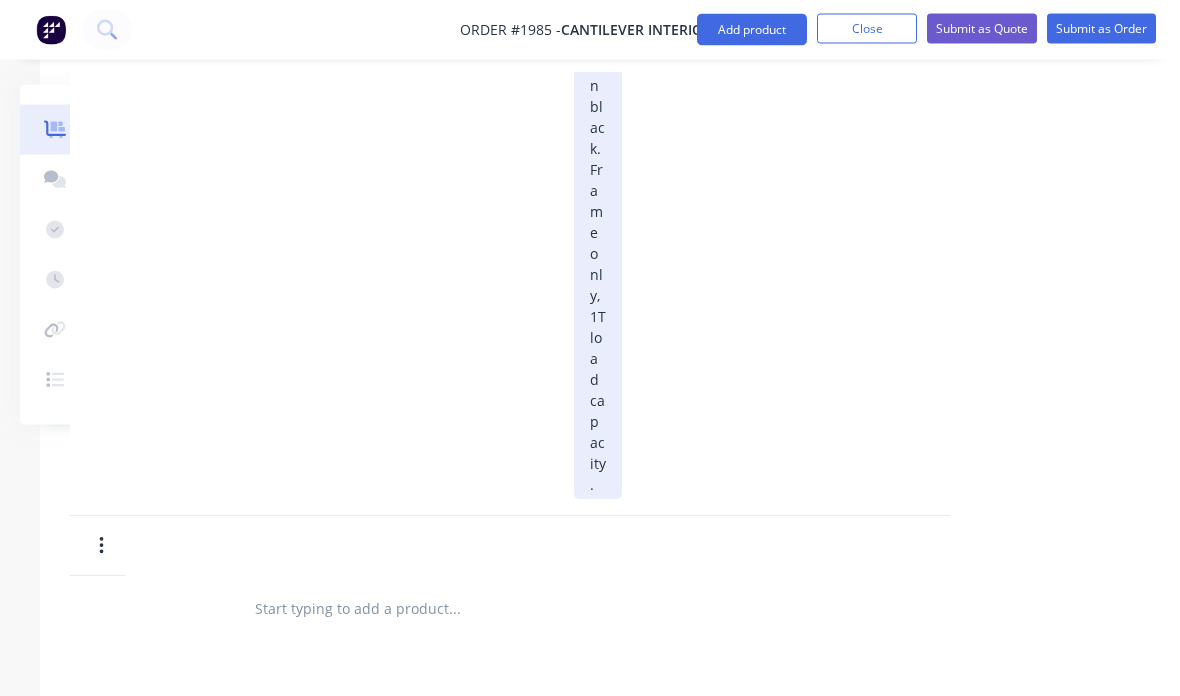 click on "- [NUMBER]mmL x [NUMBER]mmW x [NUMBER]mmH.
X4 360 Degree swivel castors with brake. Prime coated and painted satin black. Frame only, 1T load capacity." at bounding box center (598, -313) 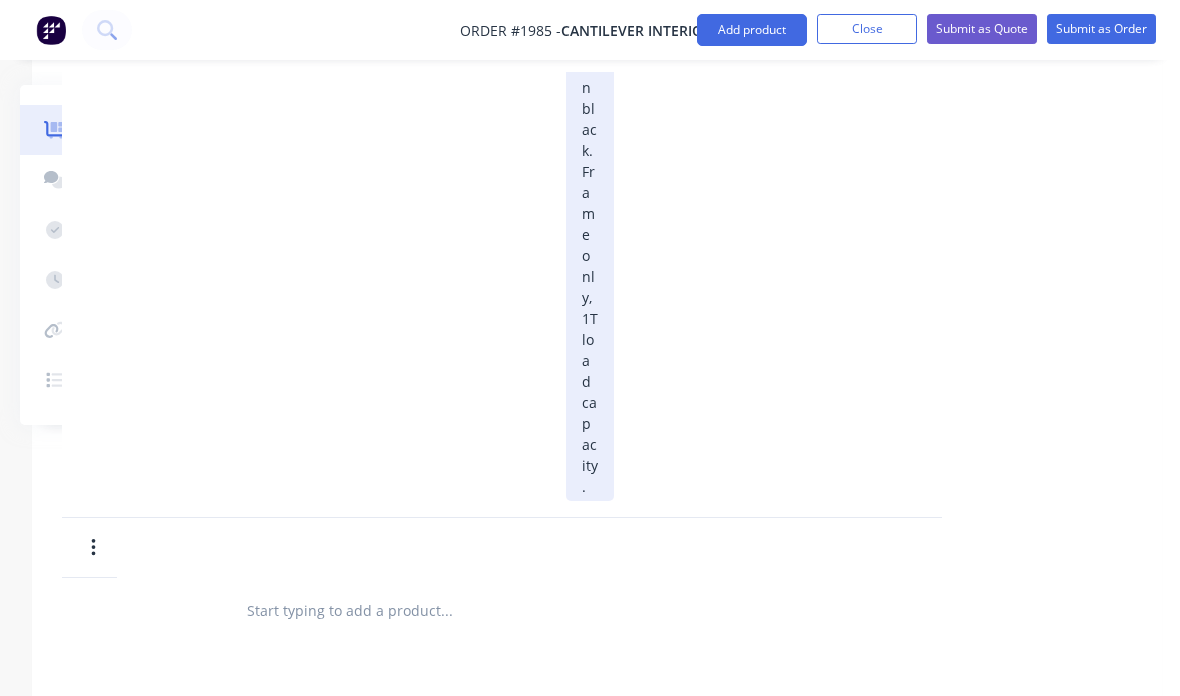 click on "- [NUMBER]mmL x [NUMBER]mmW x [NUMBER]mmH.
X4 360 Degree swivel castors with brake. Prime coated and painted satin black. Frame only, 1T load capacity." at bounding box center [590, -312] 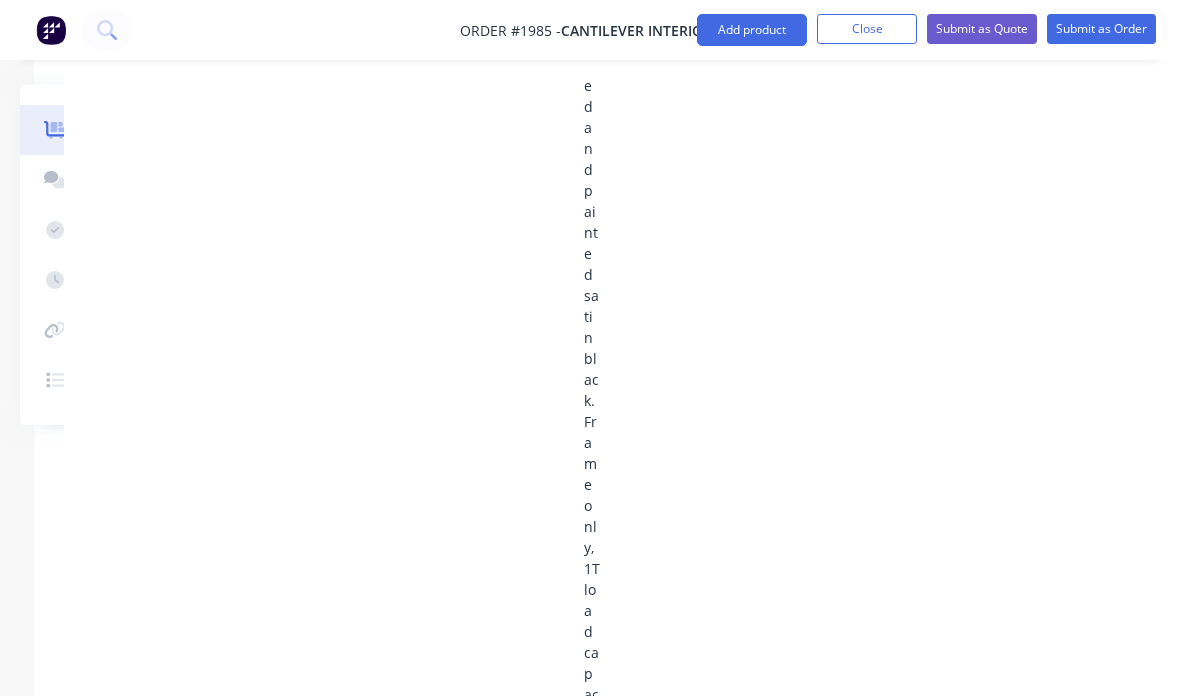 scroll, scrollTop: 1797, scrollLeft: 206, axis: both 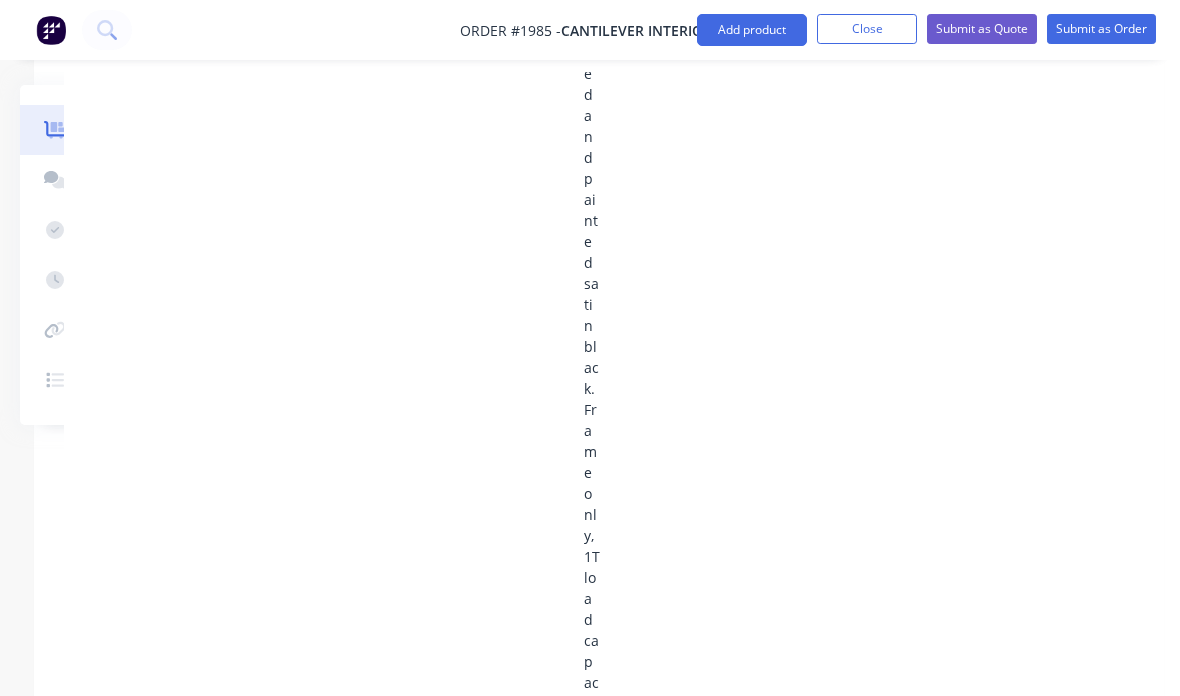 click on "Add product" at bounding box center [752, 30] 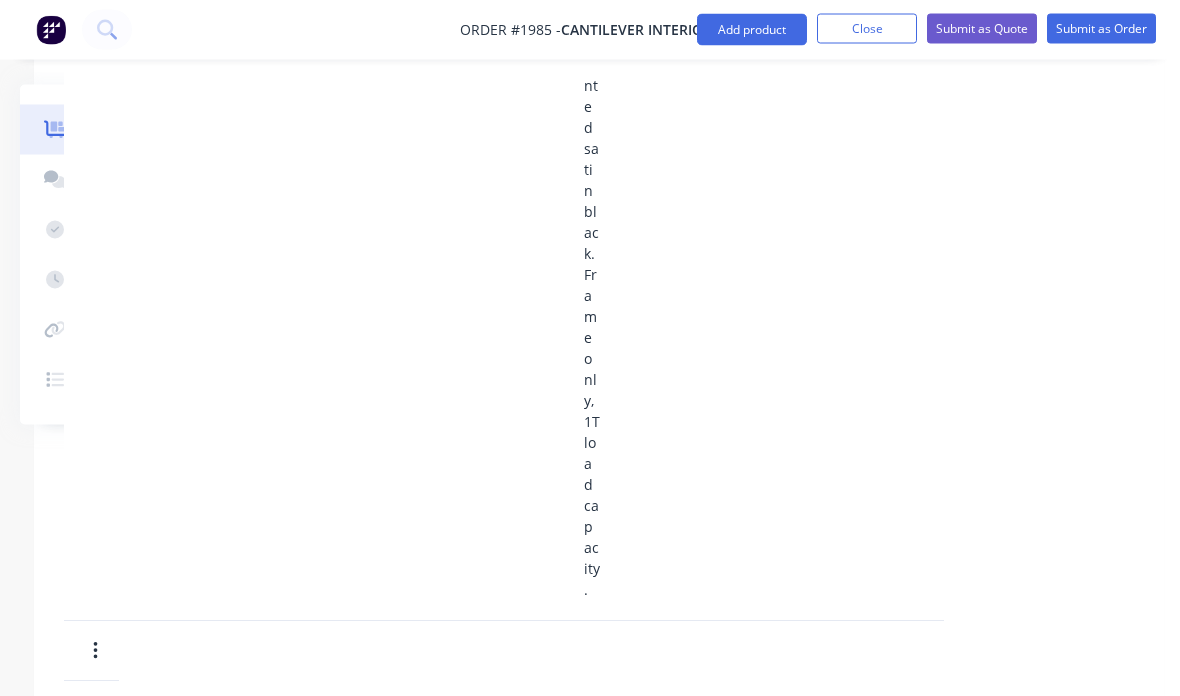scroll, scrollTop: 2183, scrollLeft: 210, axis: both 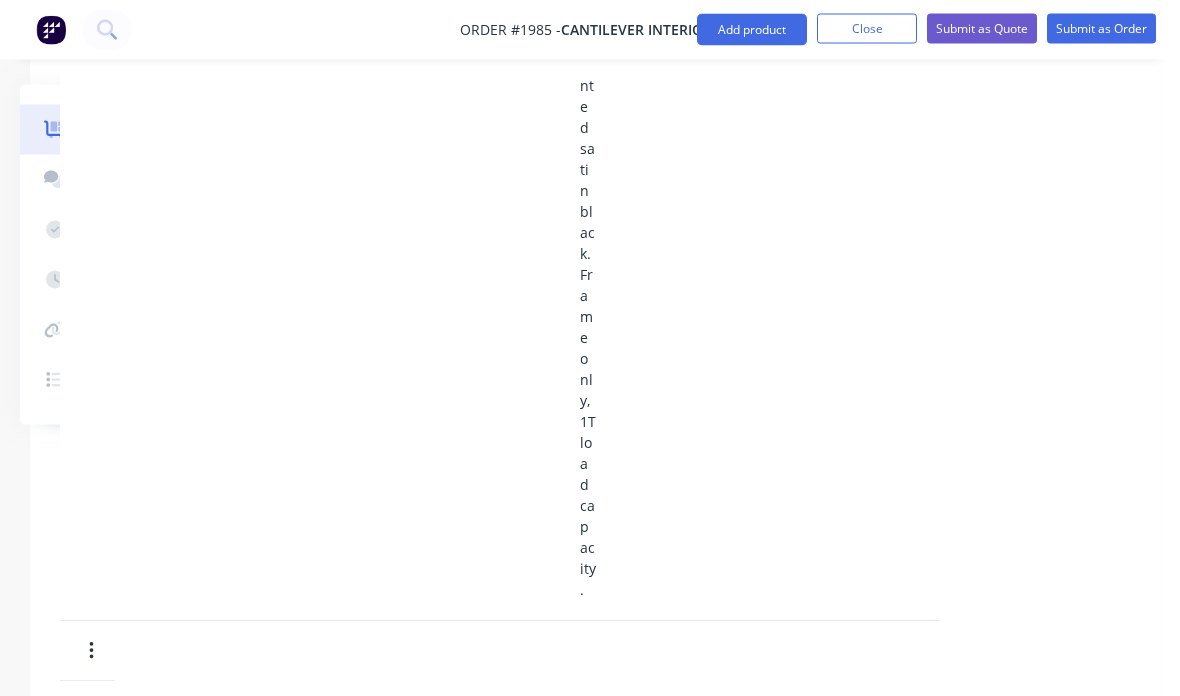 click on "Add product" at bounding box center [752, 30] 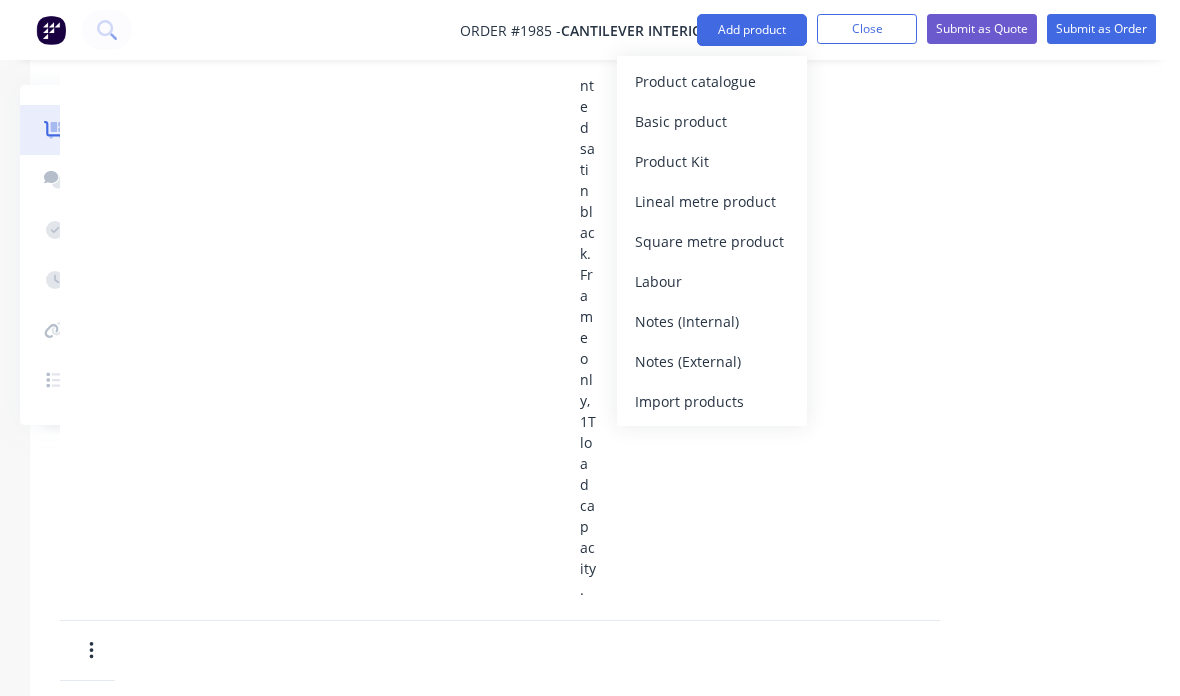 click on "Basic product" at bounding box center (712, 121) 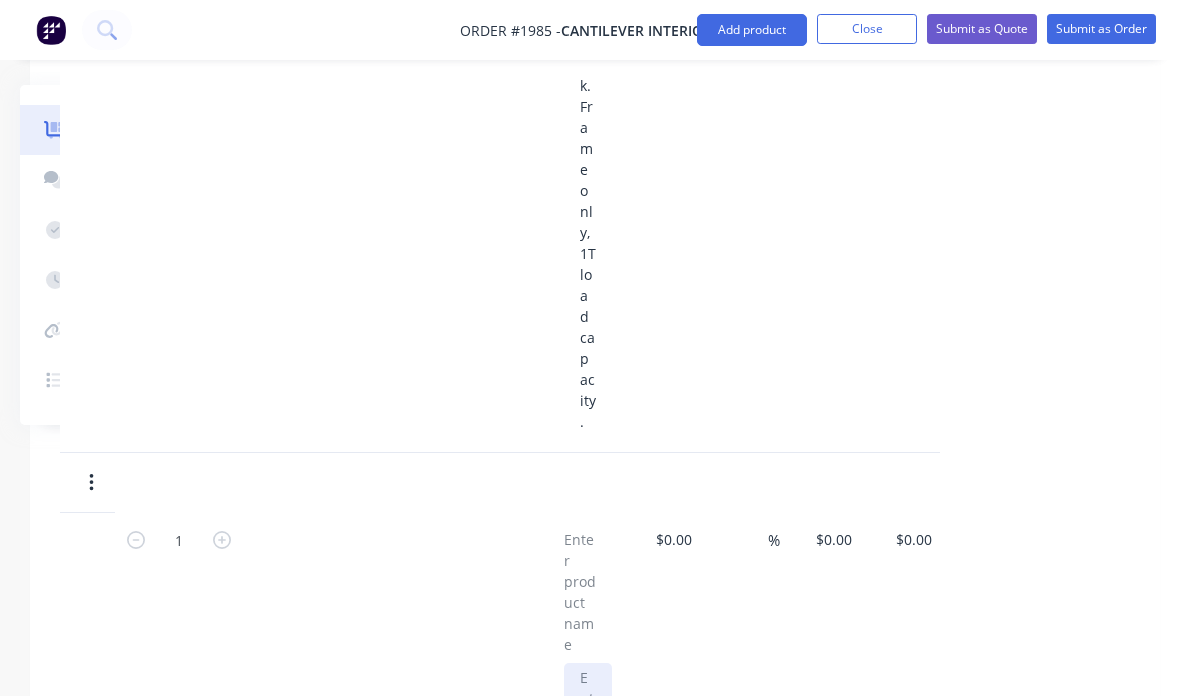 click at bounding box center [588, 814] 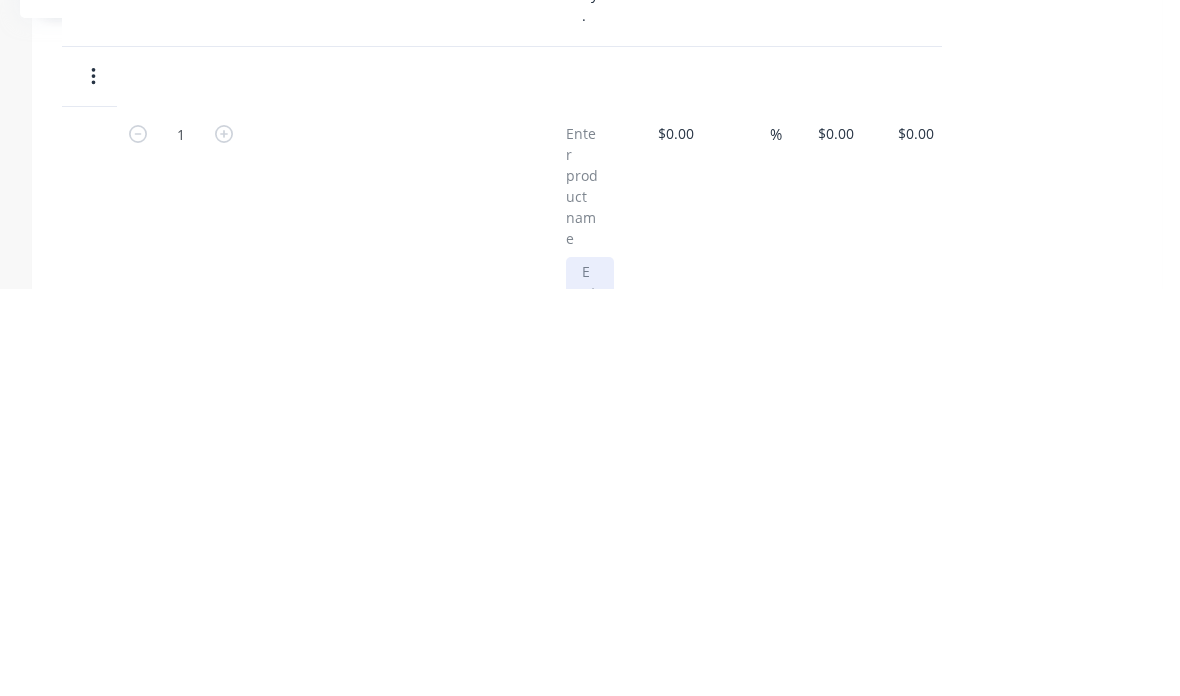 click at bounding box center (590, 815) 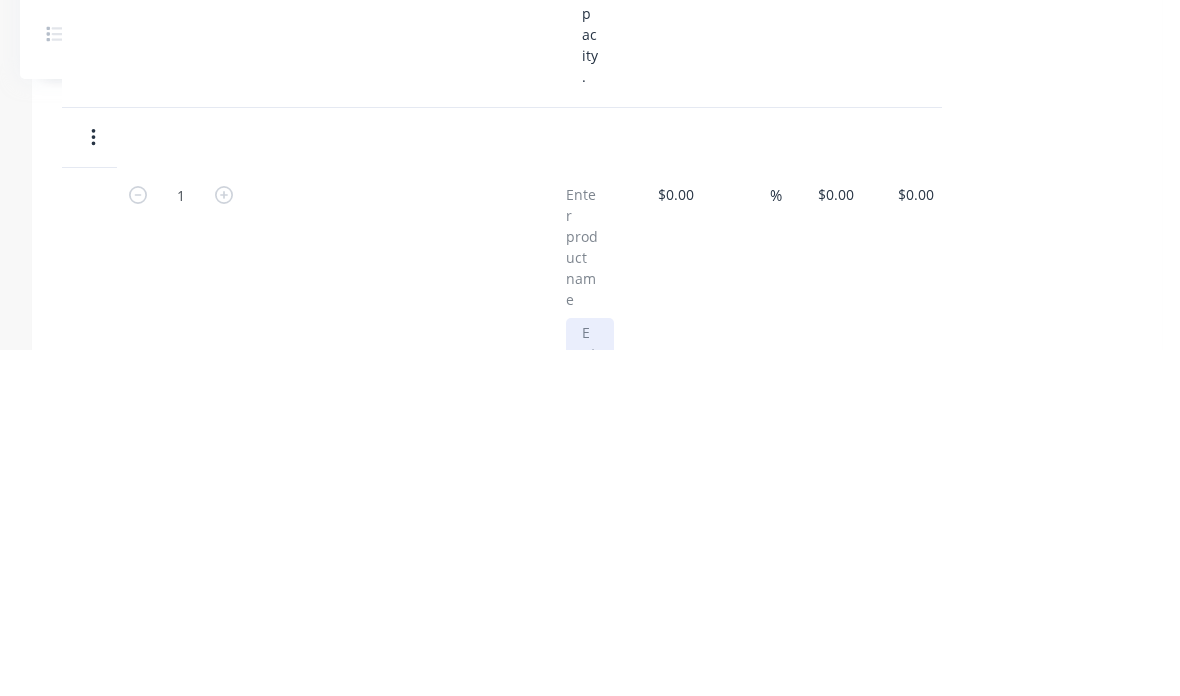 click at bounding box center (590, 815) 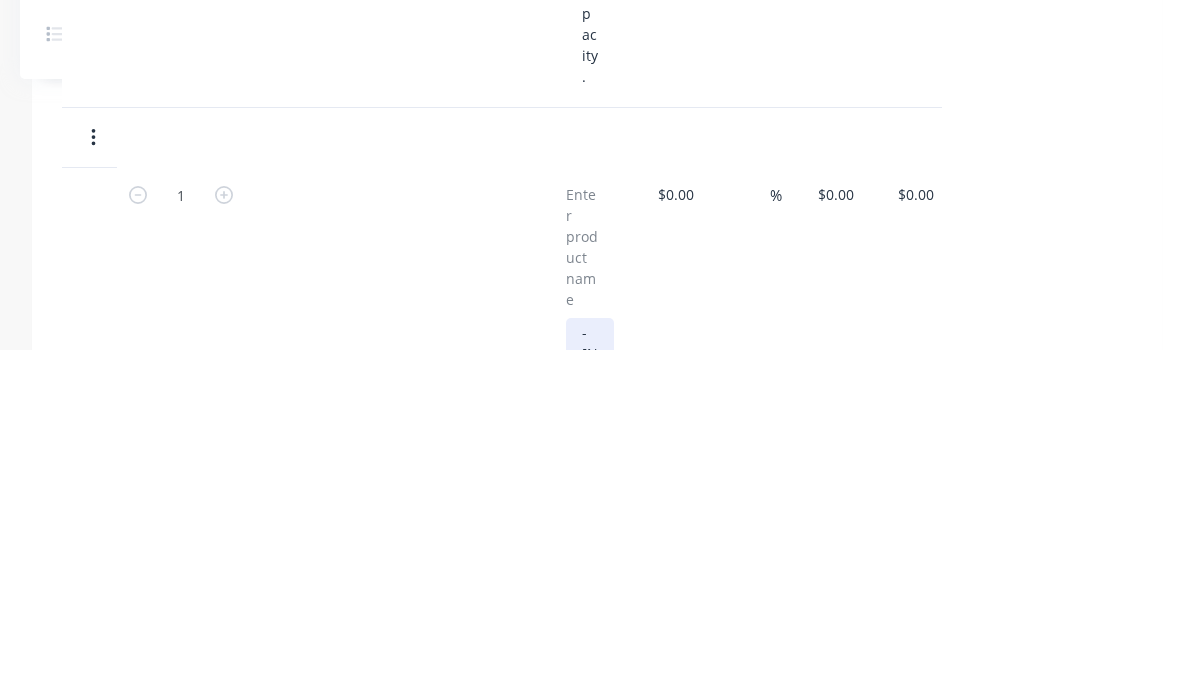click on "- [NUMBER]mmL x [NUMBER]mmW x [NUMBER]mmH.
X4 360 Degree swivel castors with brake. Prime coated and painted satin black. Frame only, 1T load capacity." at bounding box center [590, 1602] 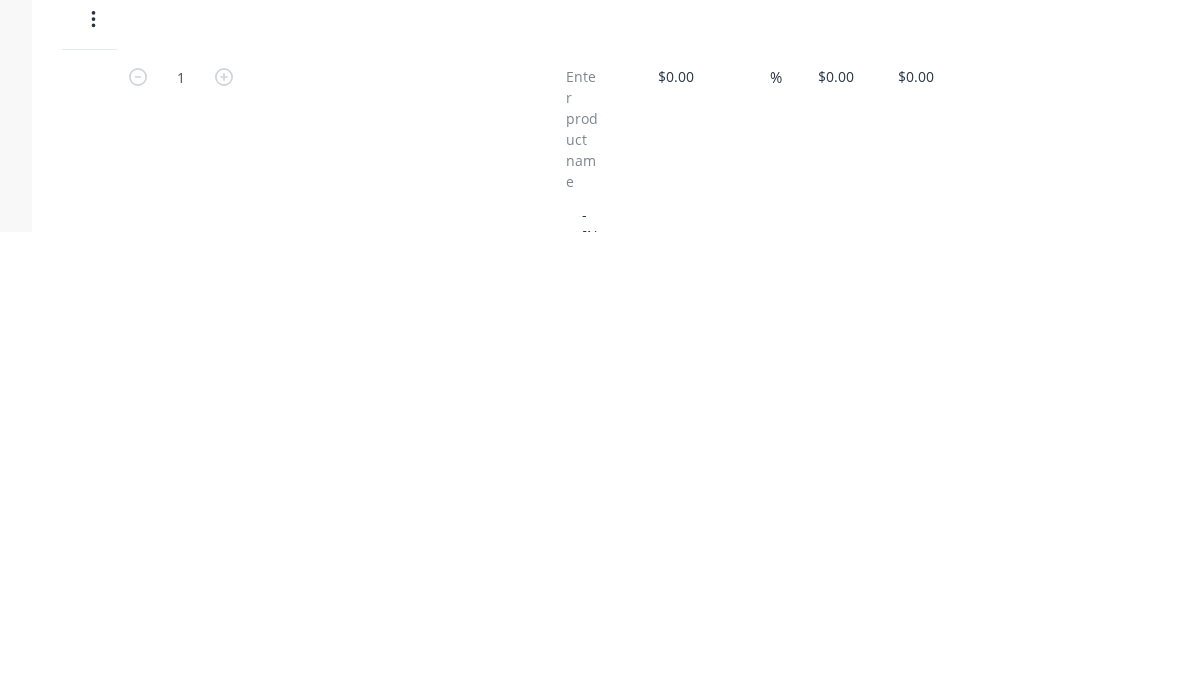 scroll, scrollTop: 2816, scrollLeft: 208, axis: both 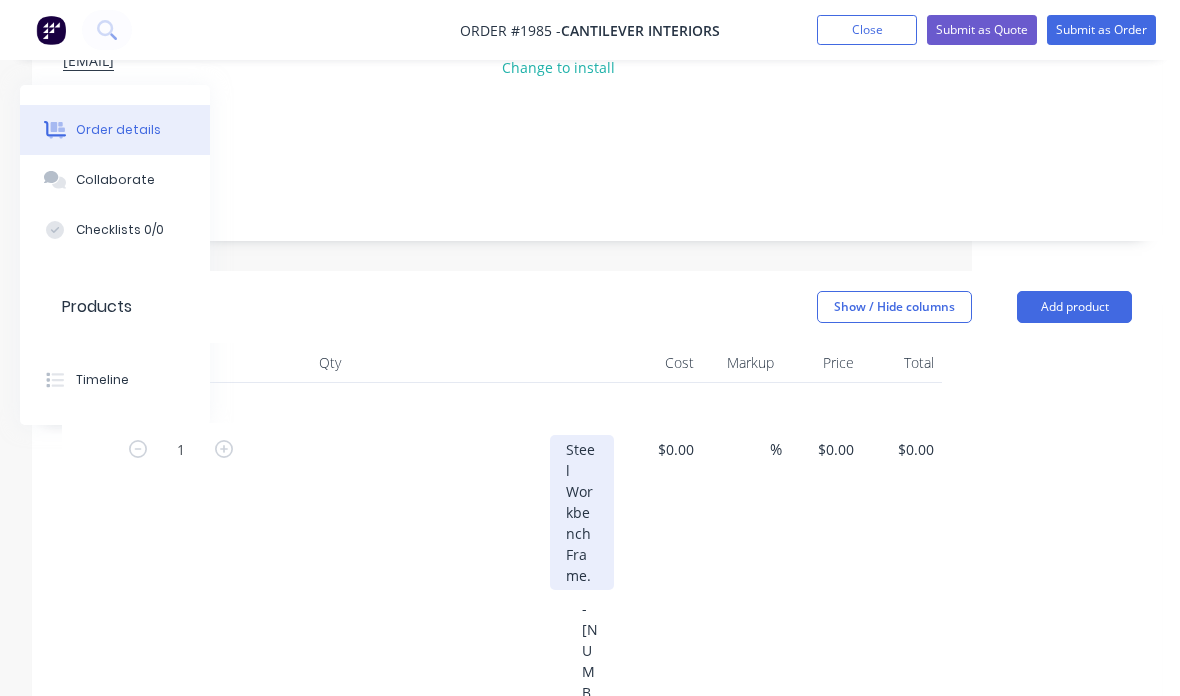 click on "Steel Workbench Frame." at bounding box center [582, 512] 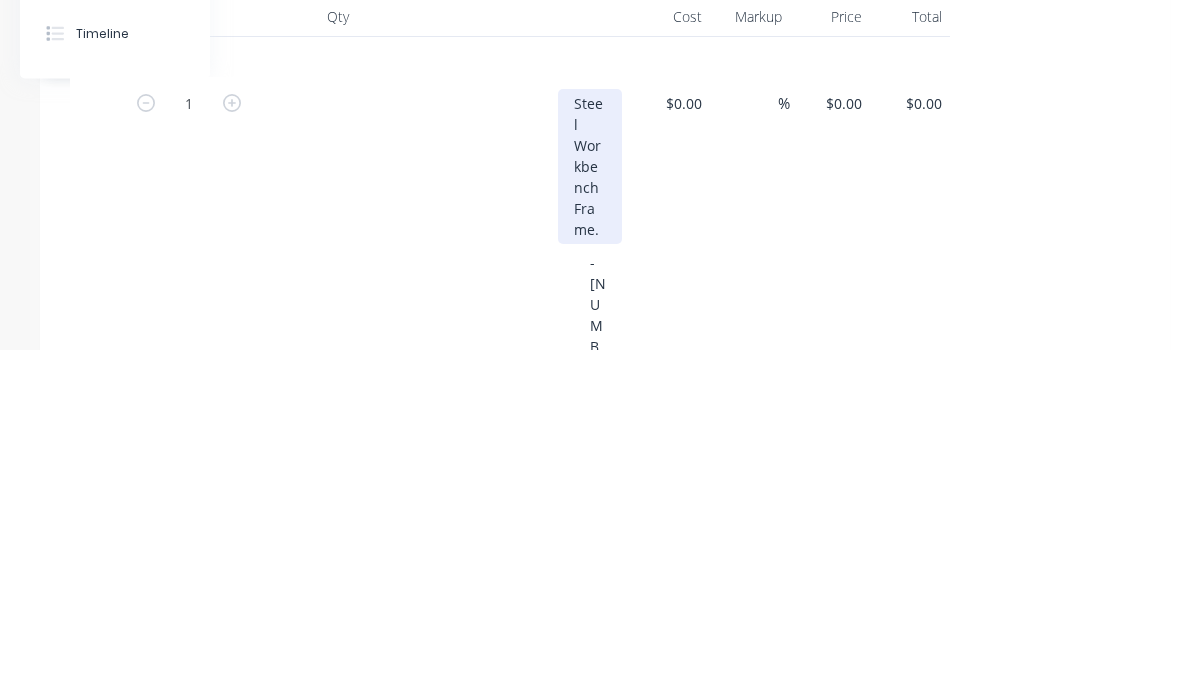 click on "Steel Workbench Frame." at bounding box center [590, 513] 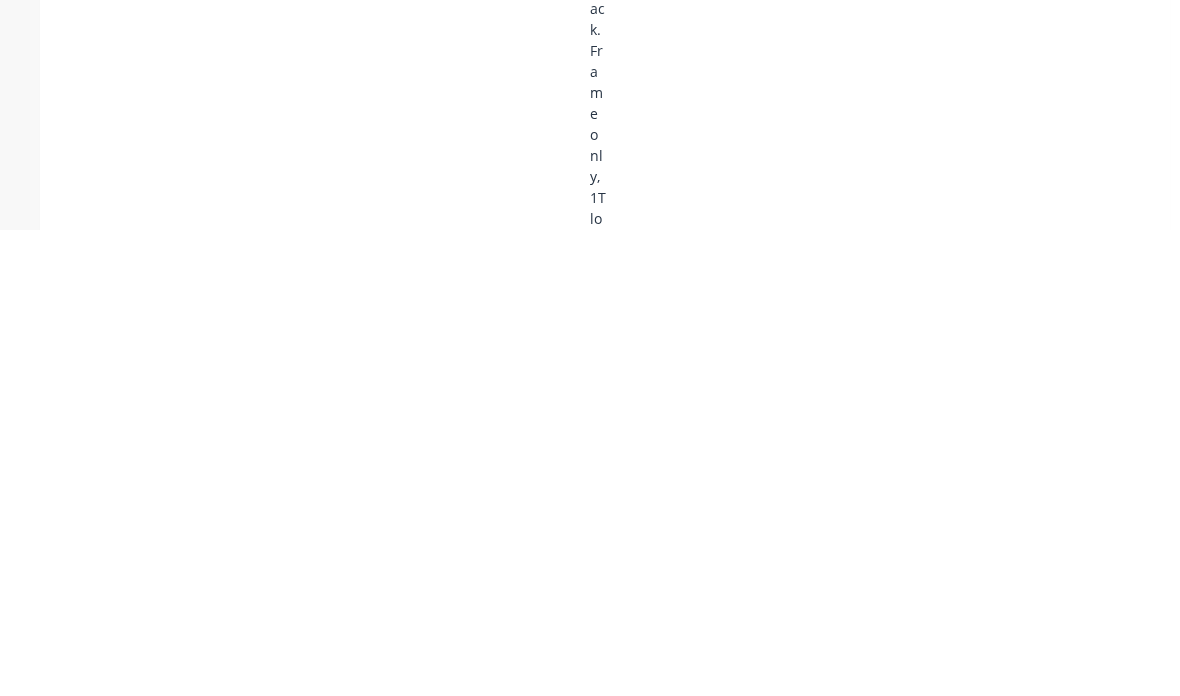 scroll, scrollTop: 1957, scrollLeft: 200, axis: both 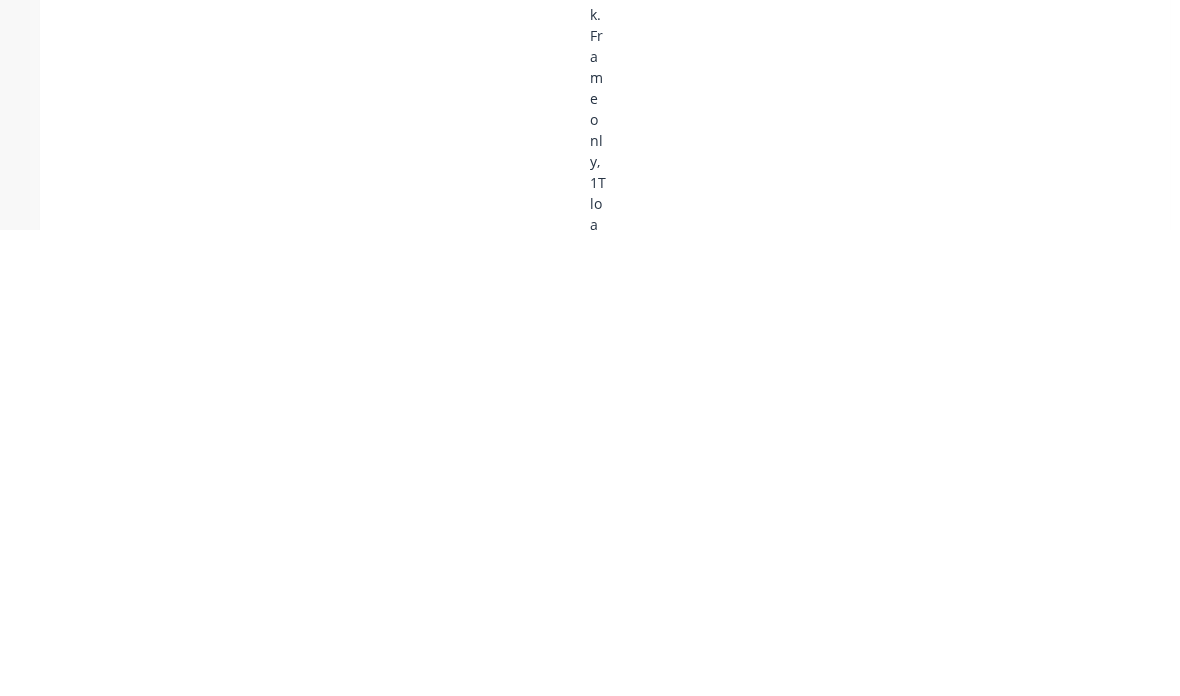 click at bounding box center (590, 987) 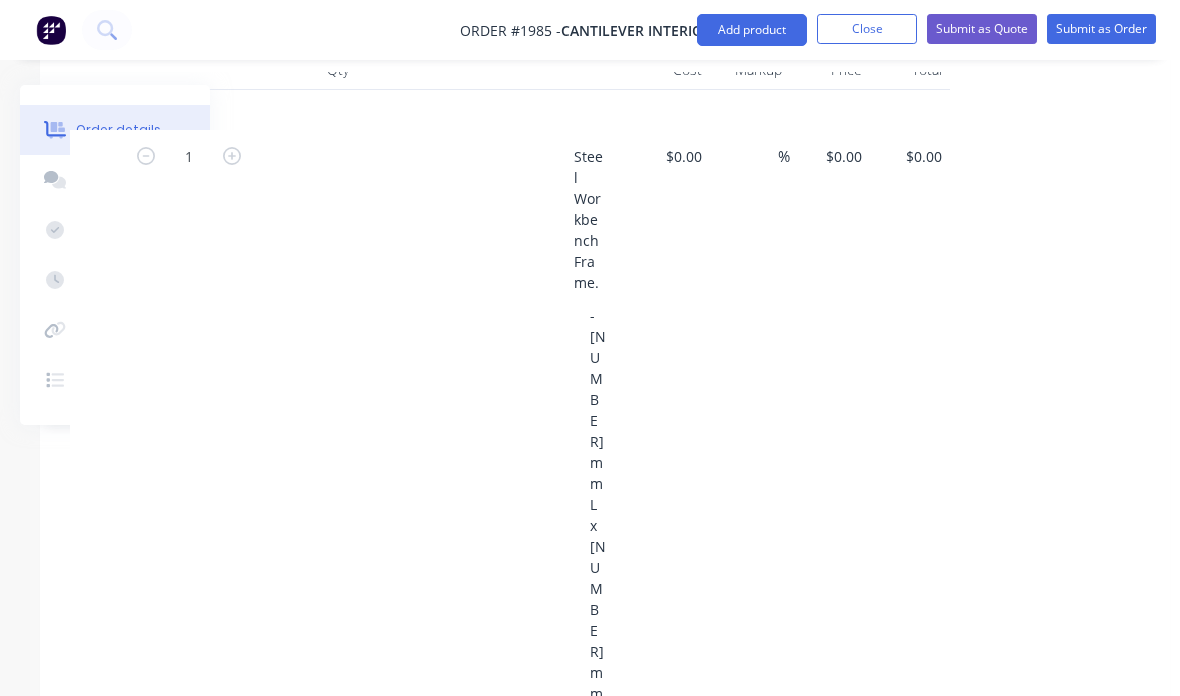 scroll, scrollTop: 495, scrollLeft: 200, axis: both 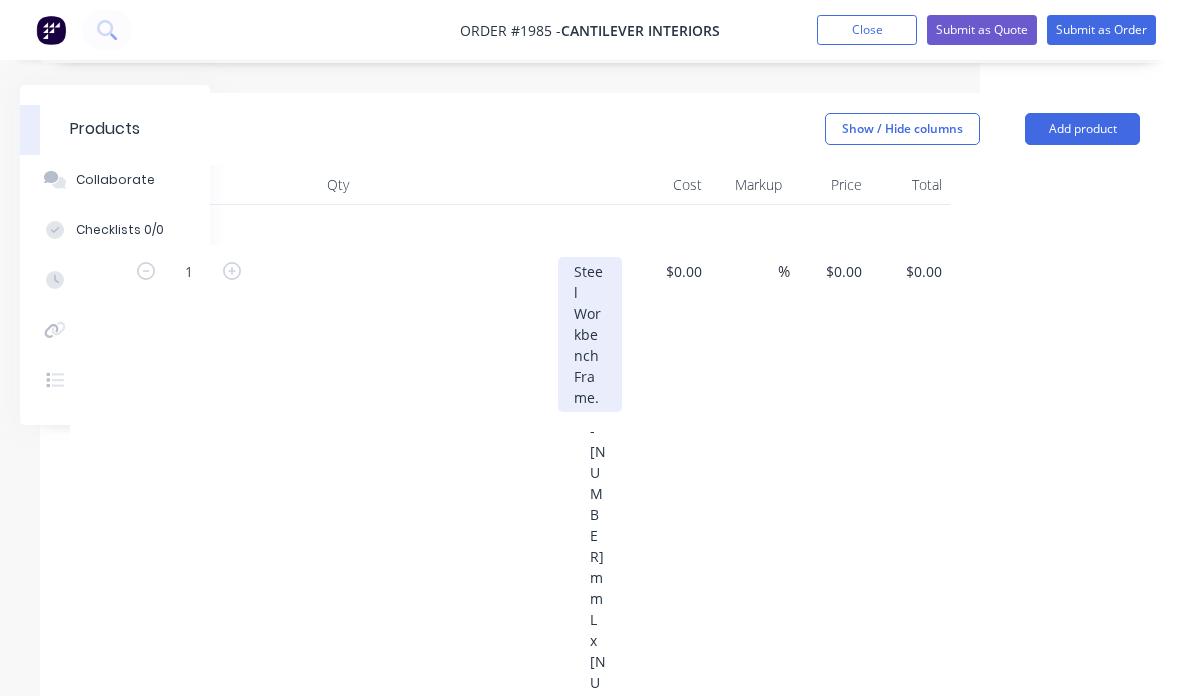 click on "Steel Workbench Frame." at bounding box center [590, 334] 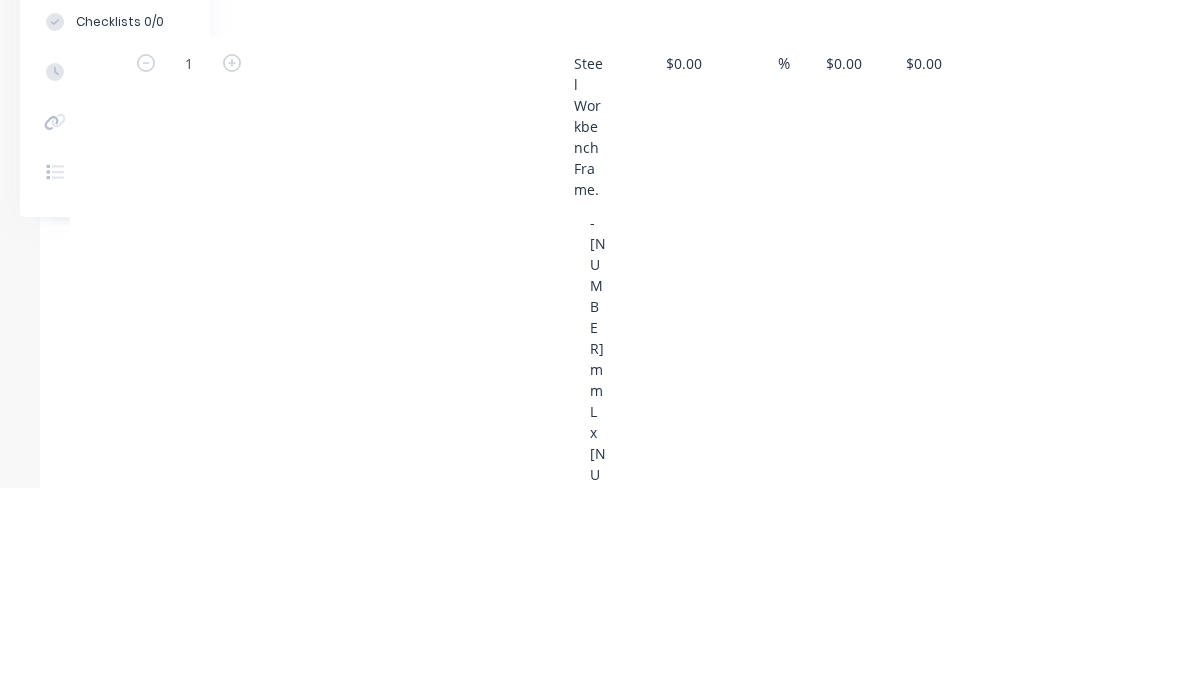 click on "Steel Workbench Frame. - 2000mmL x 1200mmW x 800mmH.
X4 360 Degree swivel castors with brake. Prime coated and painted satin black. Frame only, 1T load capacity." at bounding box center (590, 1277) 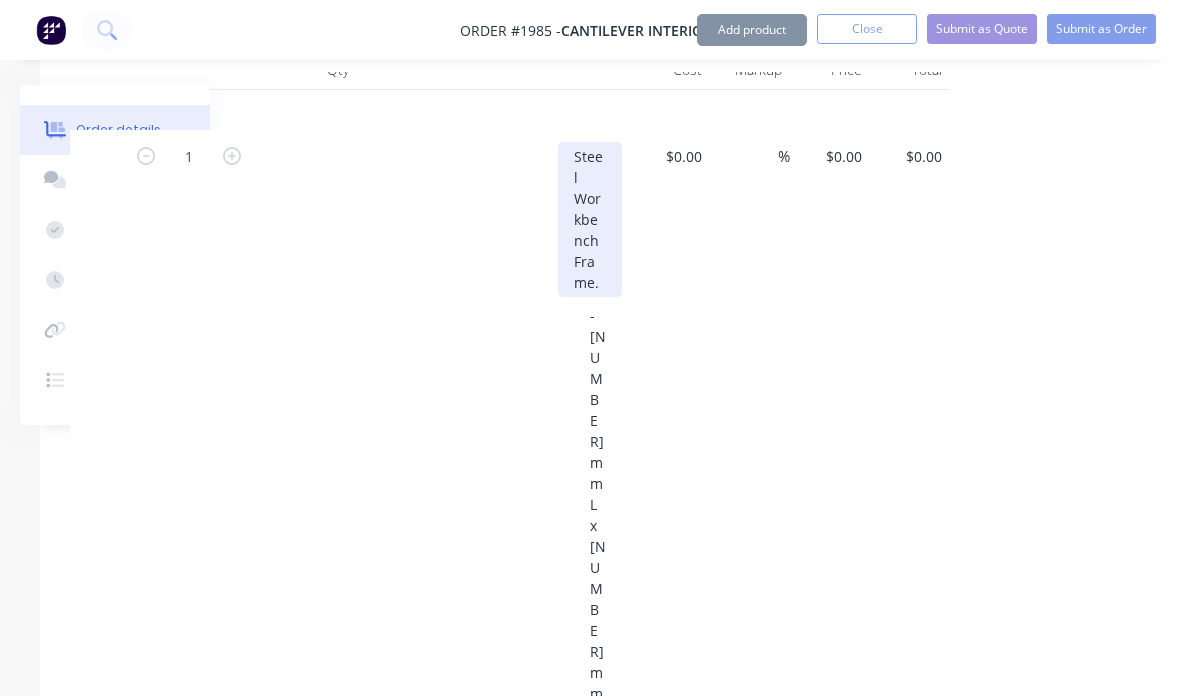 click on "Steel Workbench Frame." at bounding box center [590, 219] 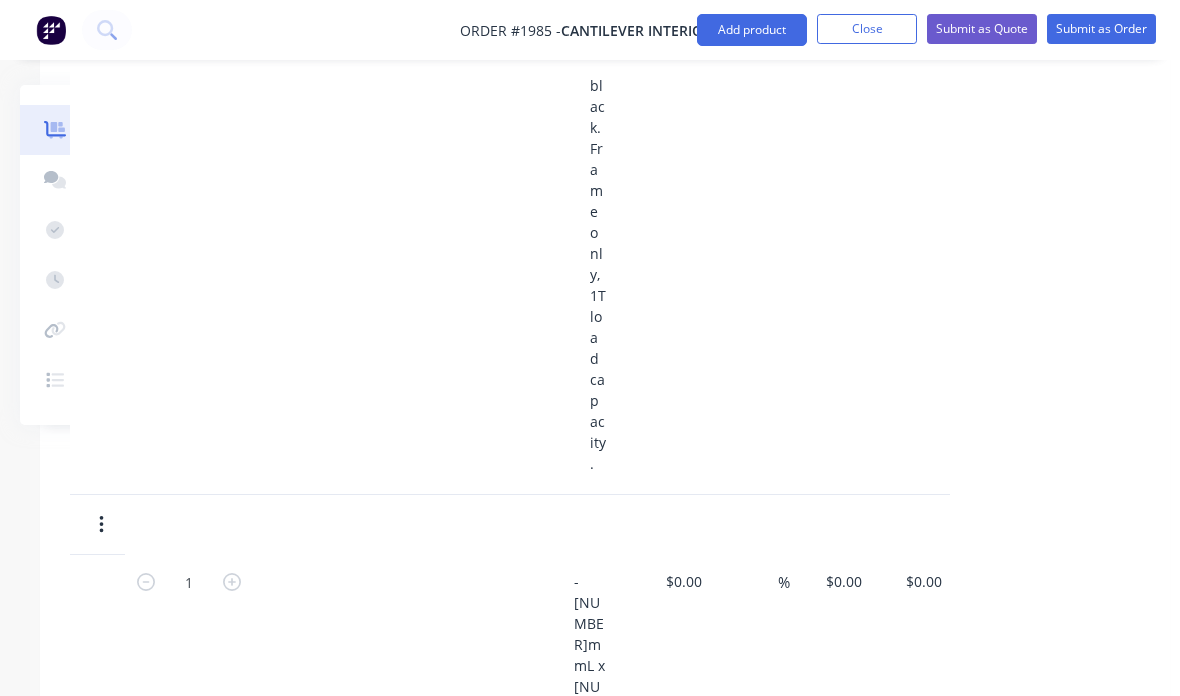 scroll, scrollTop: 2309, scrollLeft: 200, axis: both 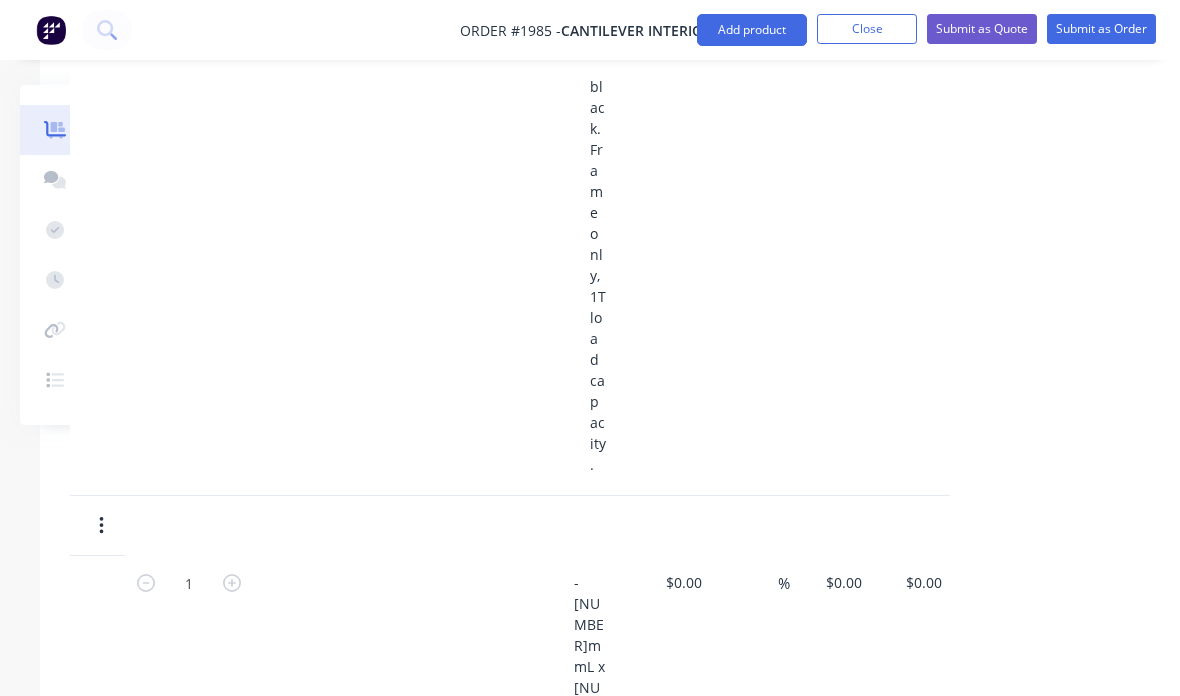 click on "- 2000mmL x 1200mmW x 800mmH.
X4 360 Degree swivel castors with brake. Prime coated and painted satin black. Frame only, 1T load capacity. - 3000mmL x 1200mmW x 900mmH.
X4 360 Degree swivel castors with brake. Prime coated and painted satin black. Frame only, 1T load capacity." at bounding box center (590, 1977) 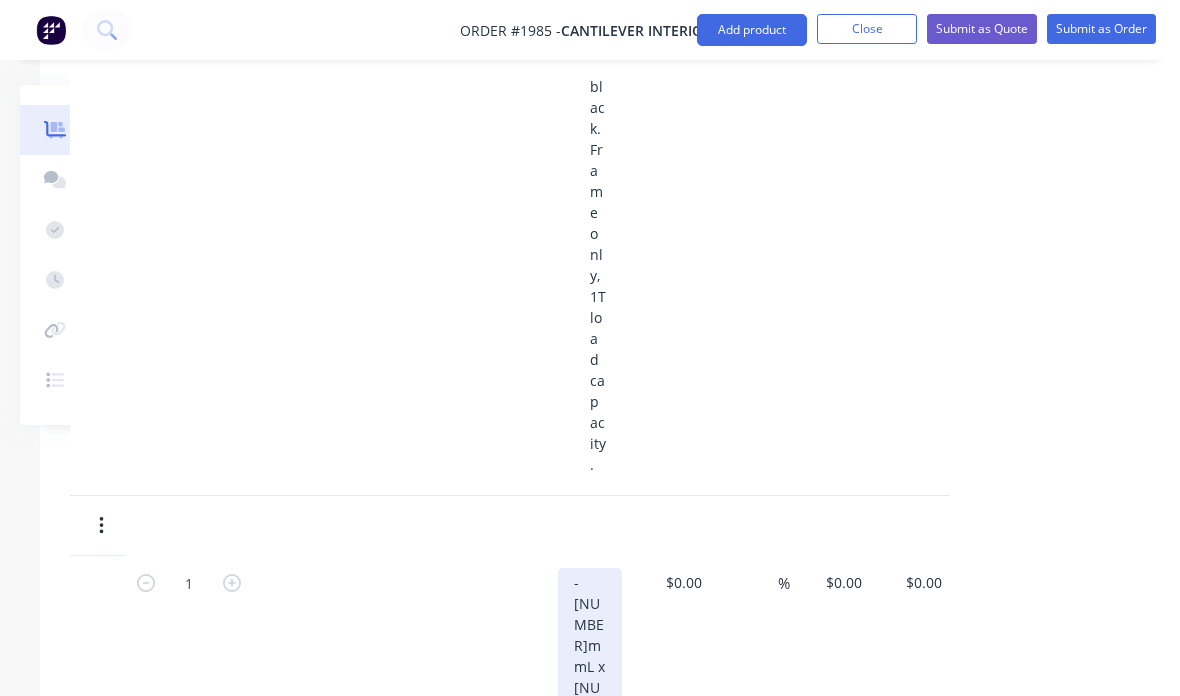 click on "- [NUMBER]mmL x [NUMBER]mmW x [NUMBER]mmH.
X4 360 Degree swivel castors with brake. Prime coated and painted satin black. Frame only, 1T load capacity." at bounding box center [590, 1034] 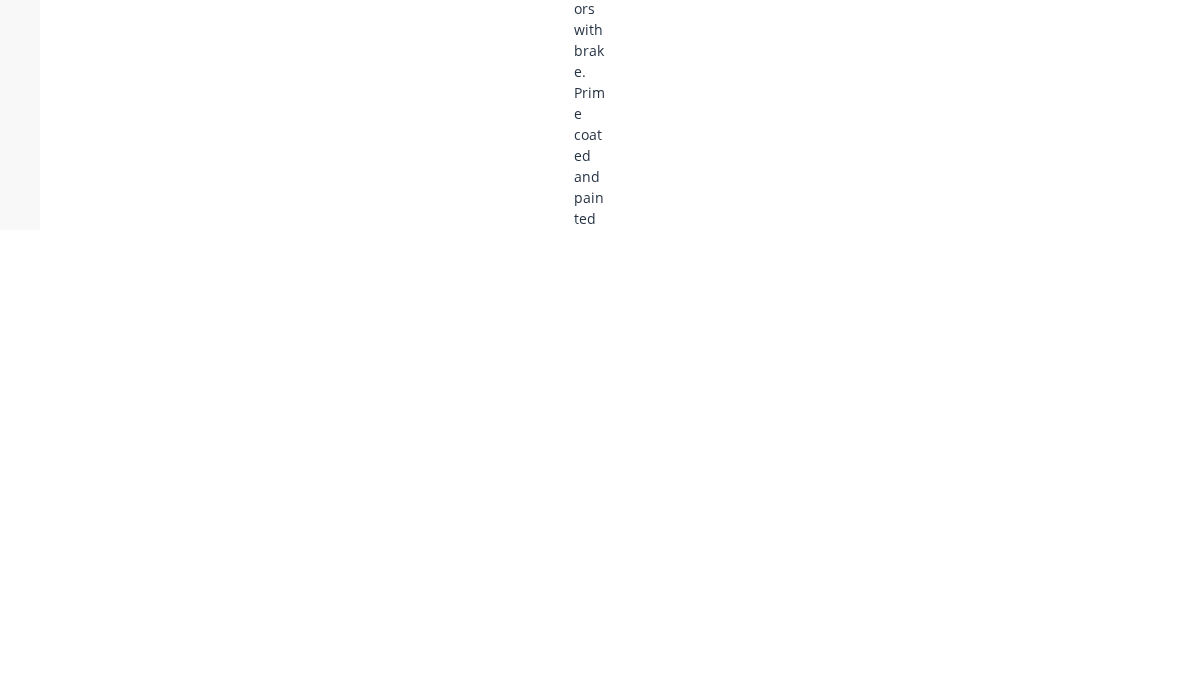 click on "$0.00 $0.00" at bounding box center [910, 1407] 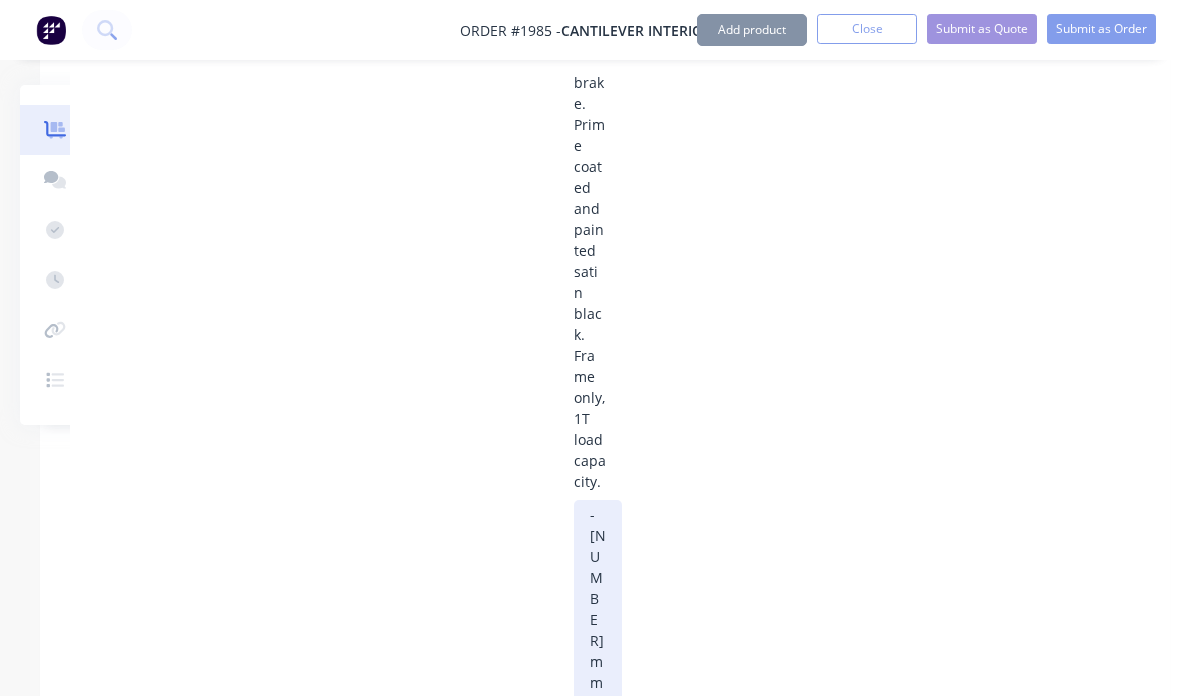 click on "- [NUMBER]mmL x [NUMBER]mmW x [NUMBER]mmH.
X4 360 Degree swivel castors with brake. Prime coated and painted satin black. Frame only, 1T load capacity." at bounding box center [598, 1438] 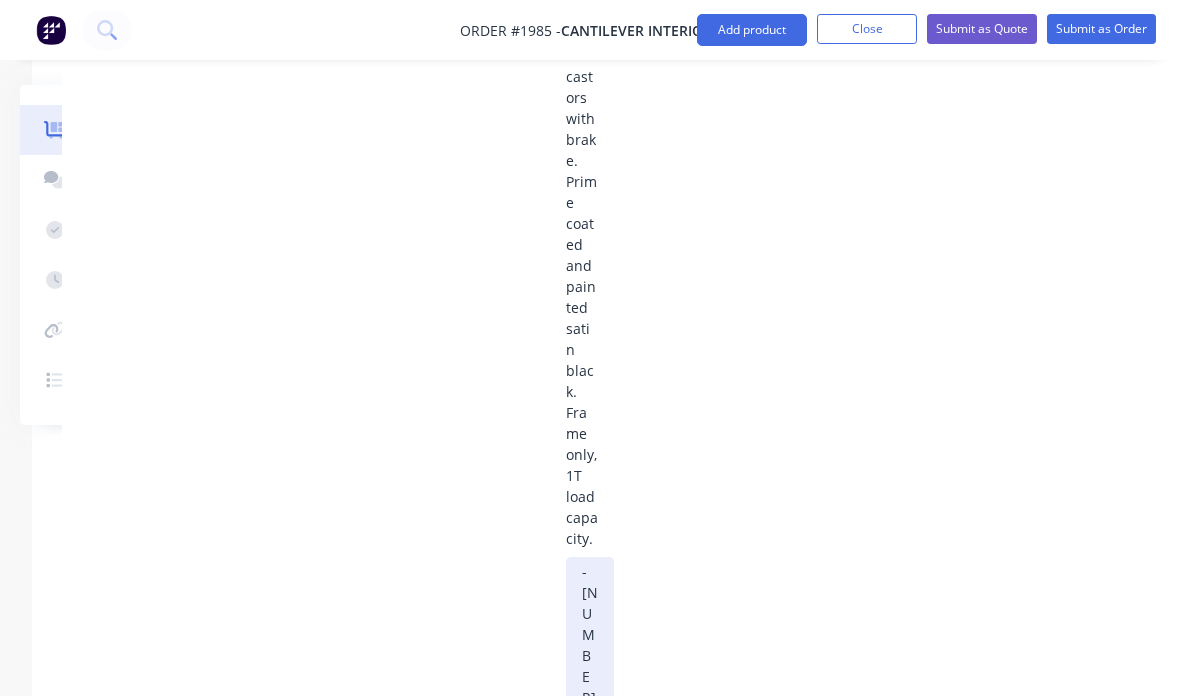 scroll, scrollTop: 3216, scrollLeft: 208, axis: both 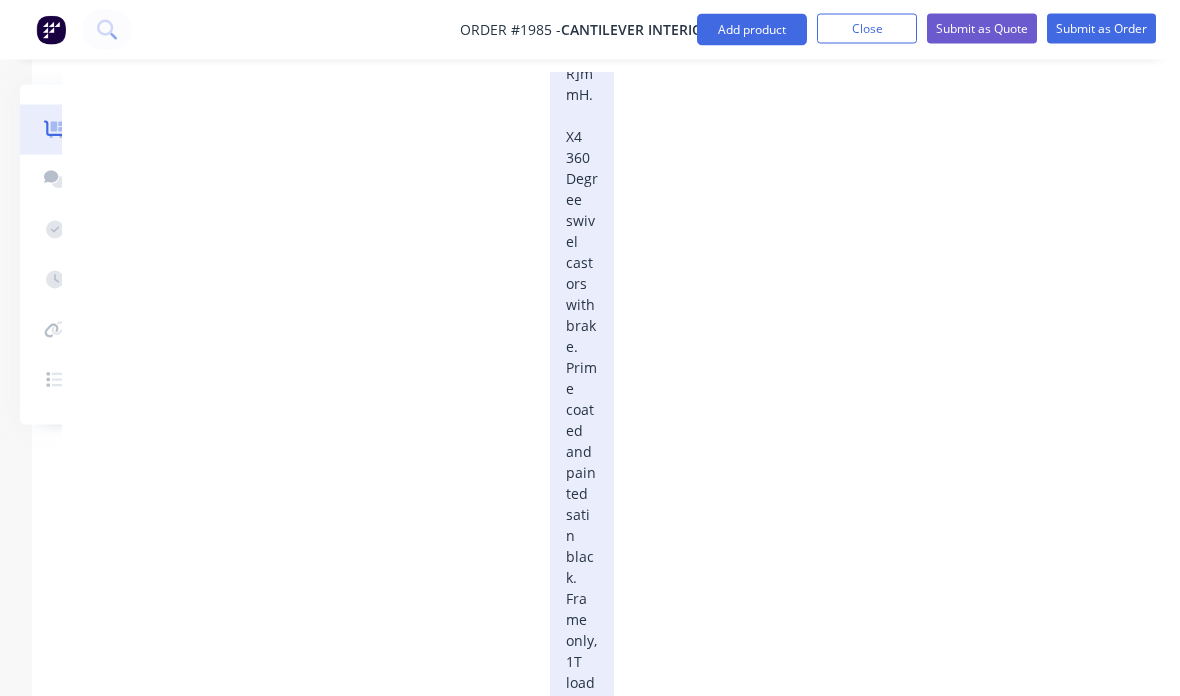 click on "- [NUMBER]mmL x [NUMBER]mmW x [NUMBER]mmH.
X4 360 Degree swivel castors with brake. Prime coated and painted satin black. Frame only, 1T load capacity." at bounding box center (582, 274) 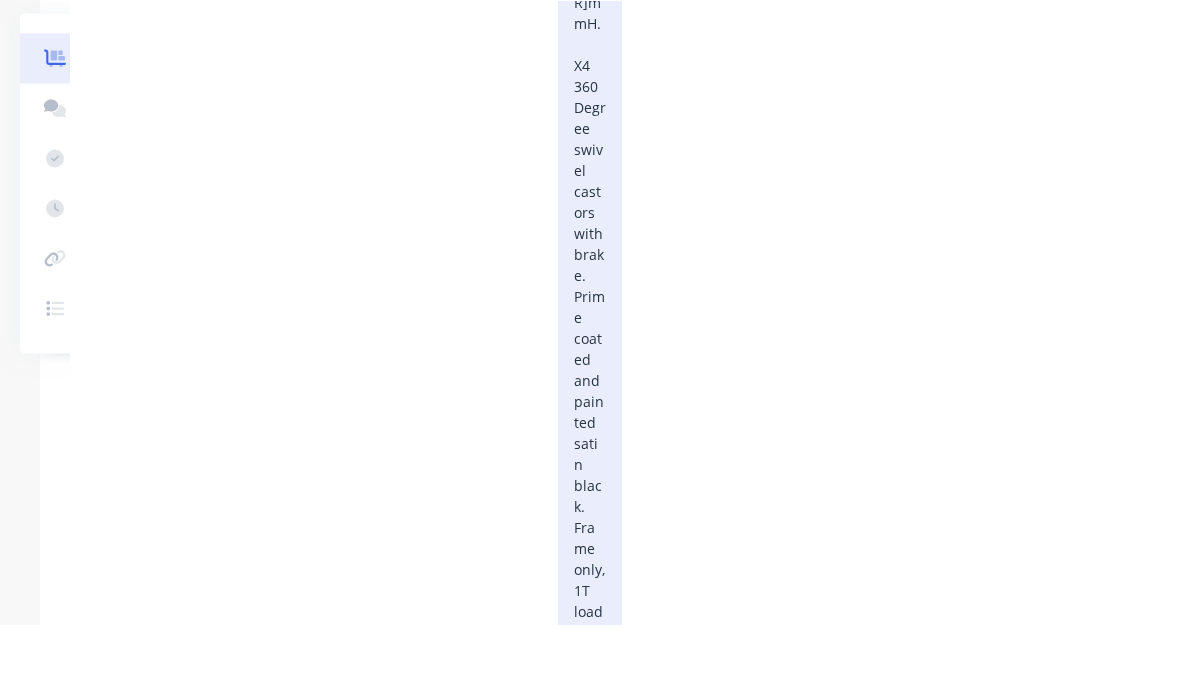 click on "- [NUMBER]mmL x [NUMBER]mmW x [NUMBER]mmH.
X4 360 Degree swivel castors with brake. Prime coated and painted satin black. Frame only, 1T load capacity." at bounding box center [590, 274] 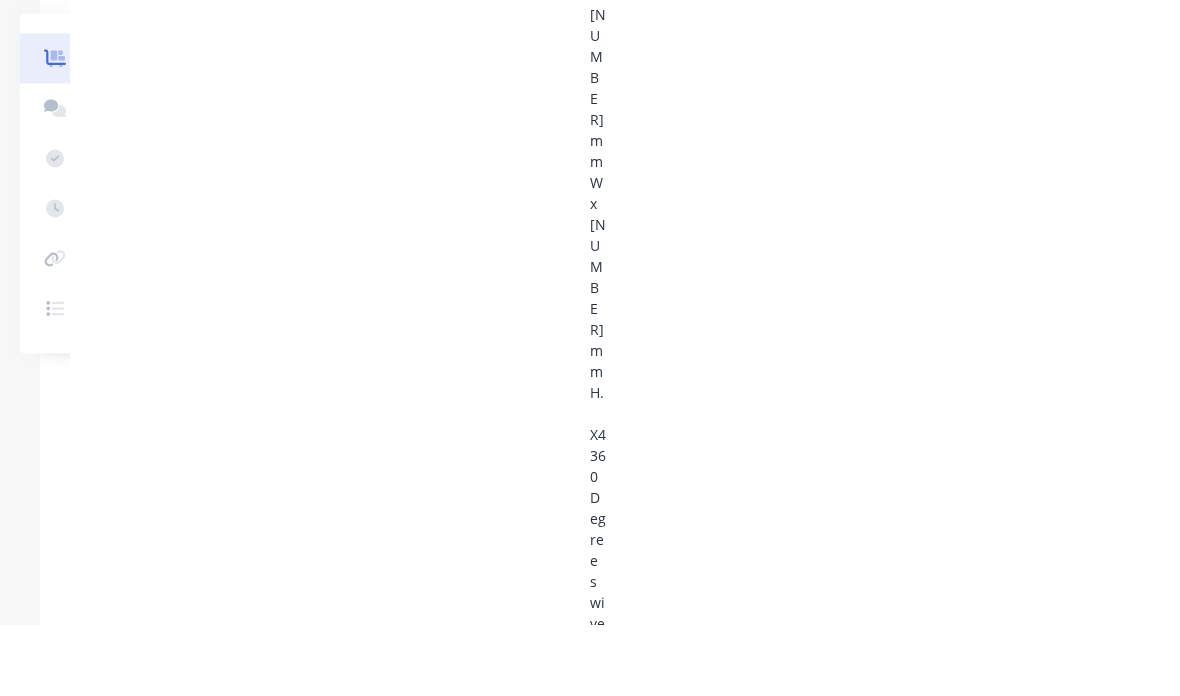 scroll, scrollTop: 2524, scrollLeft: 200, axis: both 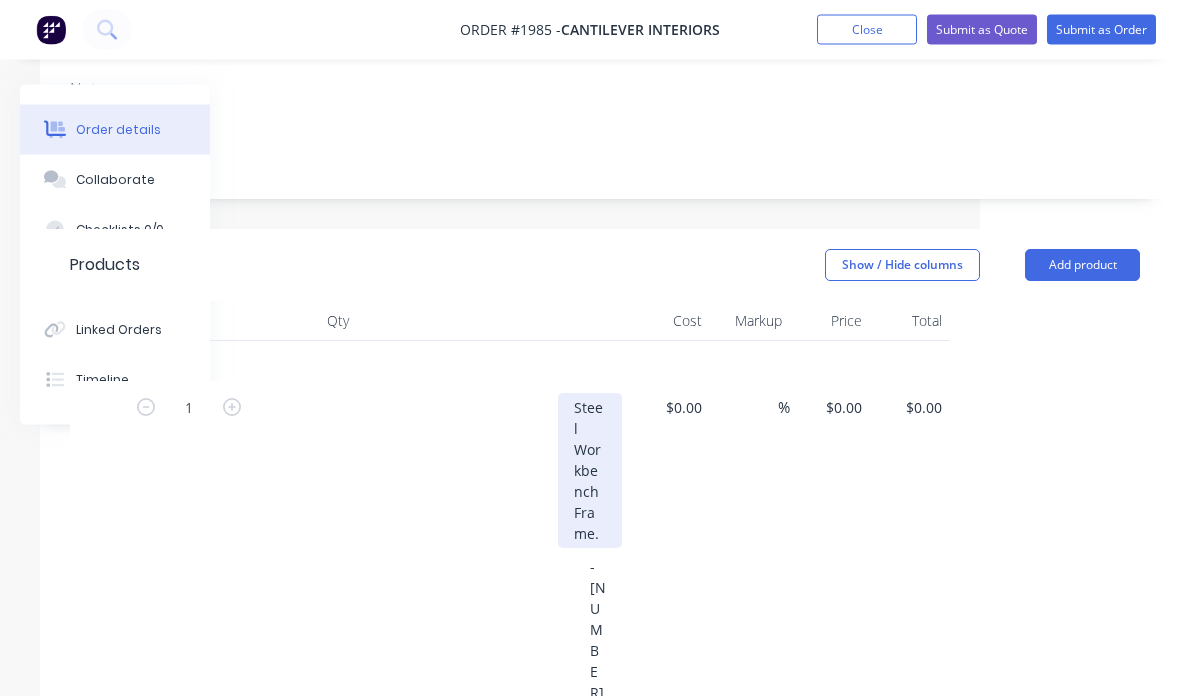 click on "Steel Workbench Frame." at bounding box center [590, 471] 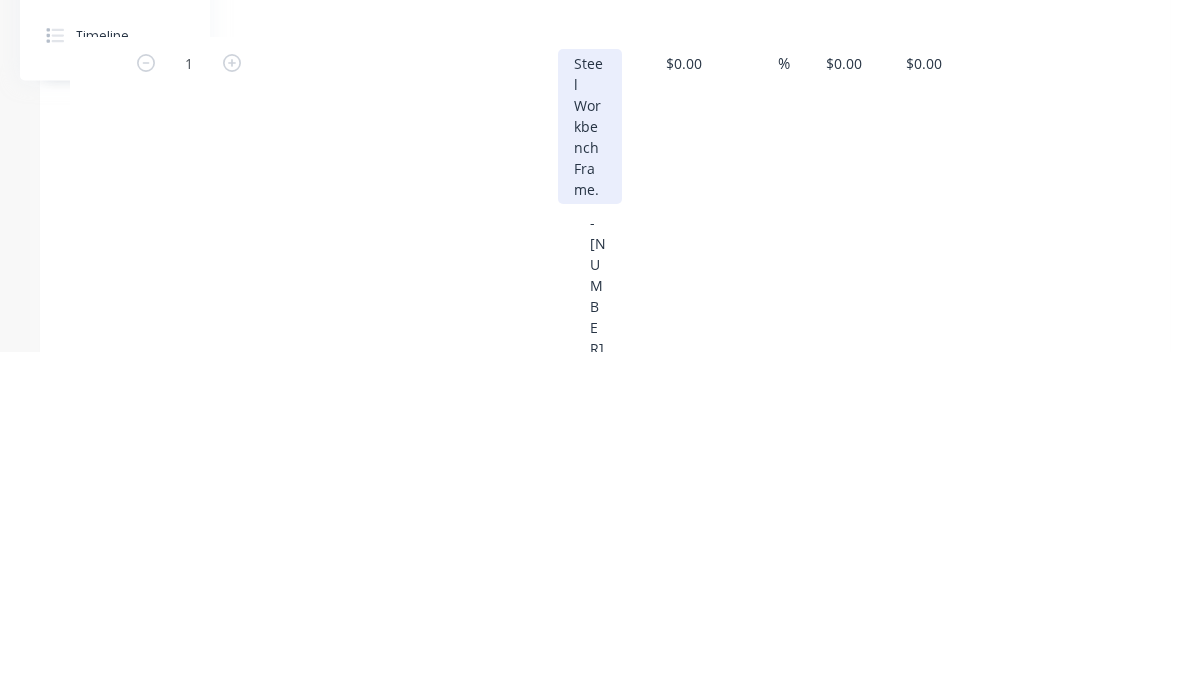 click on "Steel Workbench Frame." at bounding box center [590, 471] 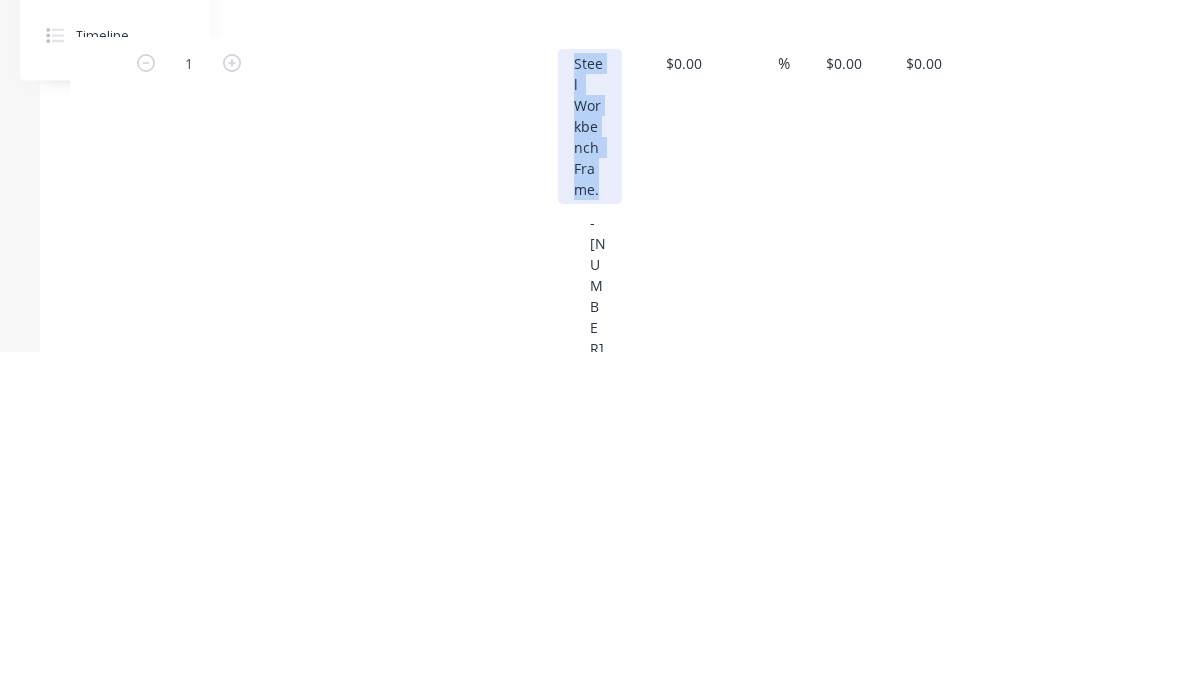 copy on "Steel Workbench Frame." 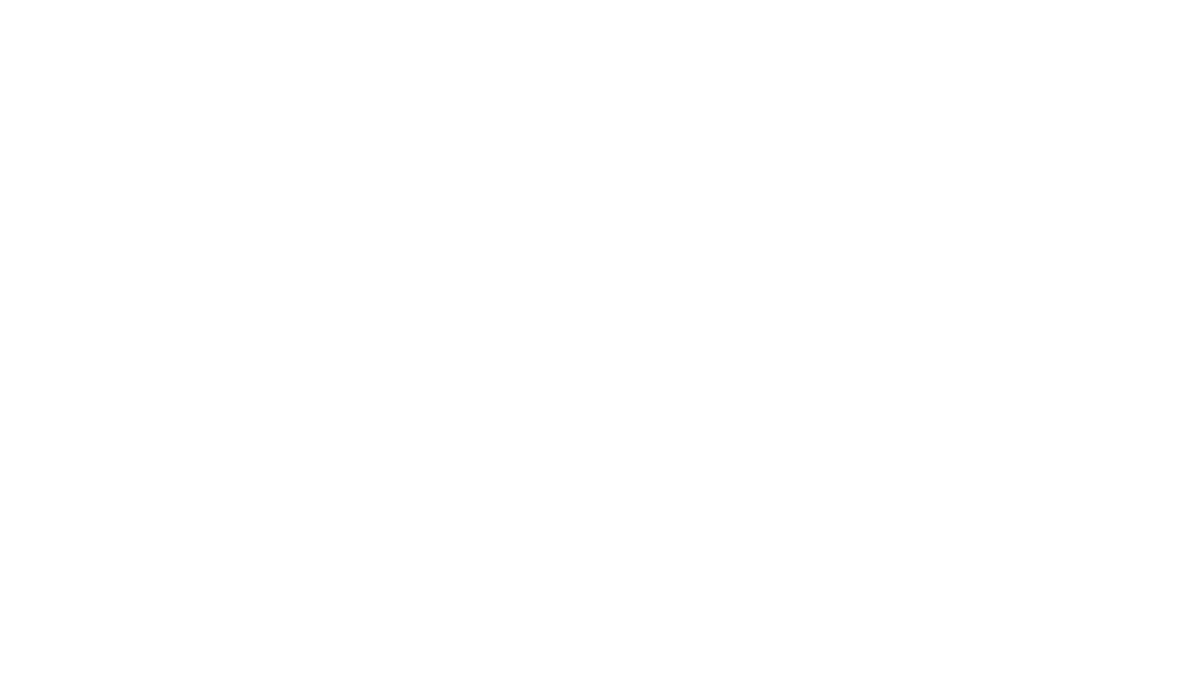 scroll, scrollTop: 2460, scrollLeft: 200, axis: both 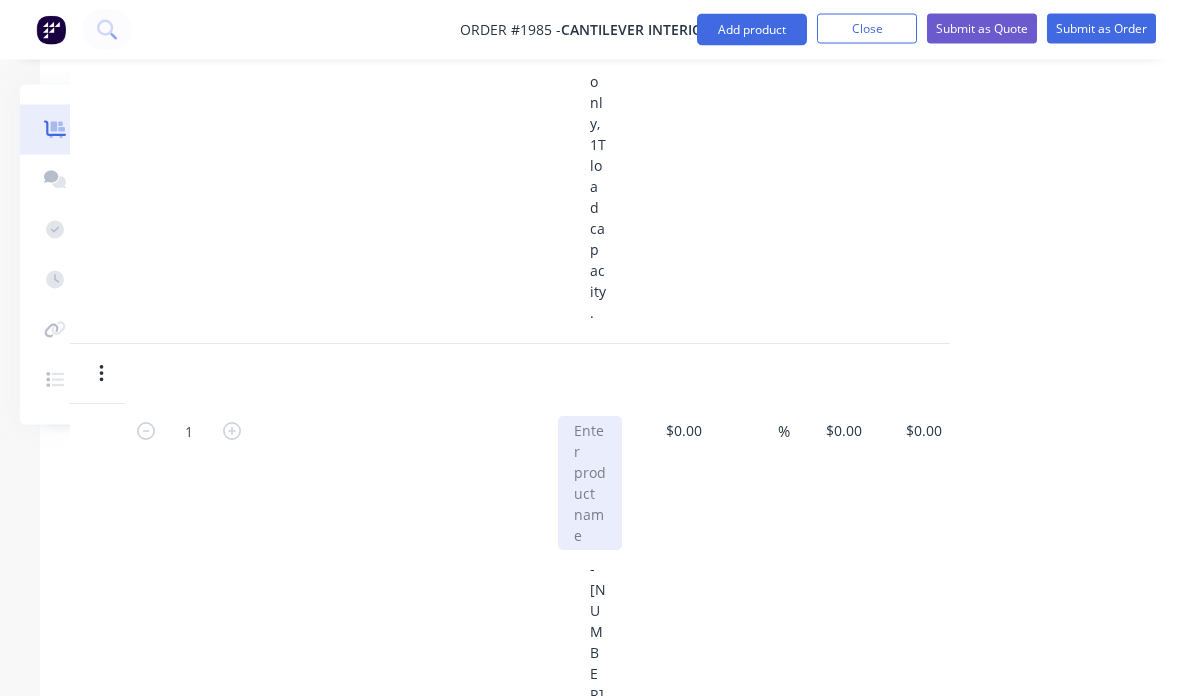 click at bounding box center (590, 484) 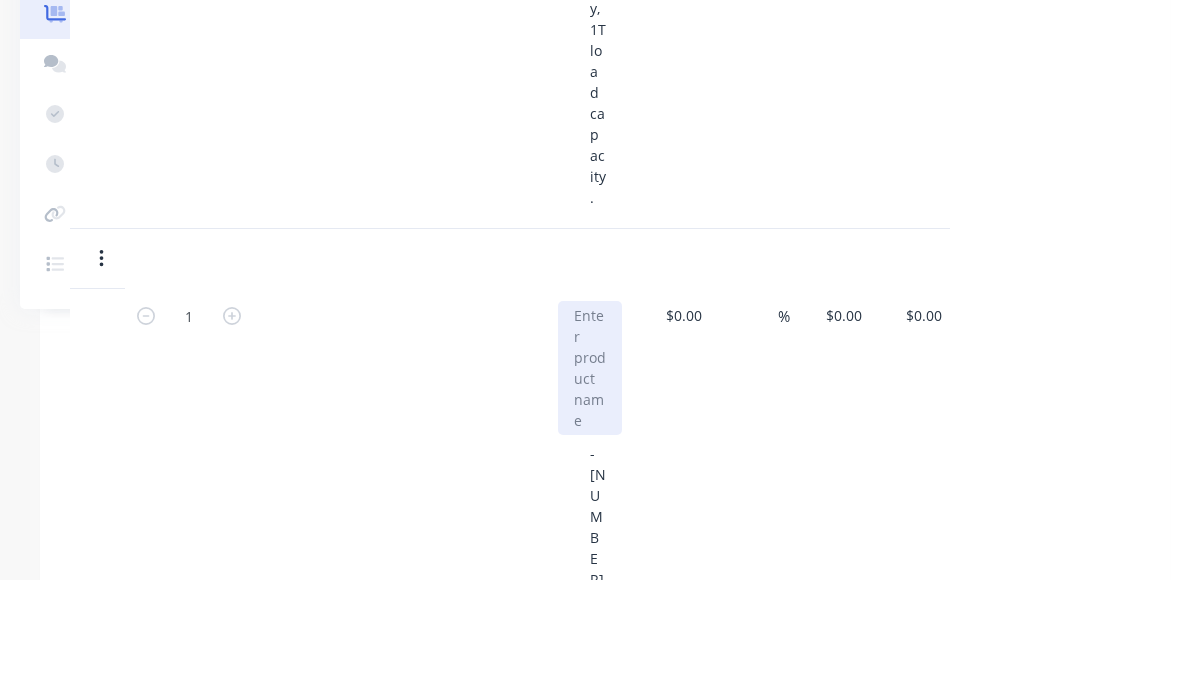 click at bounding box center [590, 484] 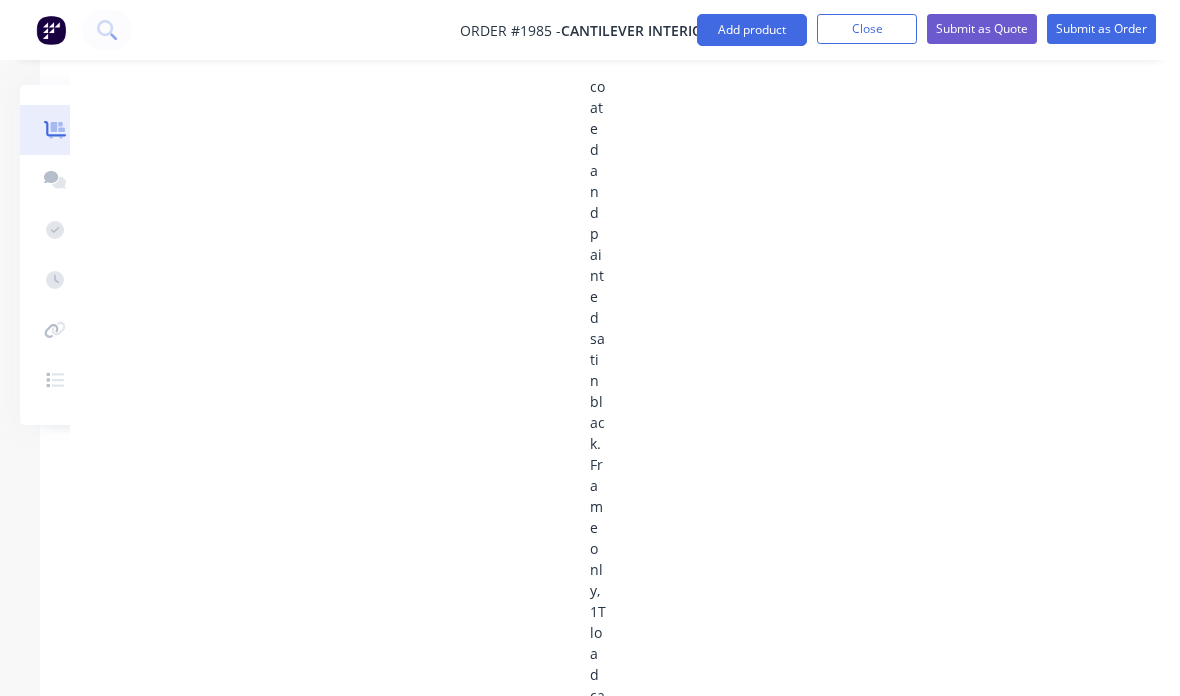 scroll, scrollTop: 2073, scrollLeft: 200, axis: both 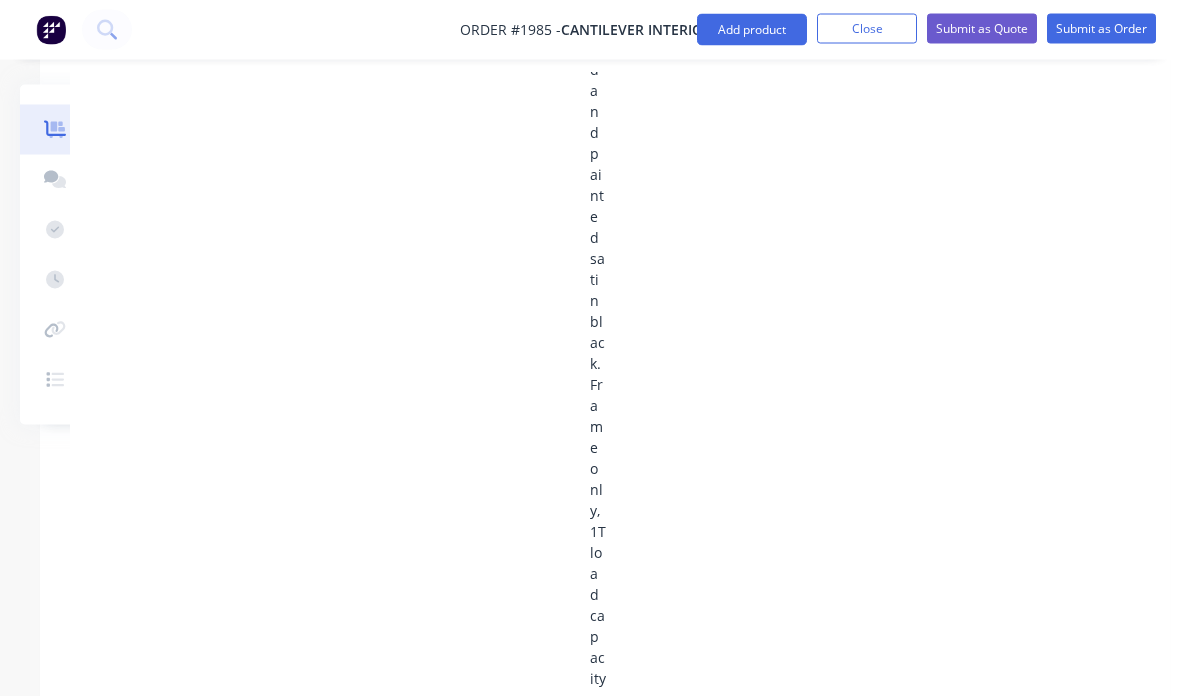 click at bounding box center (232, 817) 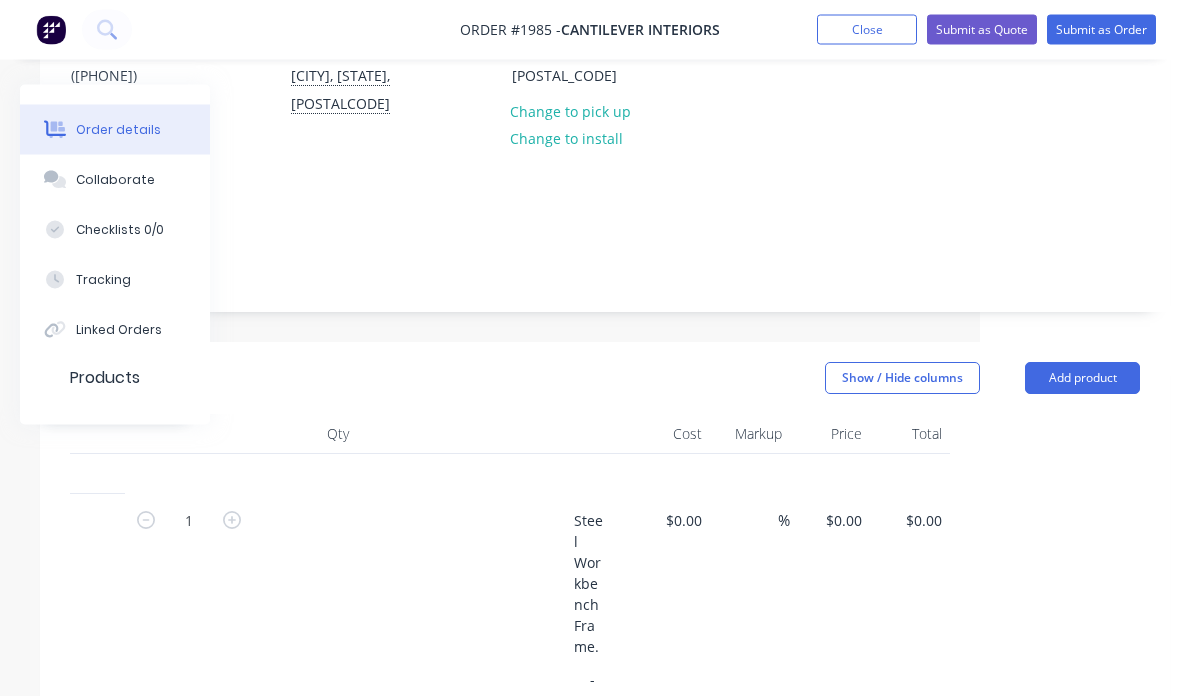 click at bounding box center (232, 519) 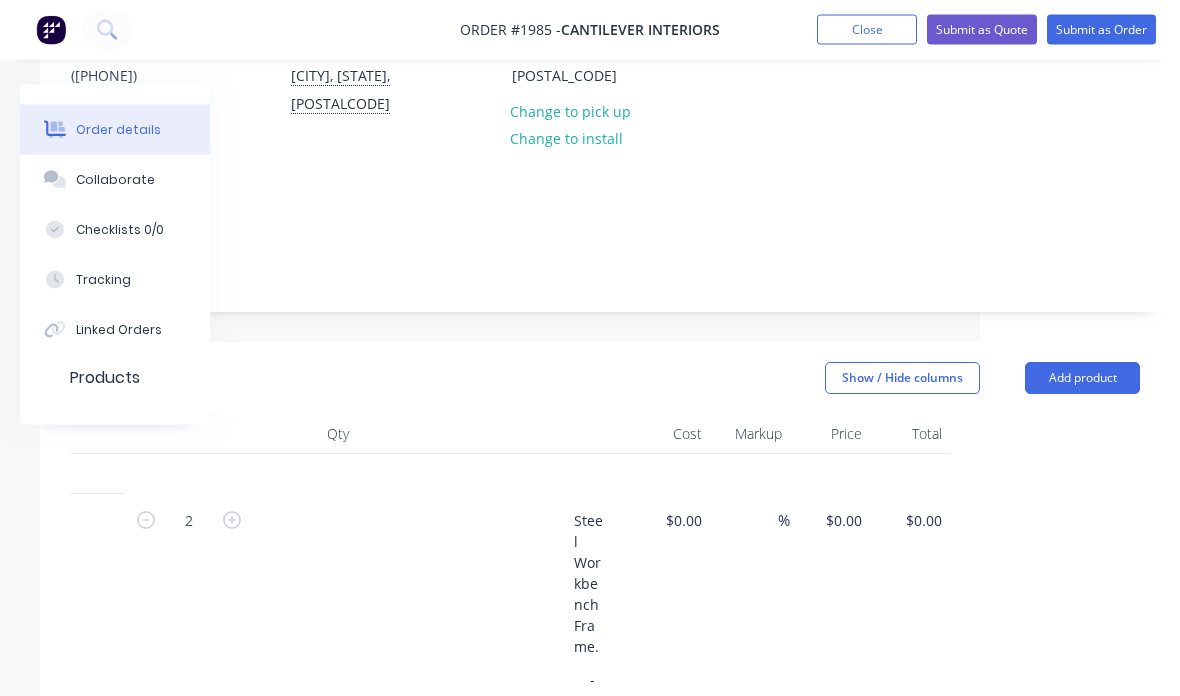 scroll, scrollTop: 246, scrollLeft: 200, axis: both 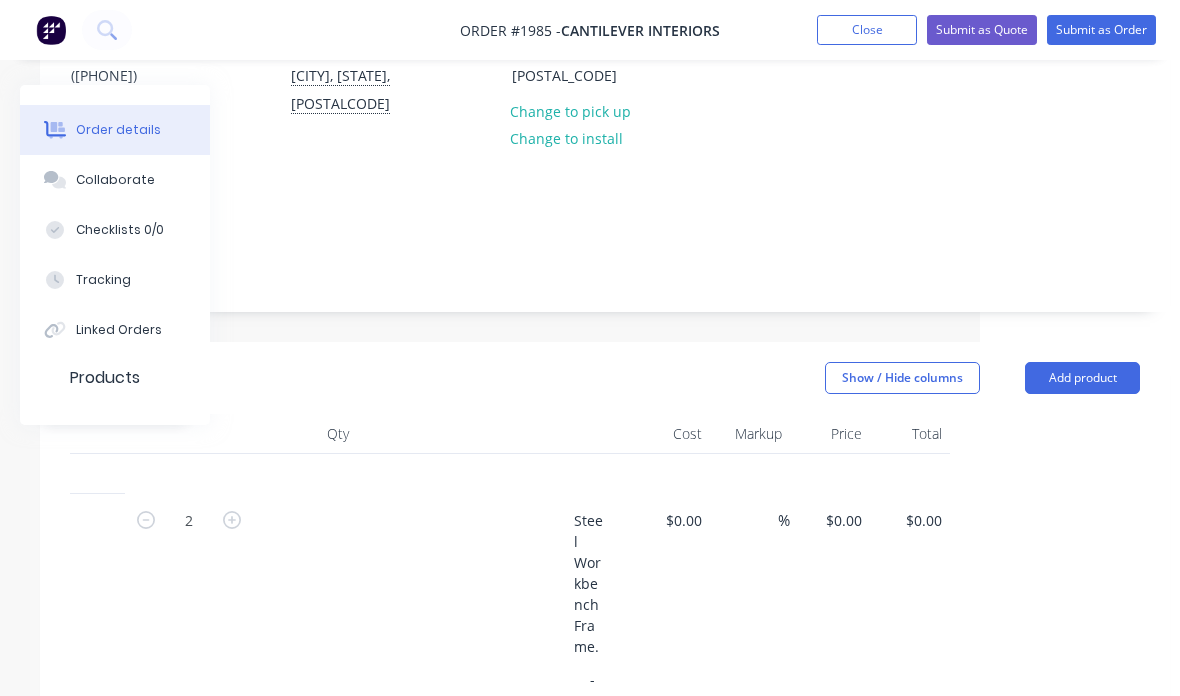 click on "2" at bounding box center [337, 519] 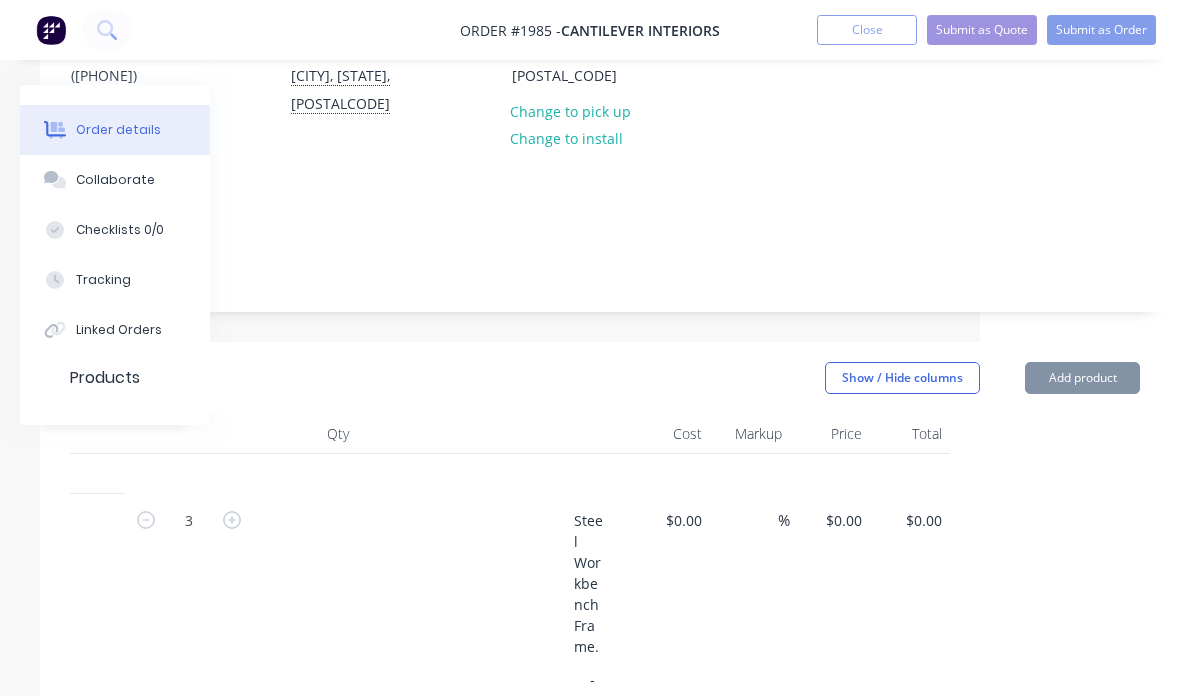 click 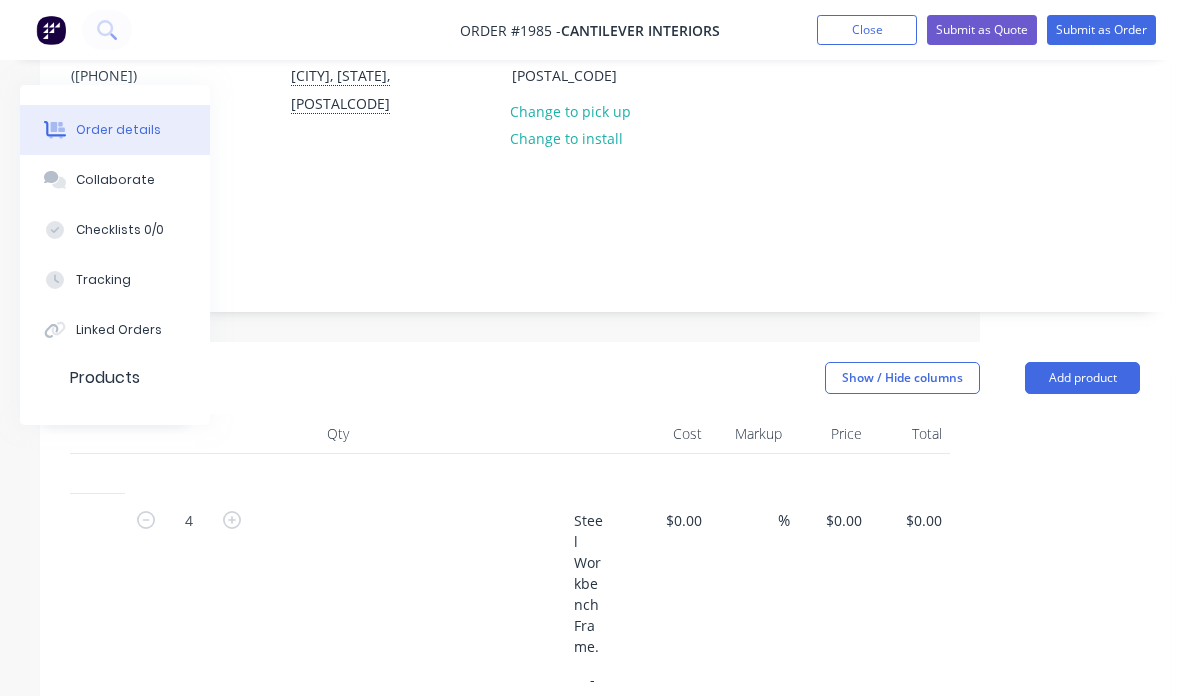 click on "$0.00 $0.00" at bounding box center [830, 1526] 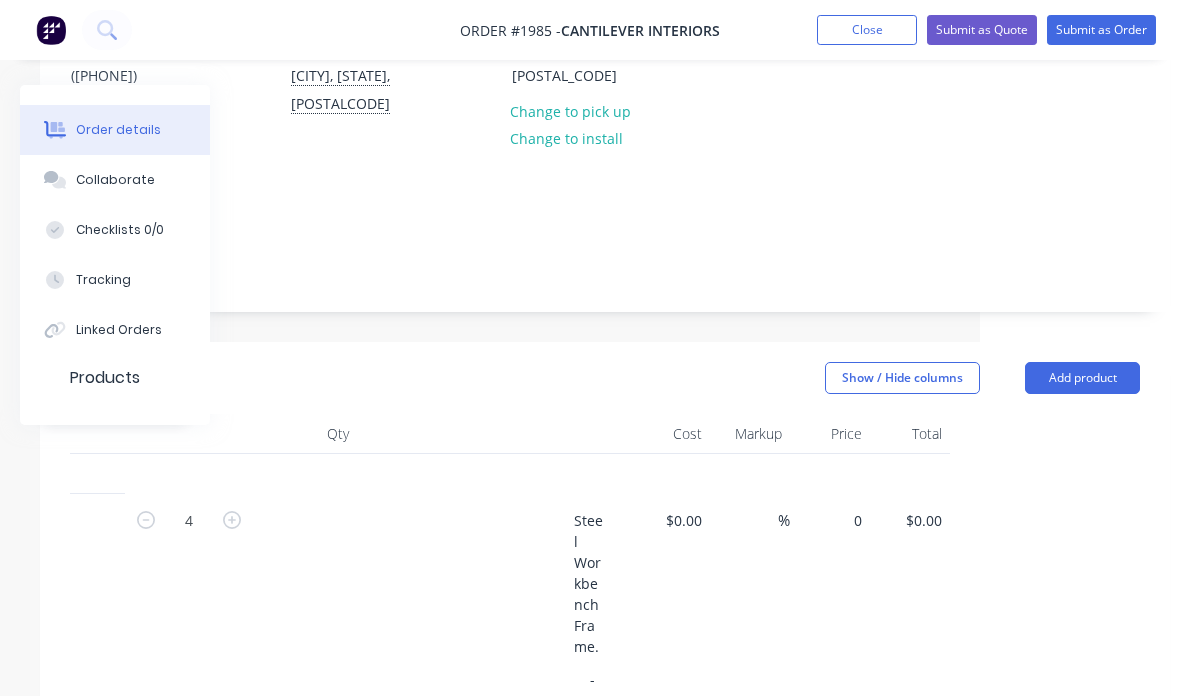 scroll, scrollTop: 245, scrollLeft: 210, axis: both 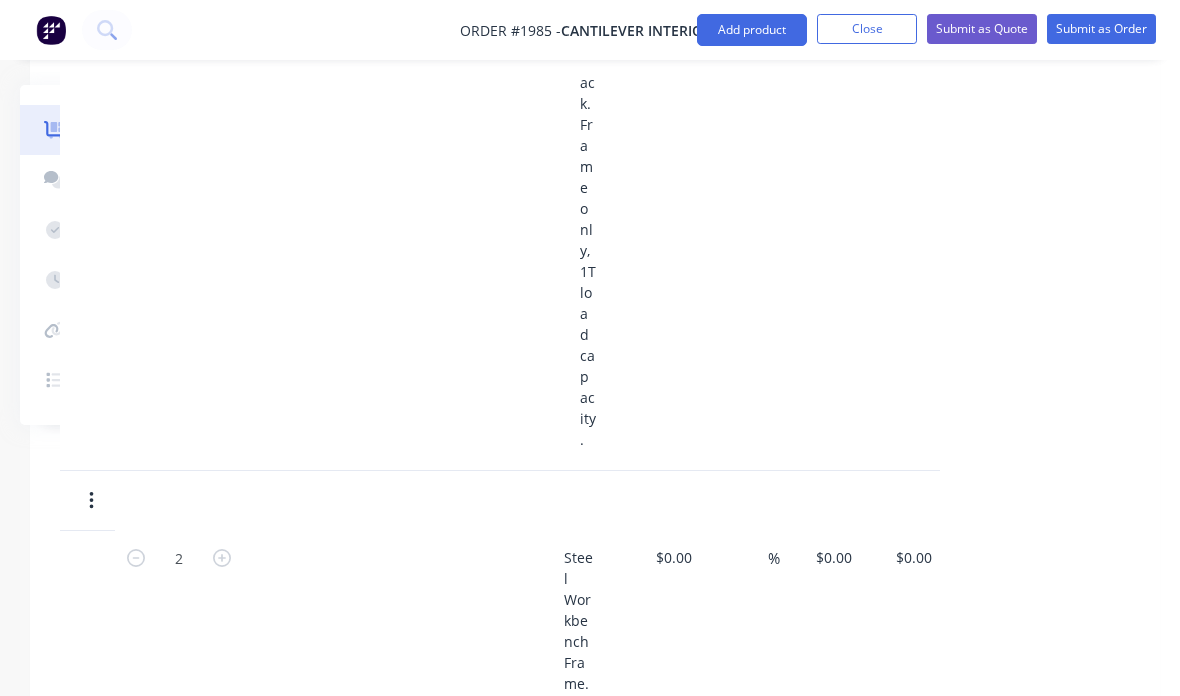 click on "Order #1985 - Cantilever Interiors Add product Close Submit as Quote Submit as Order Order details Collaborate Checklists 0/0 Tracking Linked Orders Timeline Order details Collaborate Checklists Tracking Linked Orders Timeline Created by [FIRST] [LAST] Created [DATE] Required Assigned to Add team member Invoiced No Status Draft Contact [FIRST] [LAST] ([PHONE]) [PHONE] [EMAIL] Bill to [NUMBER] [STREET] [CITY], [STATE], [POSTAL_CODE] Deliver to [CITY], [STATE], [POSTAL_CODE] Change to pick up Change to install PO Notes Products Show / Hide columns Add product Qty Cost Markup Price Total 4 Steel Workbench Frame. - [NUMBER]mmL x [NUMBER]mmW x [NUMBER]mmH.
X4 360 Degree swivel castors with brake. Prime coated and painted satin black. Frame only, 1T load capacity. $0.00 $0.00 % 1235 1235 $0.00 $0.00 2 Steel Workbench Frame. - [NUMBER]mmL x [NUMBER]mmW x [NUMBER]mmH.
X4 360 Degree swivel castors with brake. Prime coated and painted satin black. Frame only, 1T load capacity. $0.00 $0.00 %" at bounding box center [380, 449] 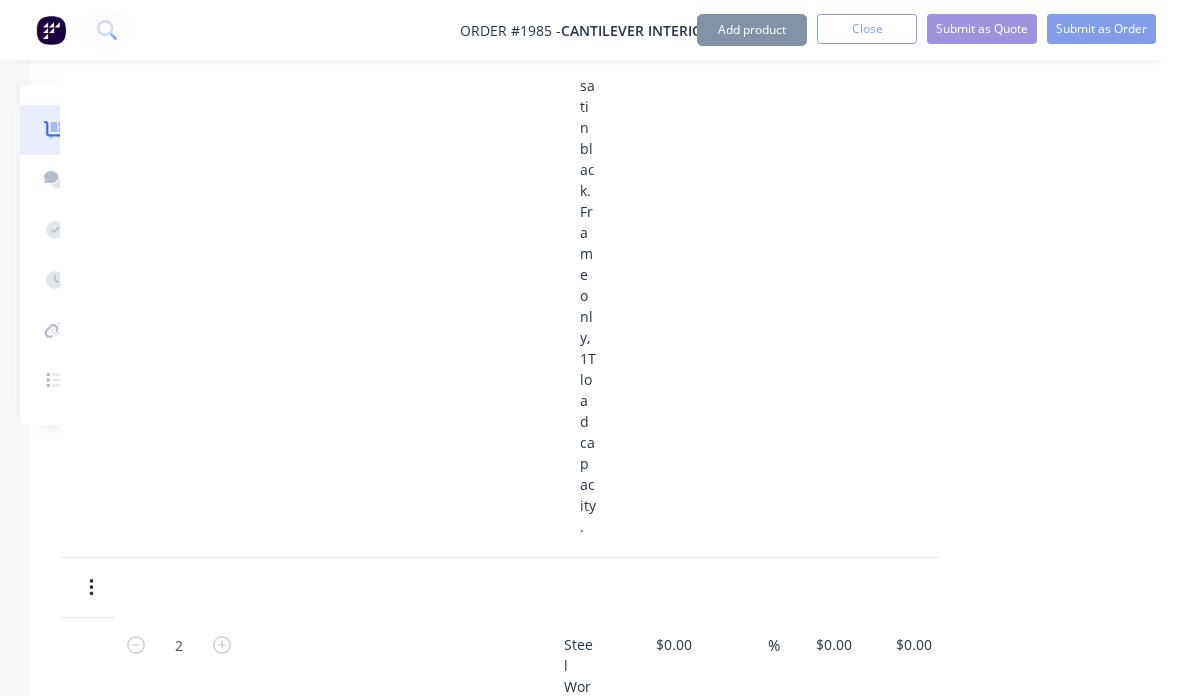 click on "$0.00" at bounding box center [837, 644] 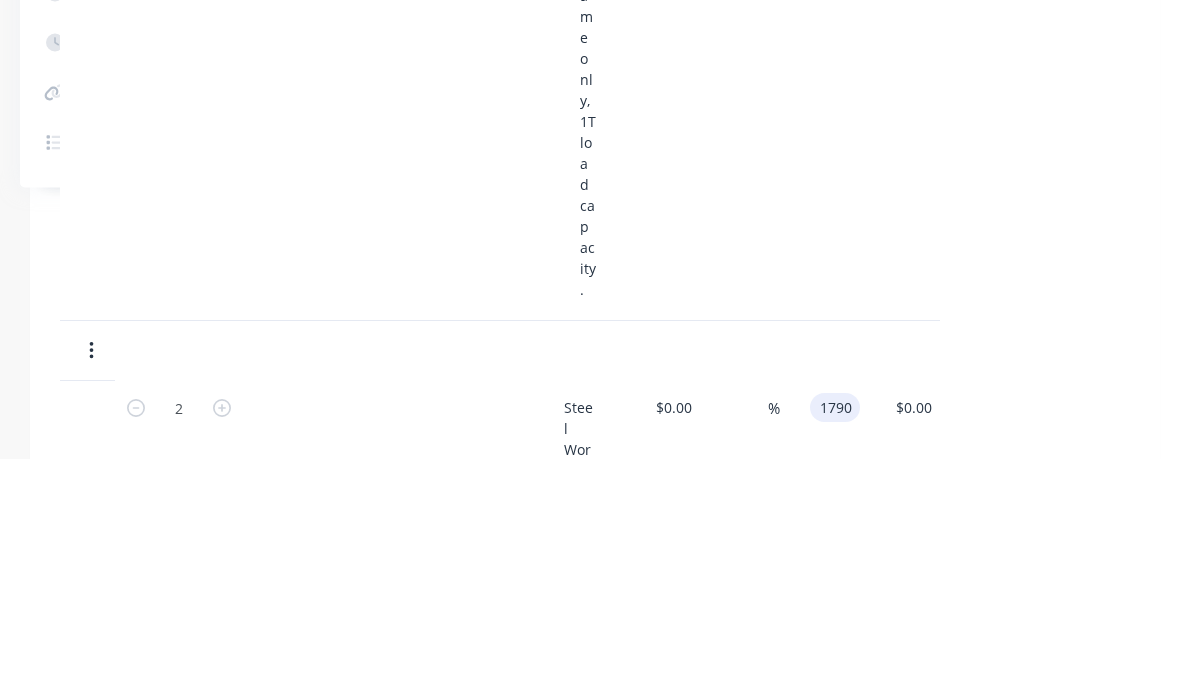 scroll, scrollTop: 2484, scrollLeft: 210, axis: both 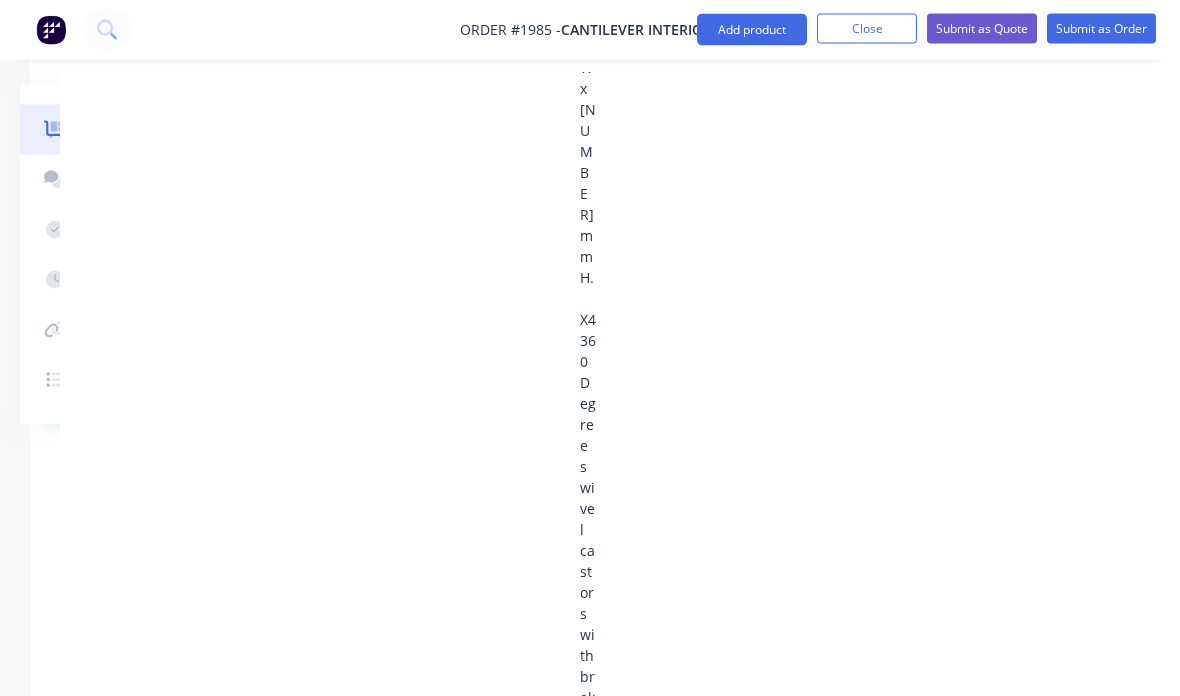 click on "Submit as Quote" at bounding box center (982, 29) 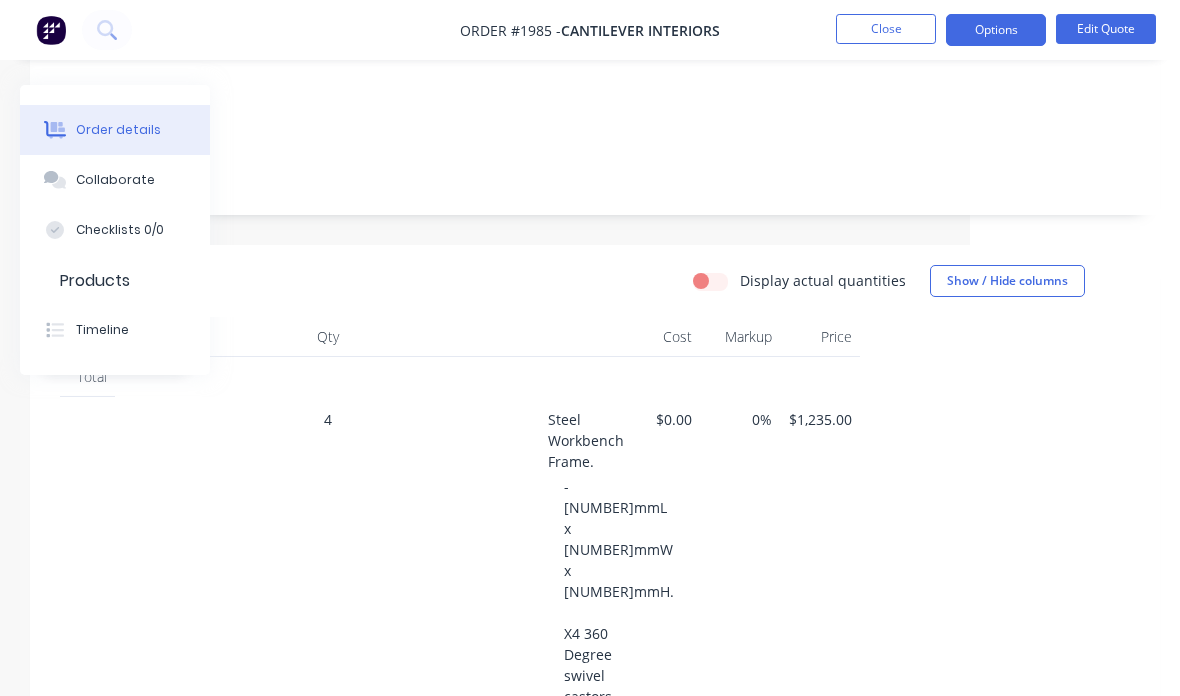 scroll, scrollTop: 345, scrollLeft: 210, axis: both 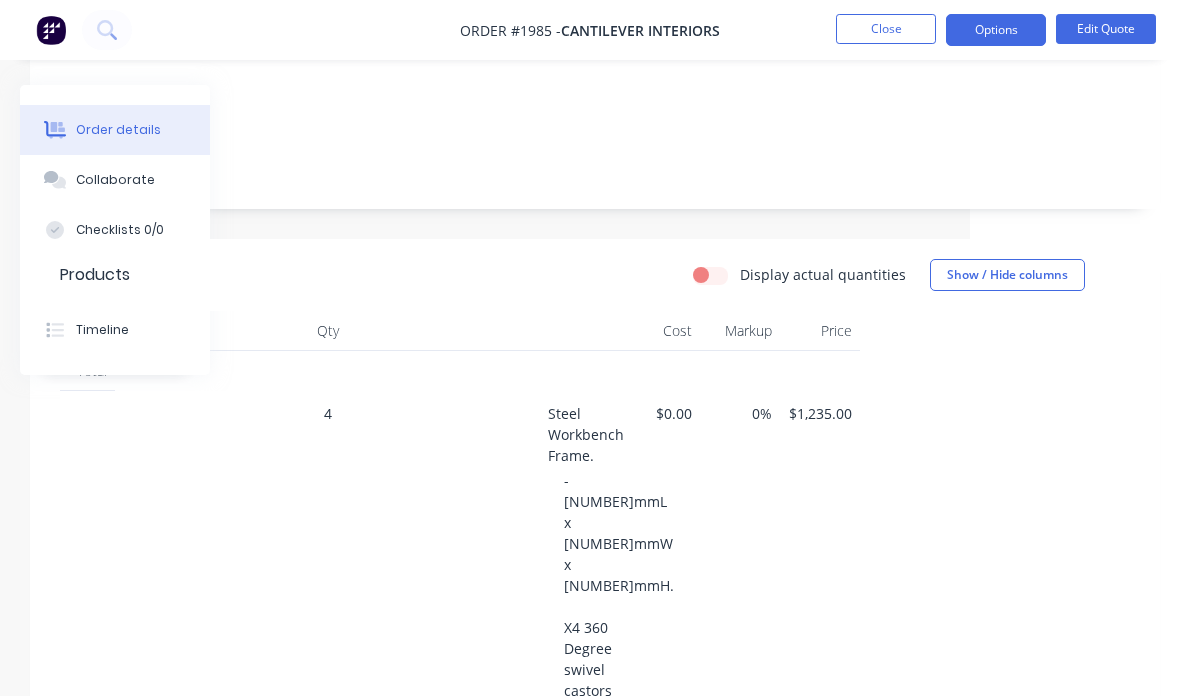 click on "Edit Quote" at bounding box center (1106, 29) 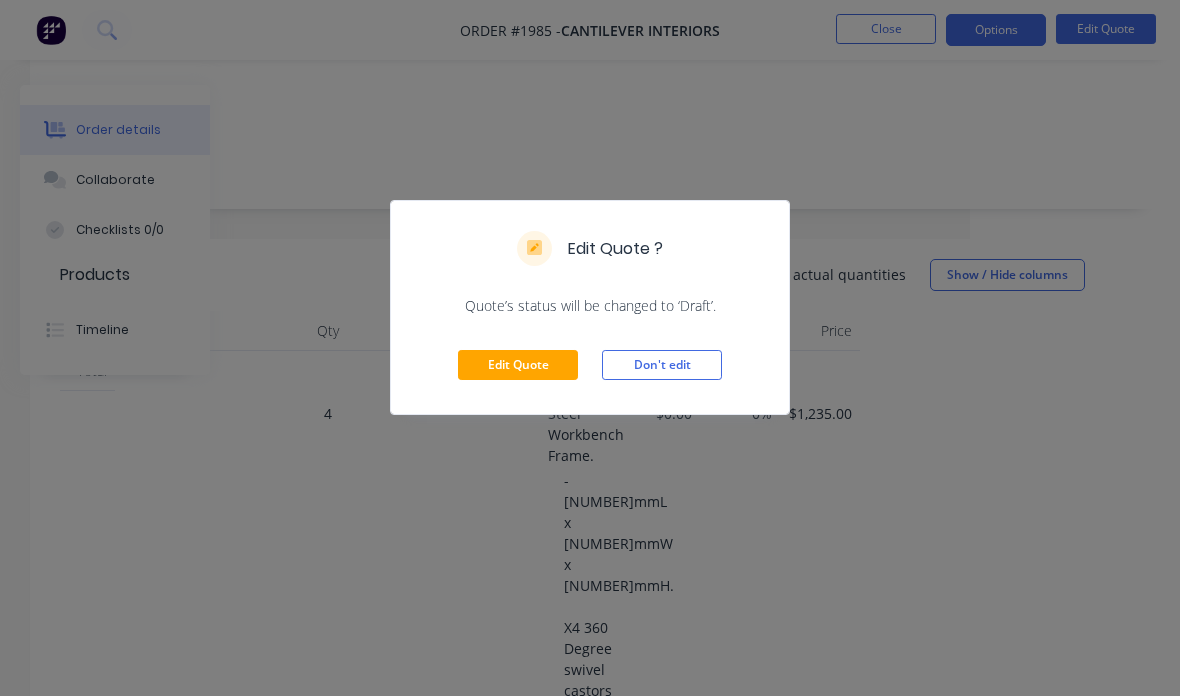 click on "Edit Quote" at bounding box center (518, 365) 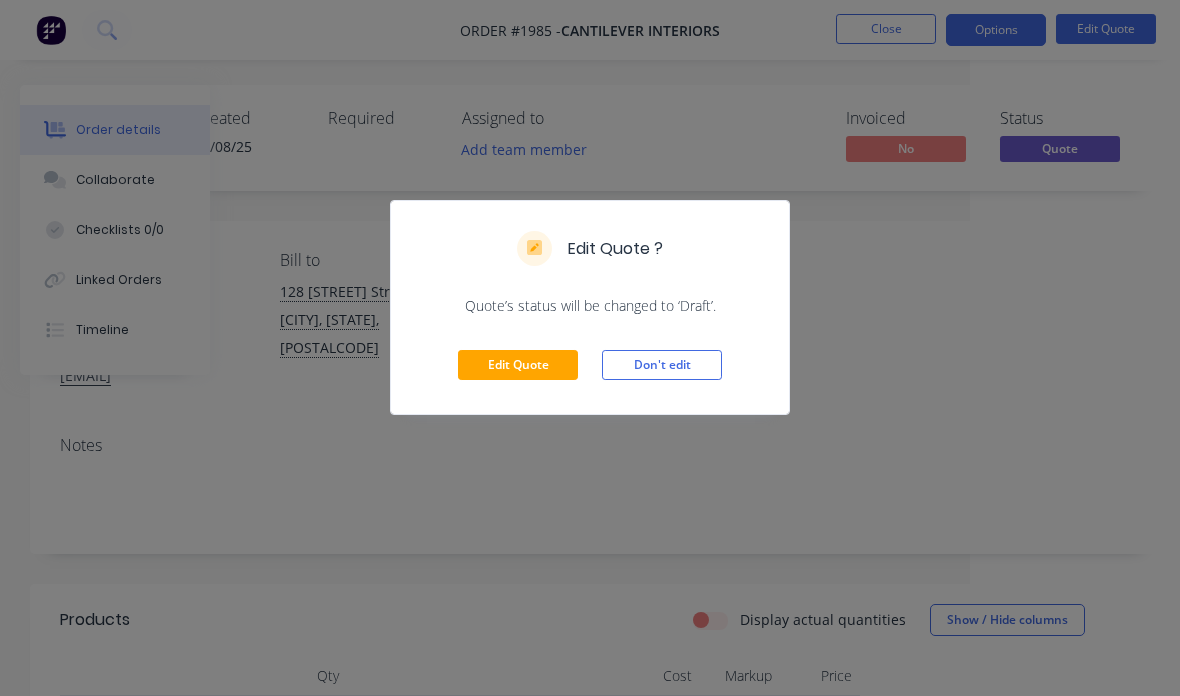 scroll, scrollTop: 80, scrollLeft: 210, axis: both 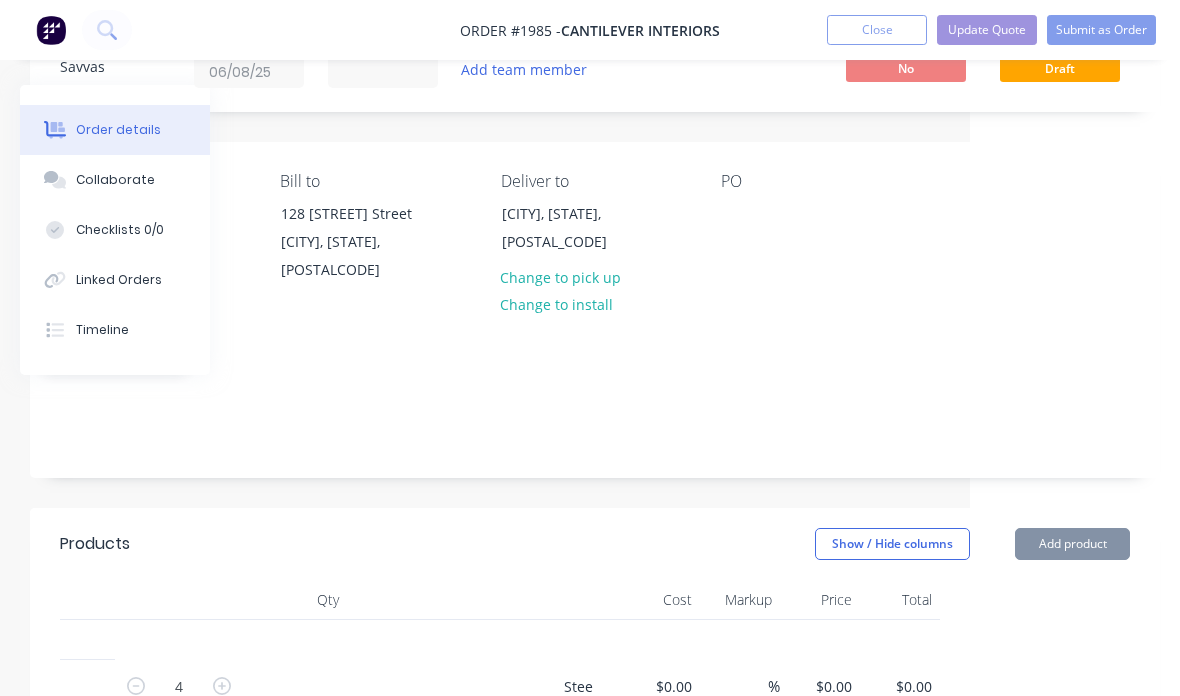 type on "$1,235.00" 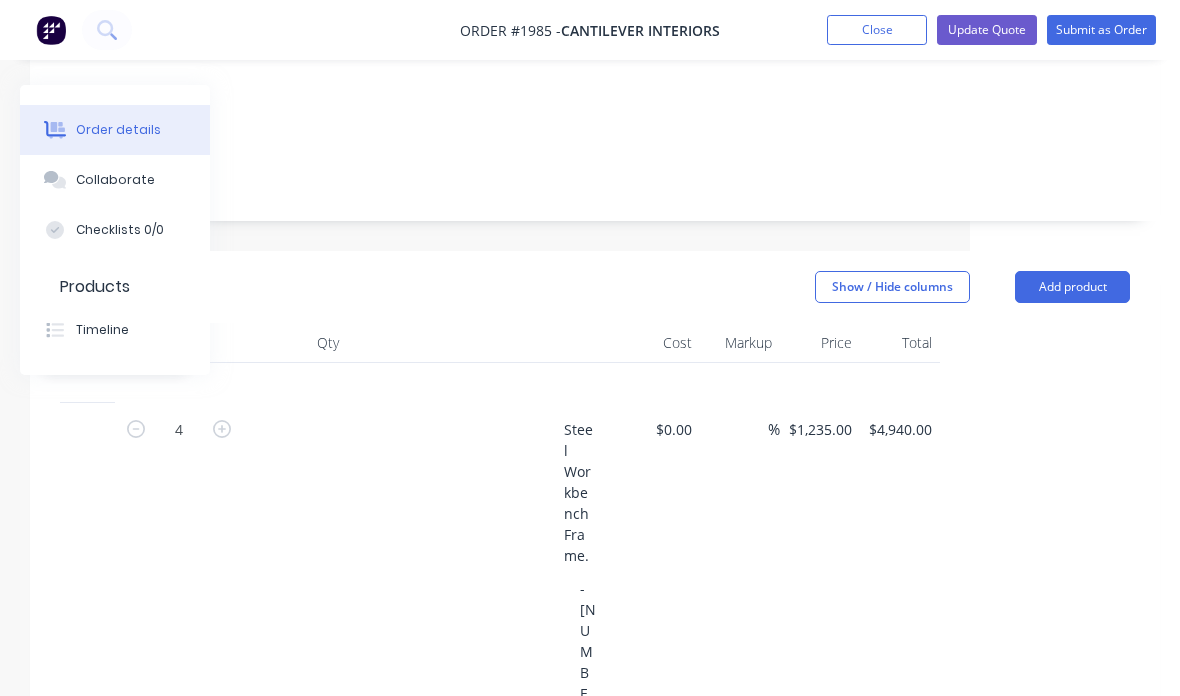 scroll, scrollTop: 357, scrollLeft: 210, axis: both 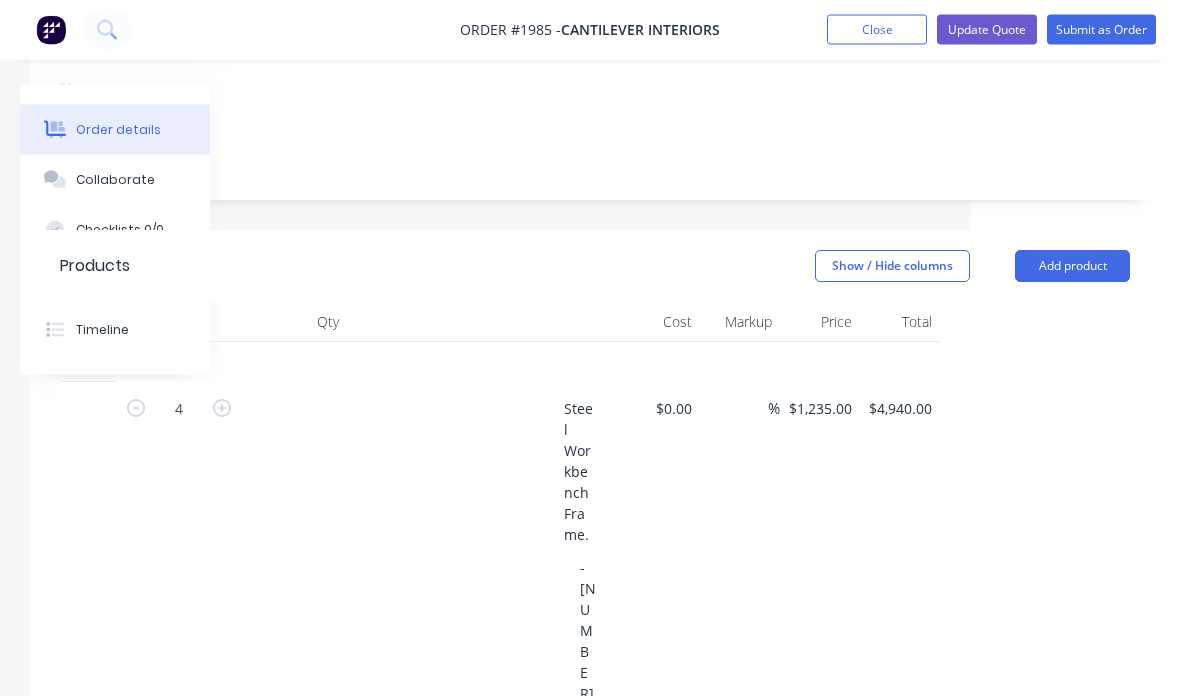 click on "$1,235.00" at bounding box center [823, 409] 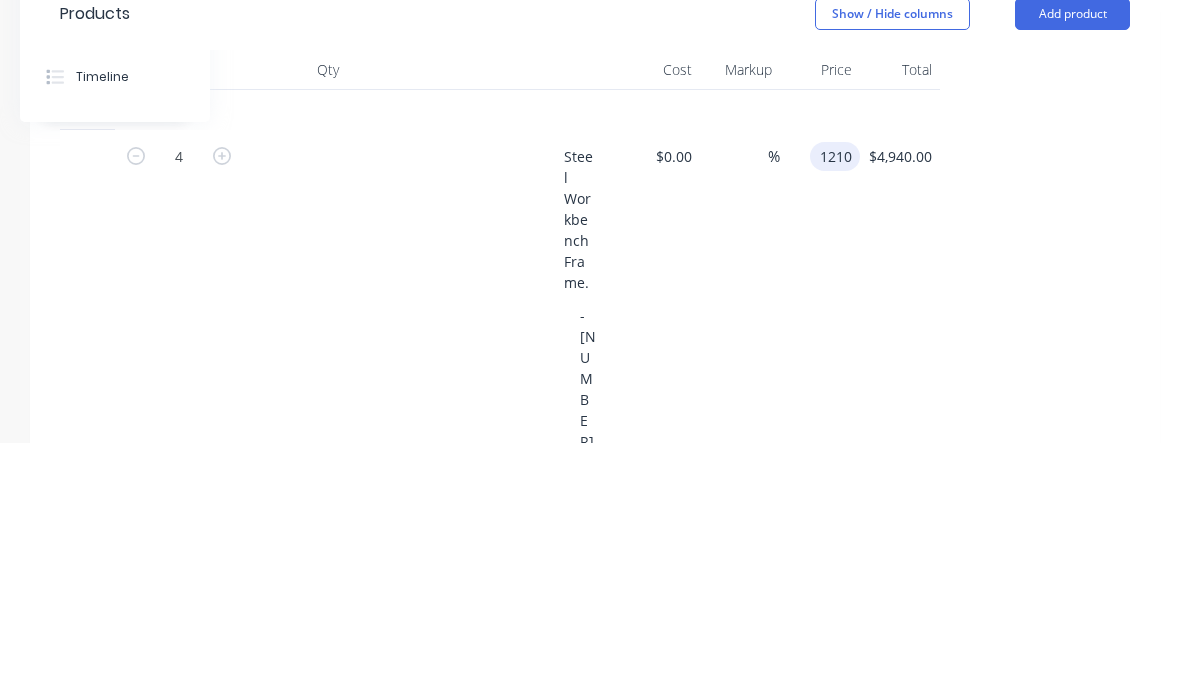 scroll, scrollTop: 611, scrollLeft: 210, axis: both 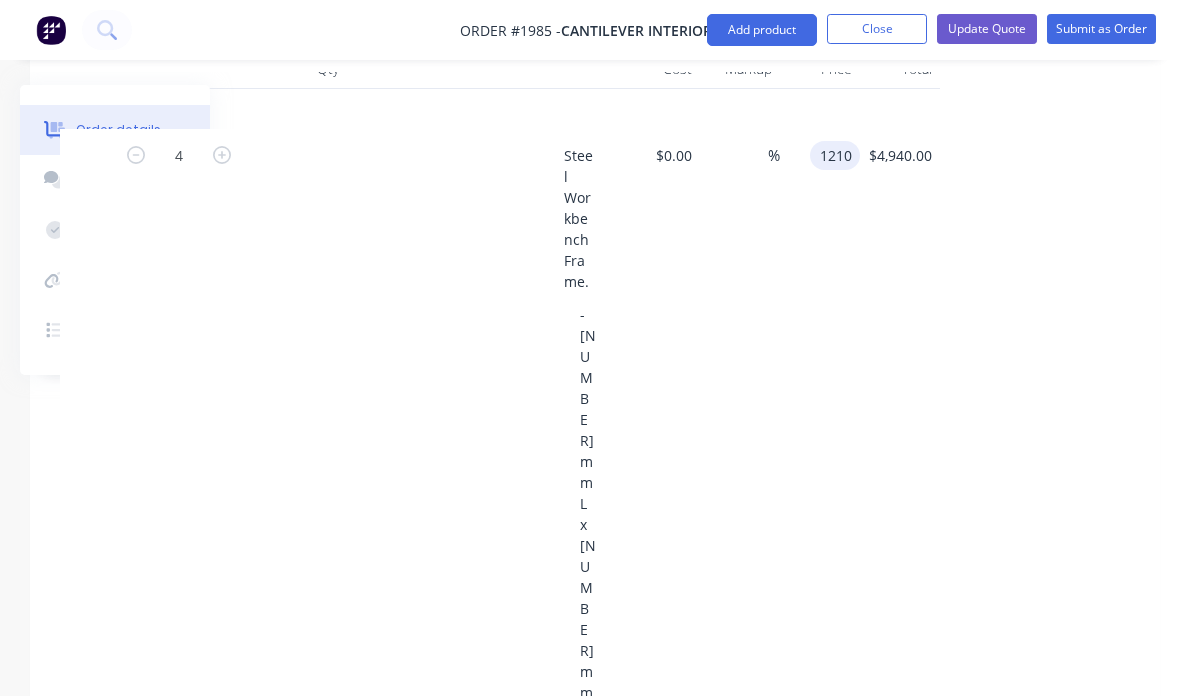 click on "Qty Cost Markup Price Total" at bounding box center (595, 89) 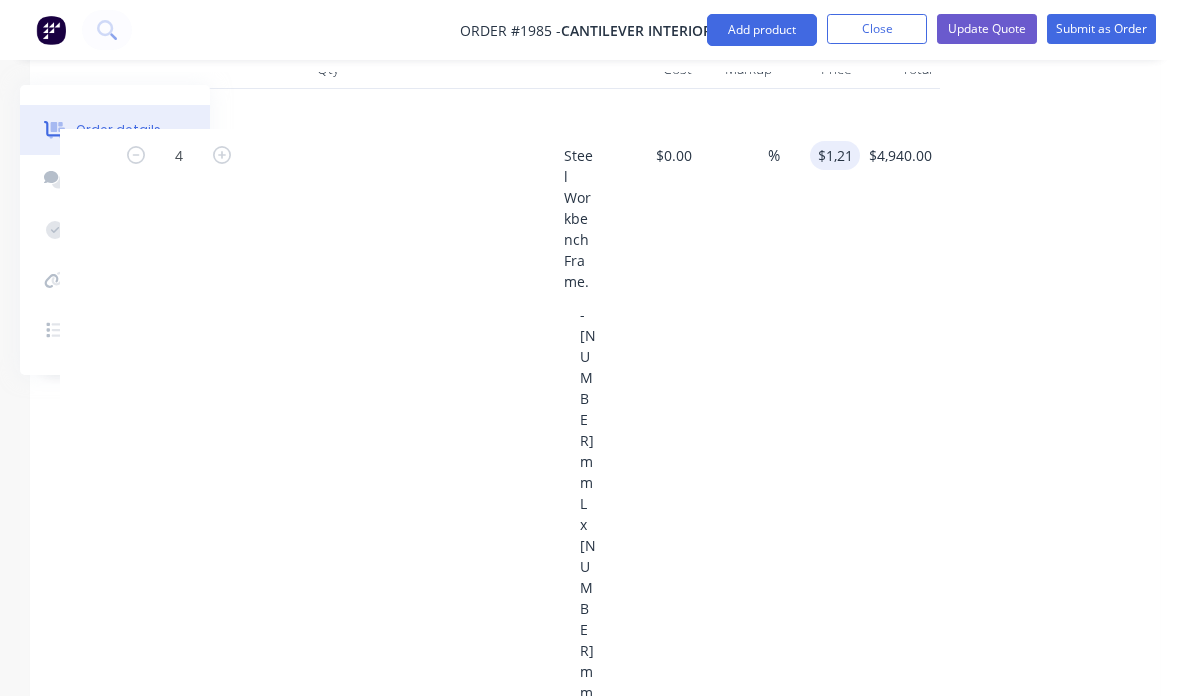 type on "$4,840.00" 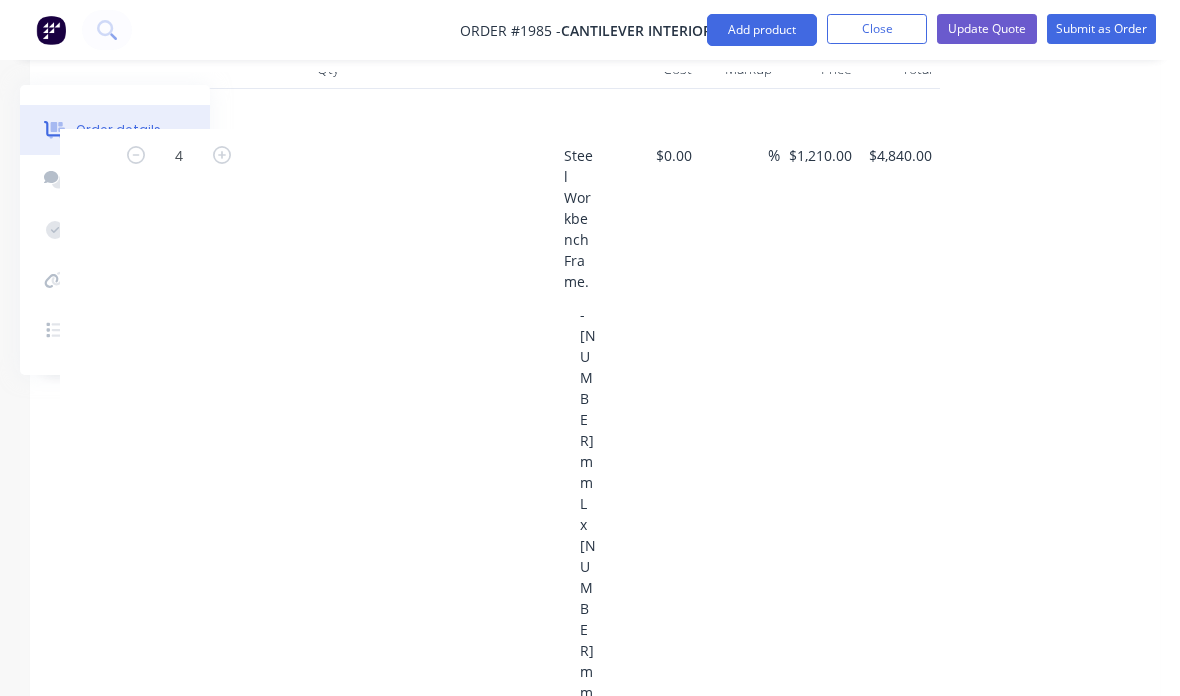 click on "Update Quote" at bounding box center (987, 29) 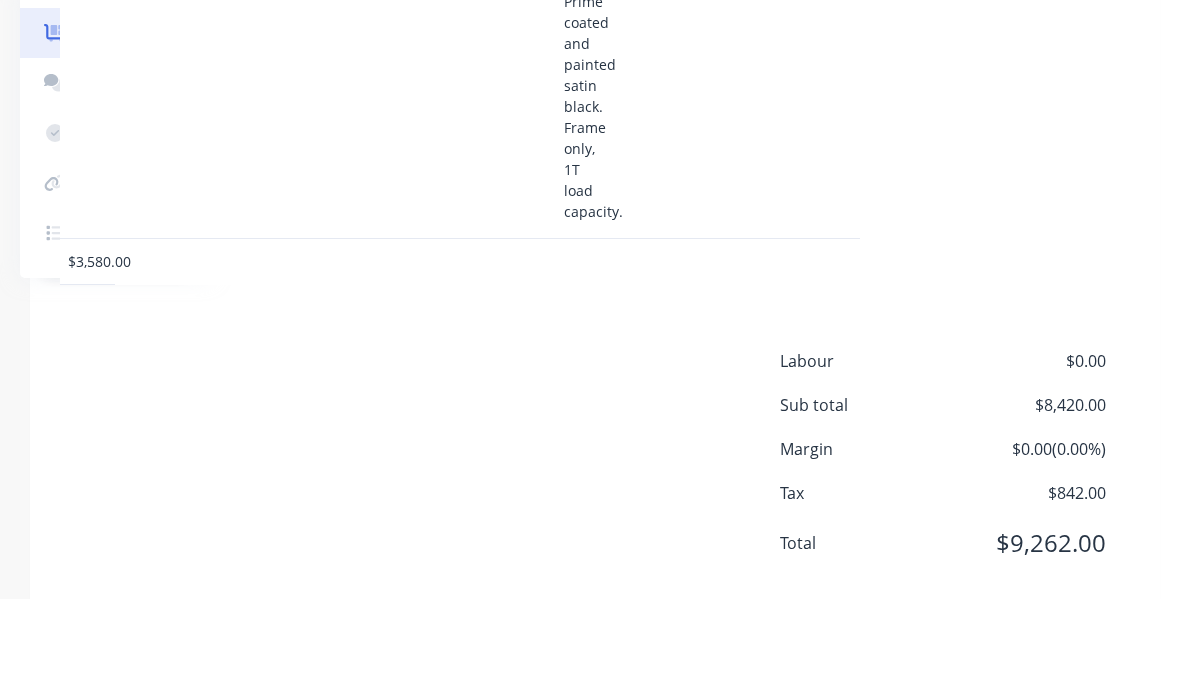 scroll, scrollTop: 1566, scrollLeft: 210, axis: both 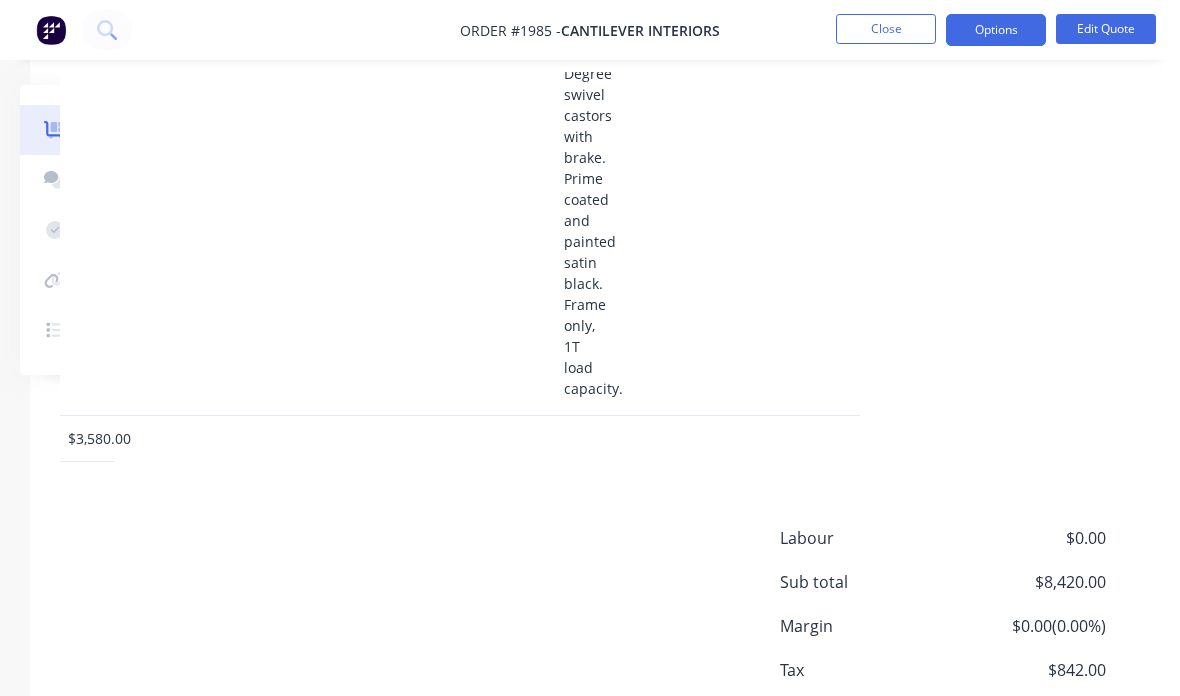 click on "Products Display actual quantities Show / Hide columns Qty Cost Markup Price Total 4 Steel Workbench Frame. - [NUMBER]mmL x [NUMBER]mmW x [NUMBER]mmH.
X4 360 Degree swivel castors with brake. Prime coated and painted satin black. Frame only, 1T load capacity. $0.00 0% $[PRICE] $[PRICE] 2 Steel Workbench Frame. - [NUMBER]mmL x [NUMBER]mmW x [NUMBER]mmH.
X4 360 Degree swivel castors with brake. Prime coated and painted satin black. Frame only, 1T load capacity. $0.00 0% $[PRICE] $[PRICE] Labour $0.00 Sub total $8,420.00 Margin $0.00 ( 0.00 %) Tax $842.00 Total $9,262.00" at bounding box center (595, -97) 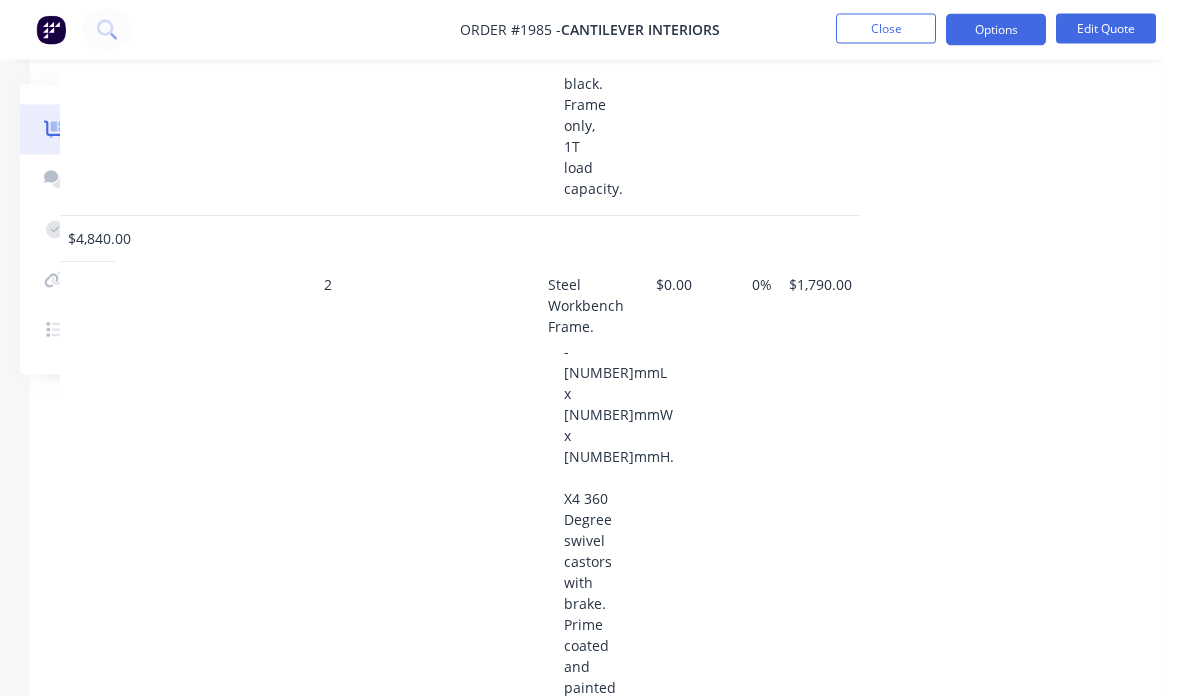 scroll, scrollTop: 1057, scrollLeft: 210, axis: both 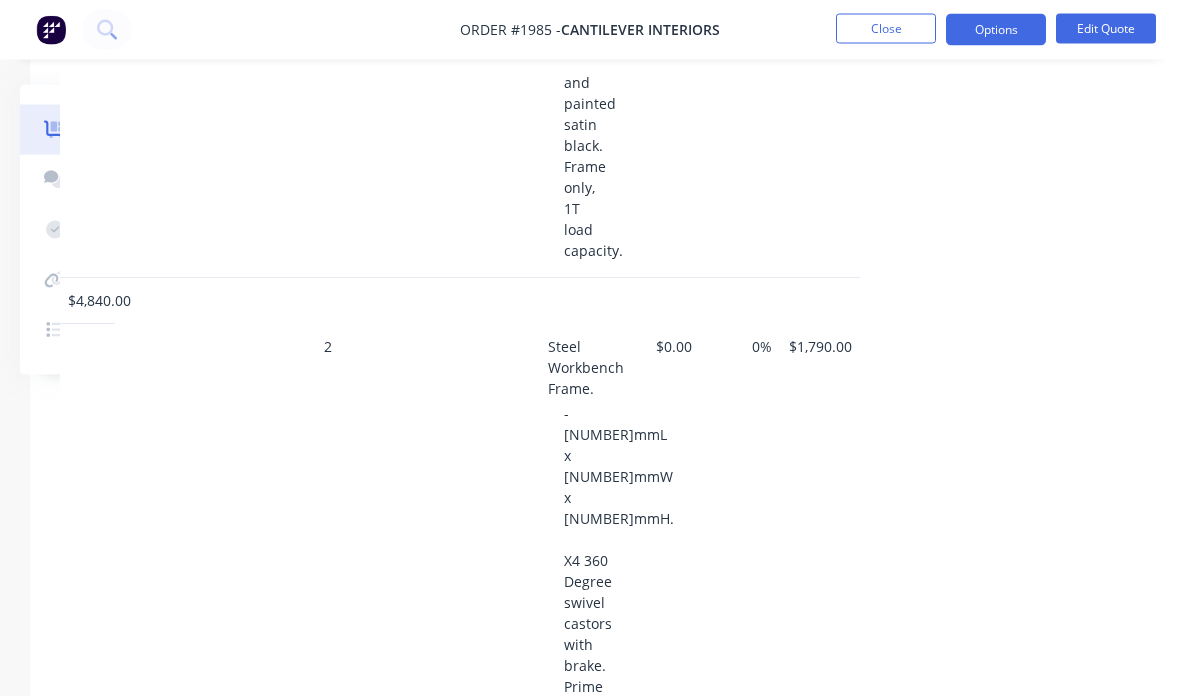 click on "Options" at bounding box center (996, 30) 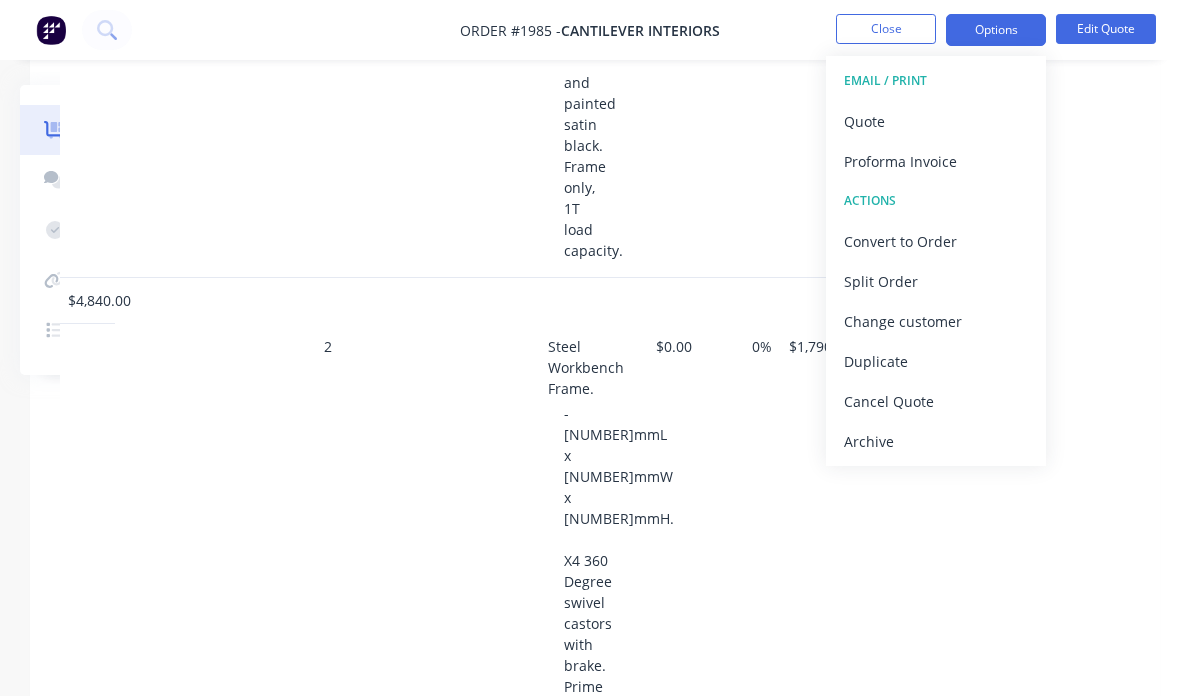 click on "Quote" at bounding box center (936, 121) 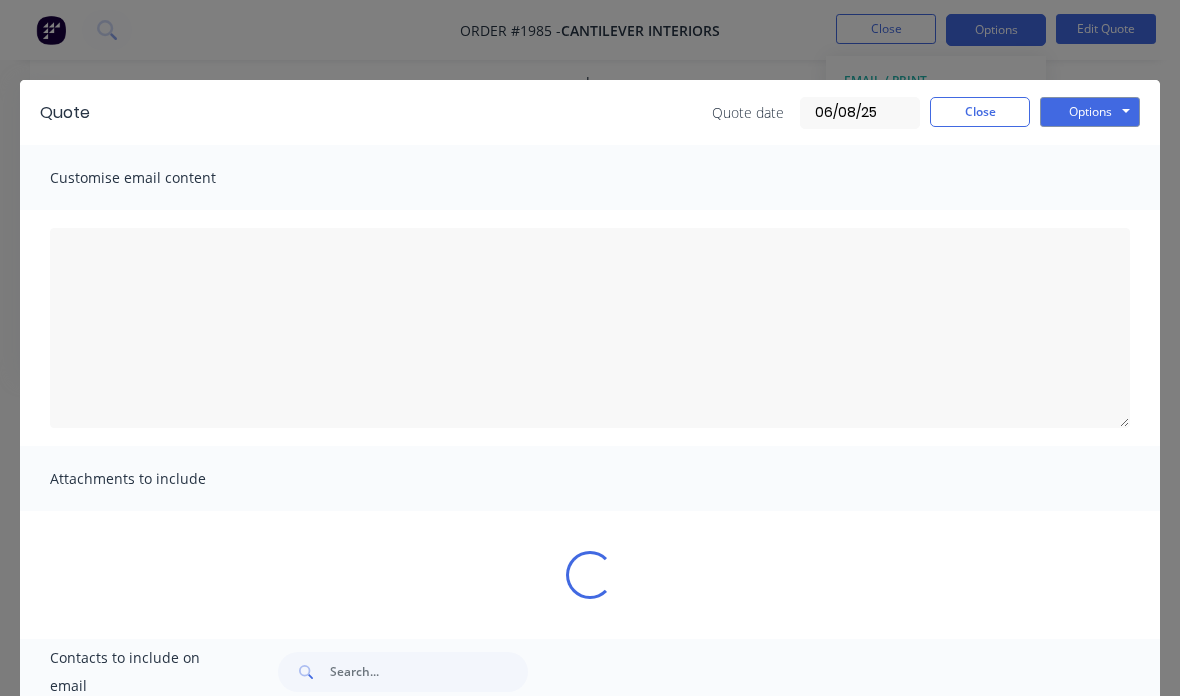 type on "A PDF copy of the quote has been attached to this email.
To view your quote online, please click the 'View my quote' button." 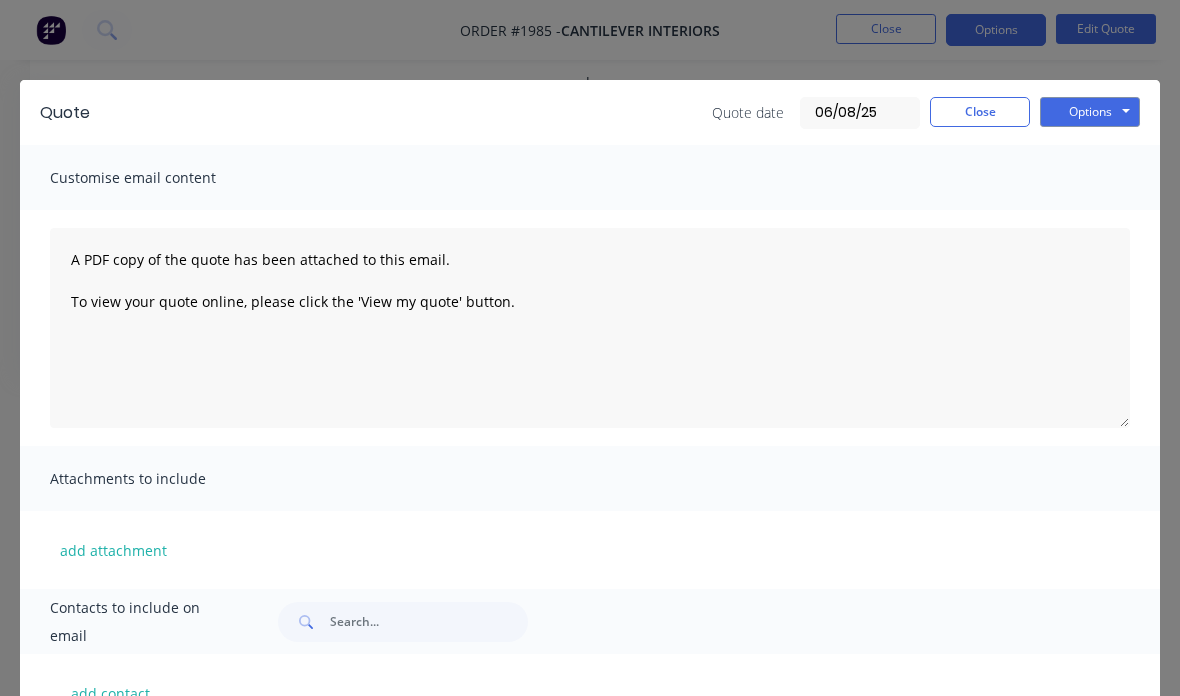click on "Options" at bounding box center [1090, 112] 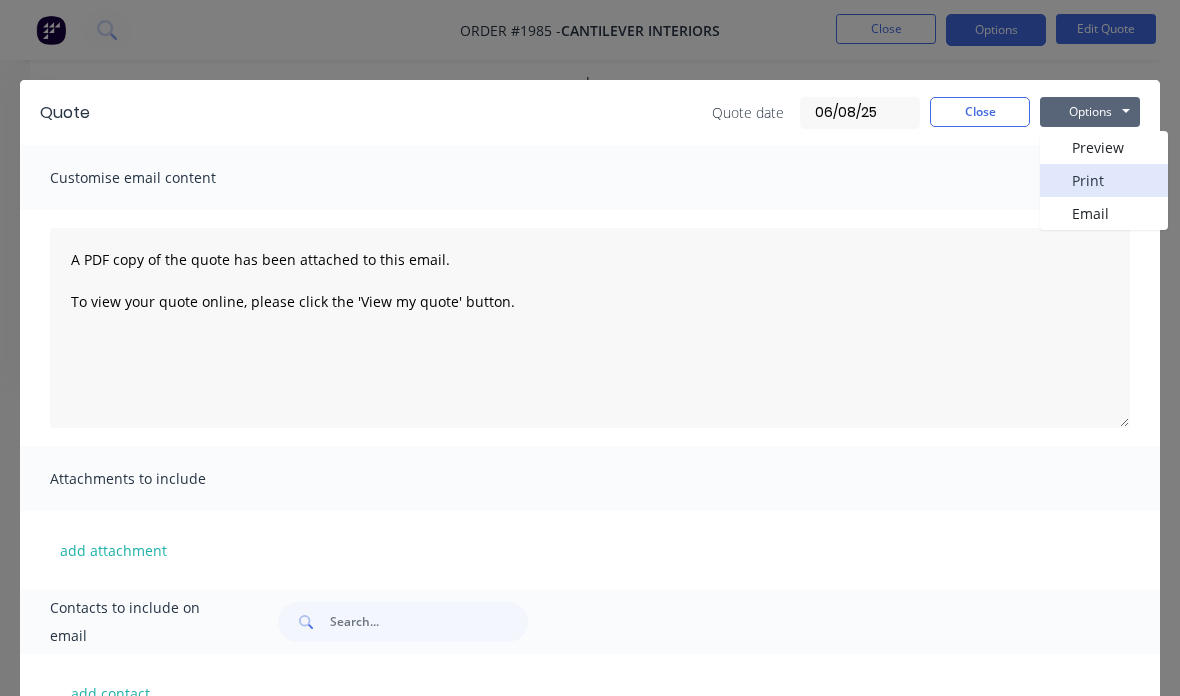 click on "Print" at bounding box center (1104, 180) 